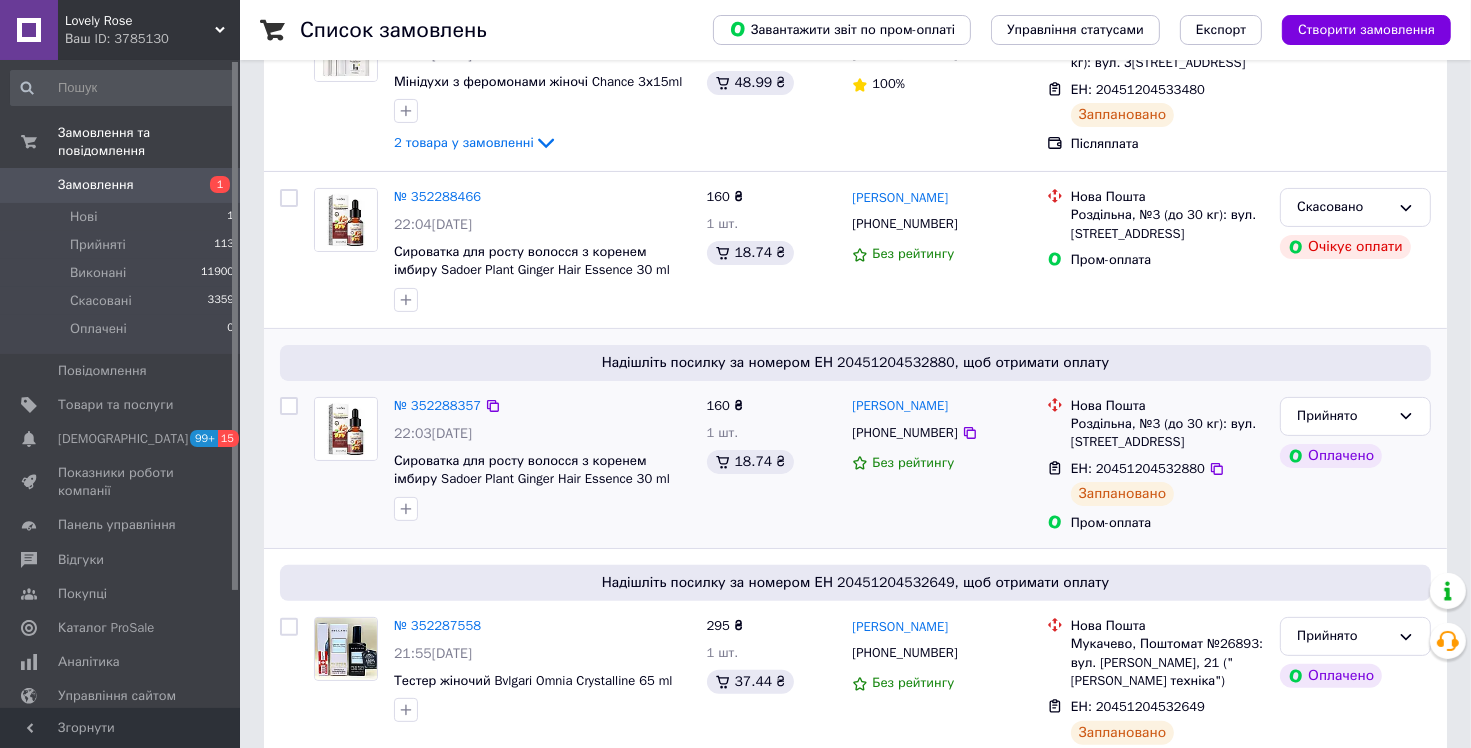 scroll, scrollTop: 100, scrollLeft: 0, axis: vertical 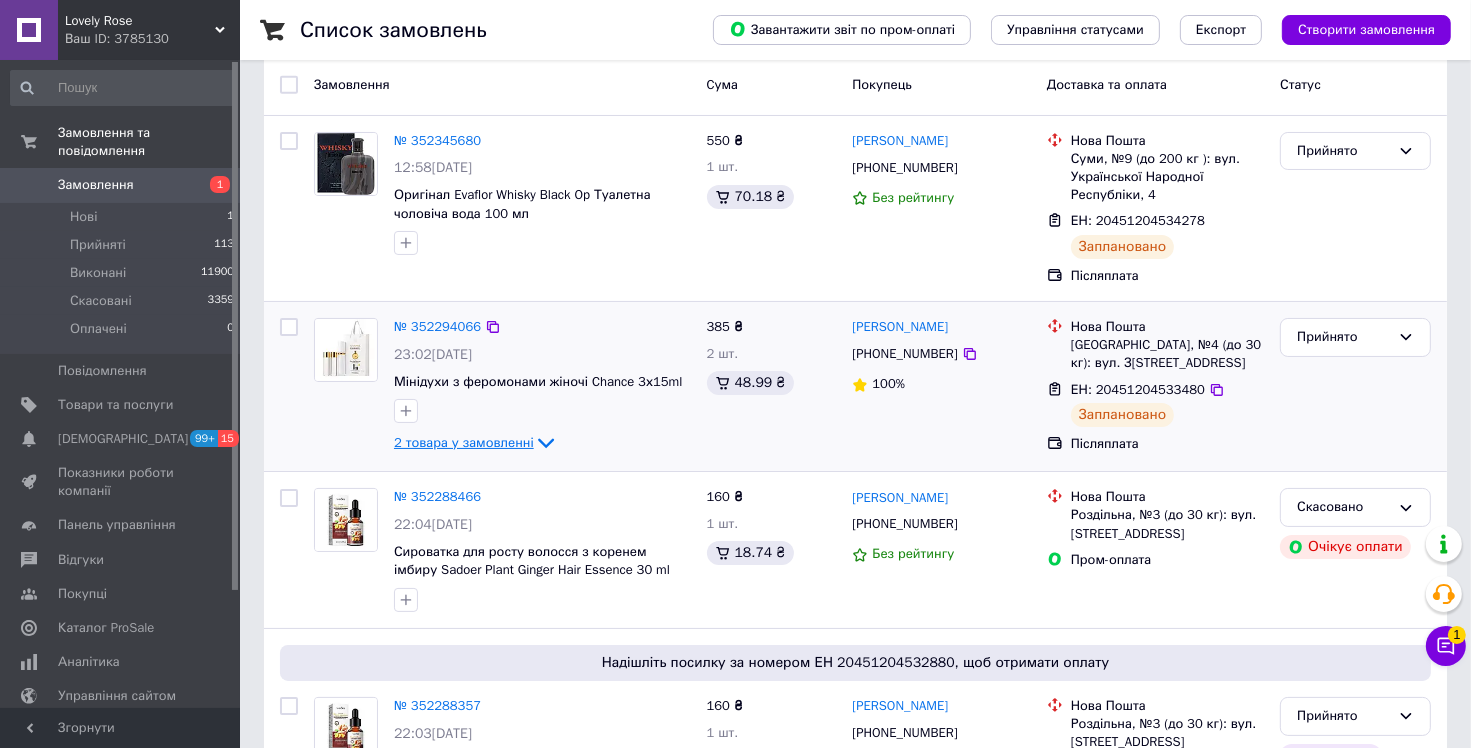 click on "2 товара у замовленні" at bounding box center [464, 442] 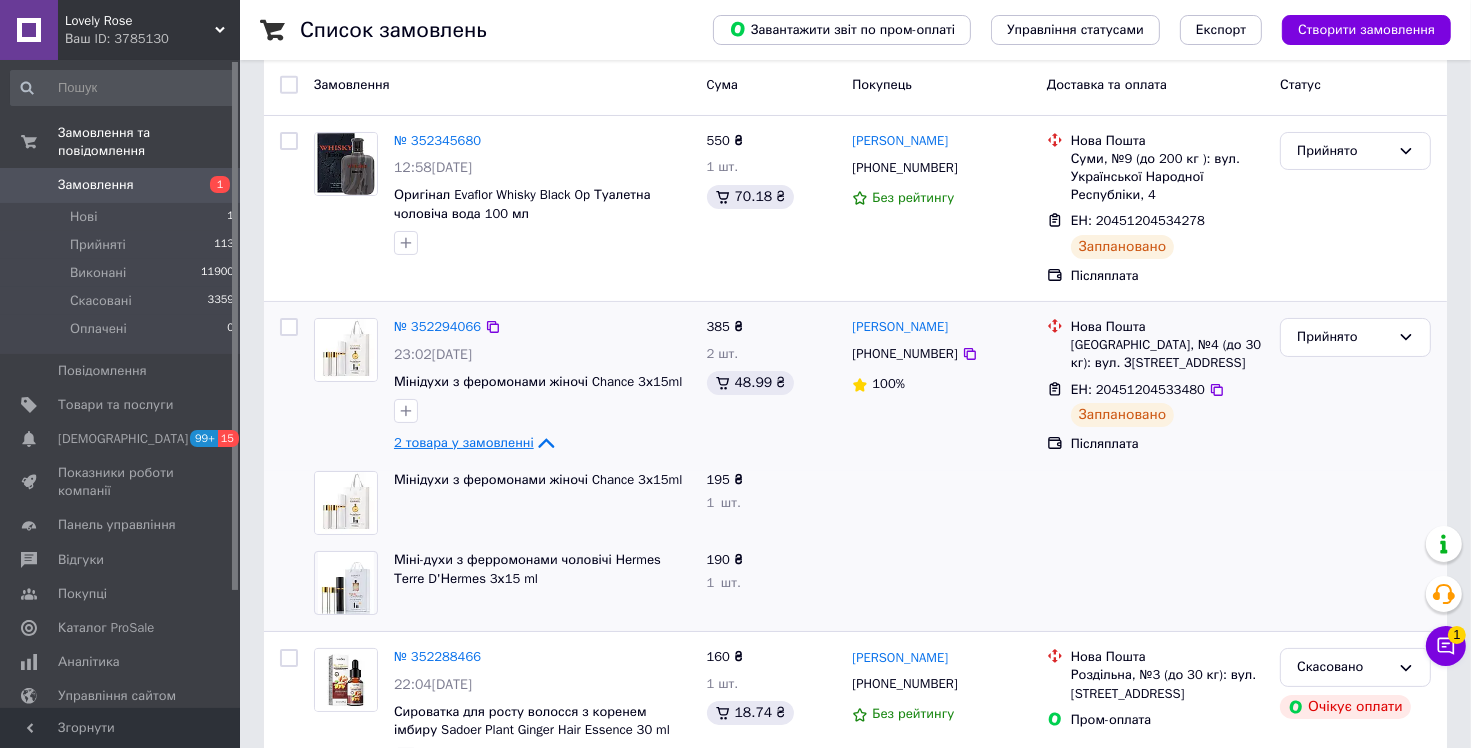 click on "2 товара у замовленні" at bounding box center (464, 442) 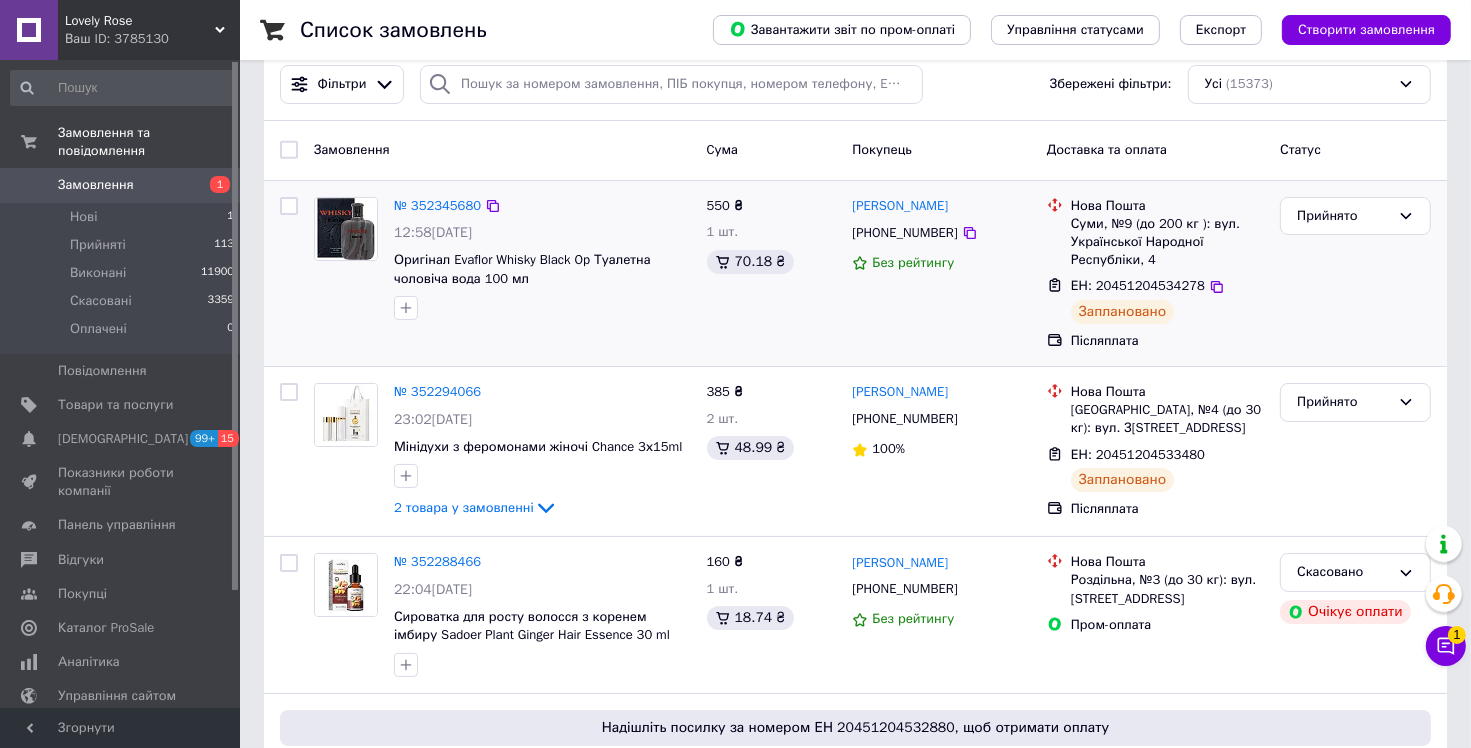 scroll, scrollTop: 0, scrollLeft: 0, axis: both 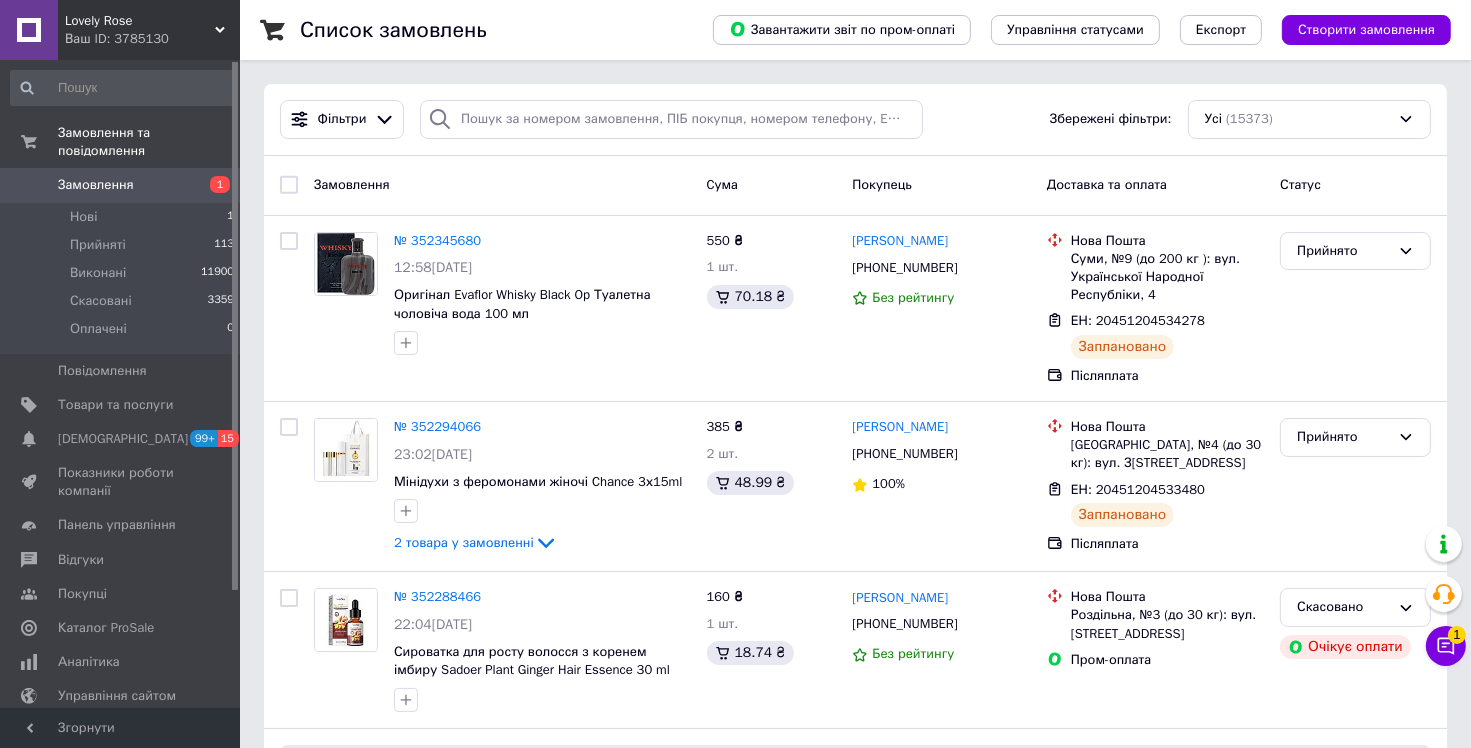 click on "Замовлення" at bounding box center (96, 185) 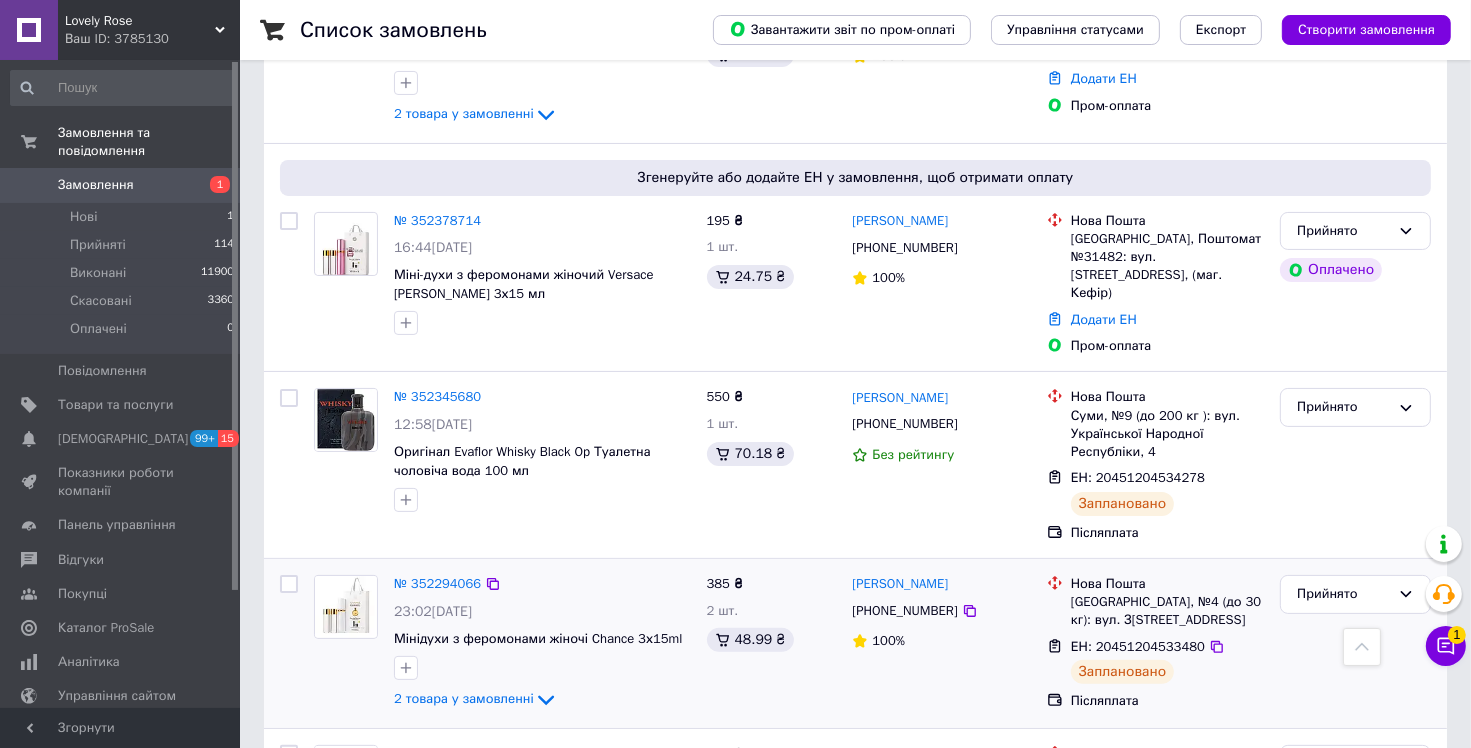 scroll, scrollTop: 200, scrollLeft: 0, axis: vertical 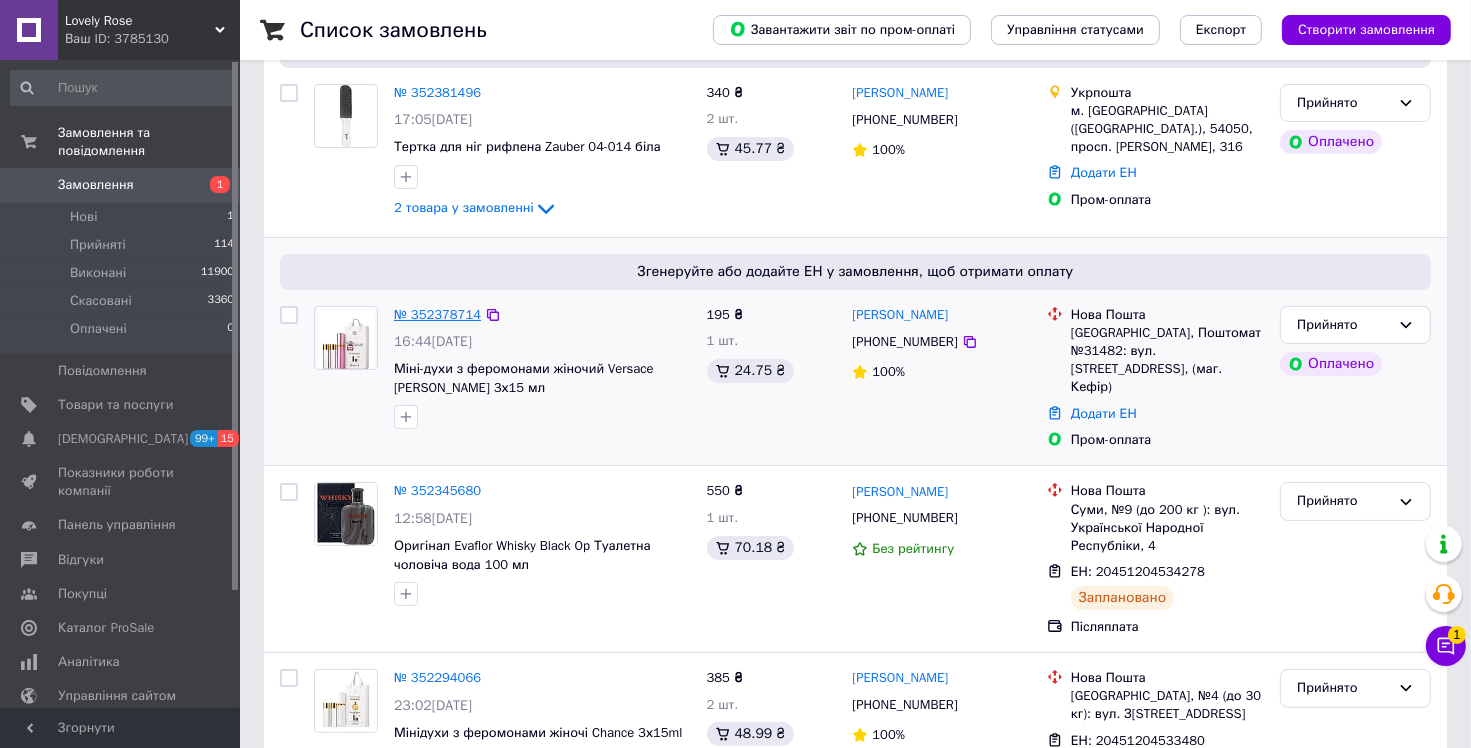 click on "№ 352378714" at bounding box center [437, 314] 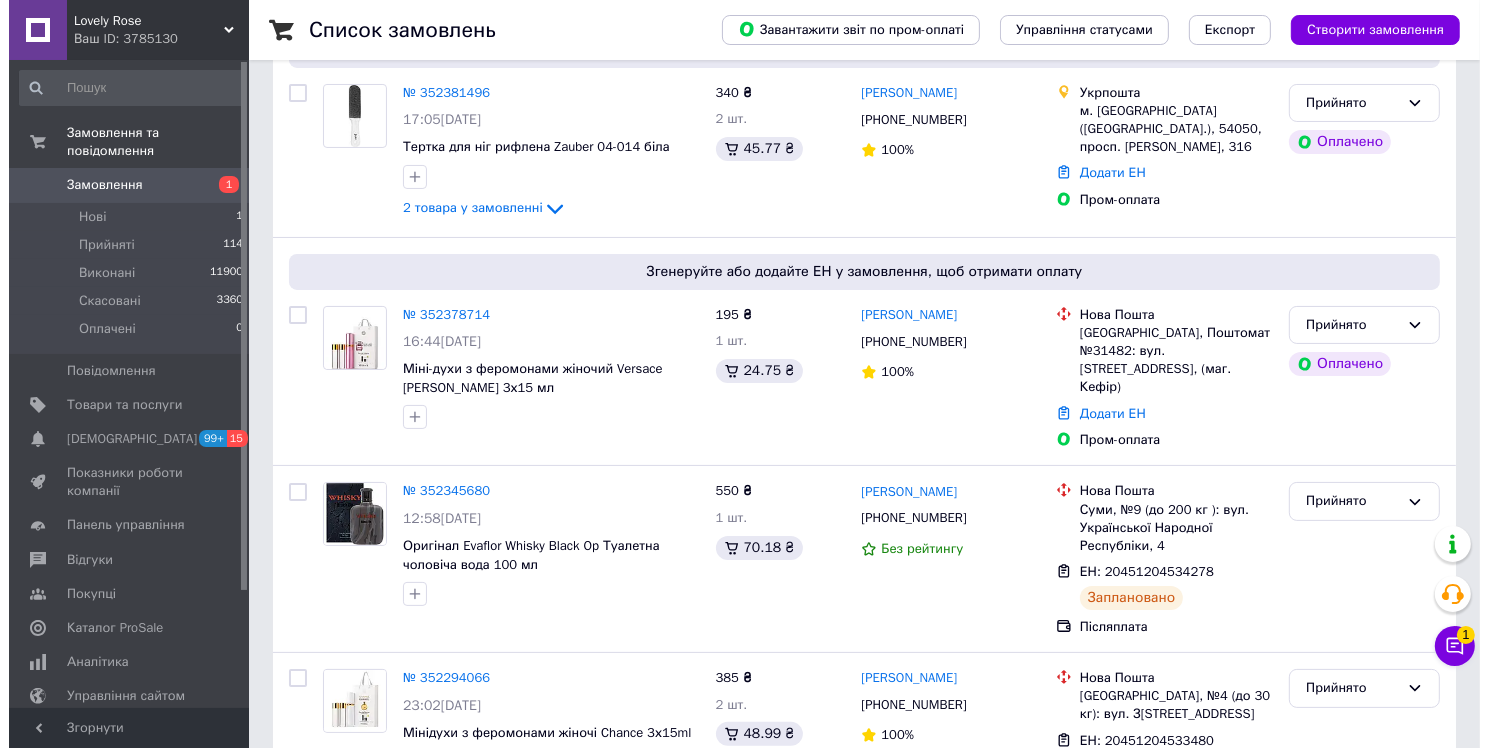 scroll, scrollTop: 0, scrollLeft: 0, axis: both 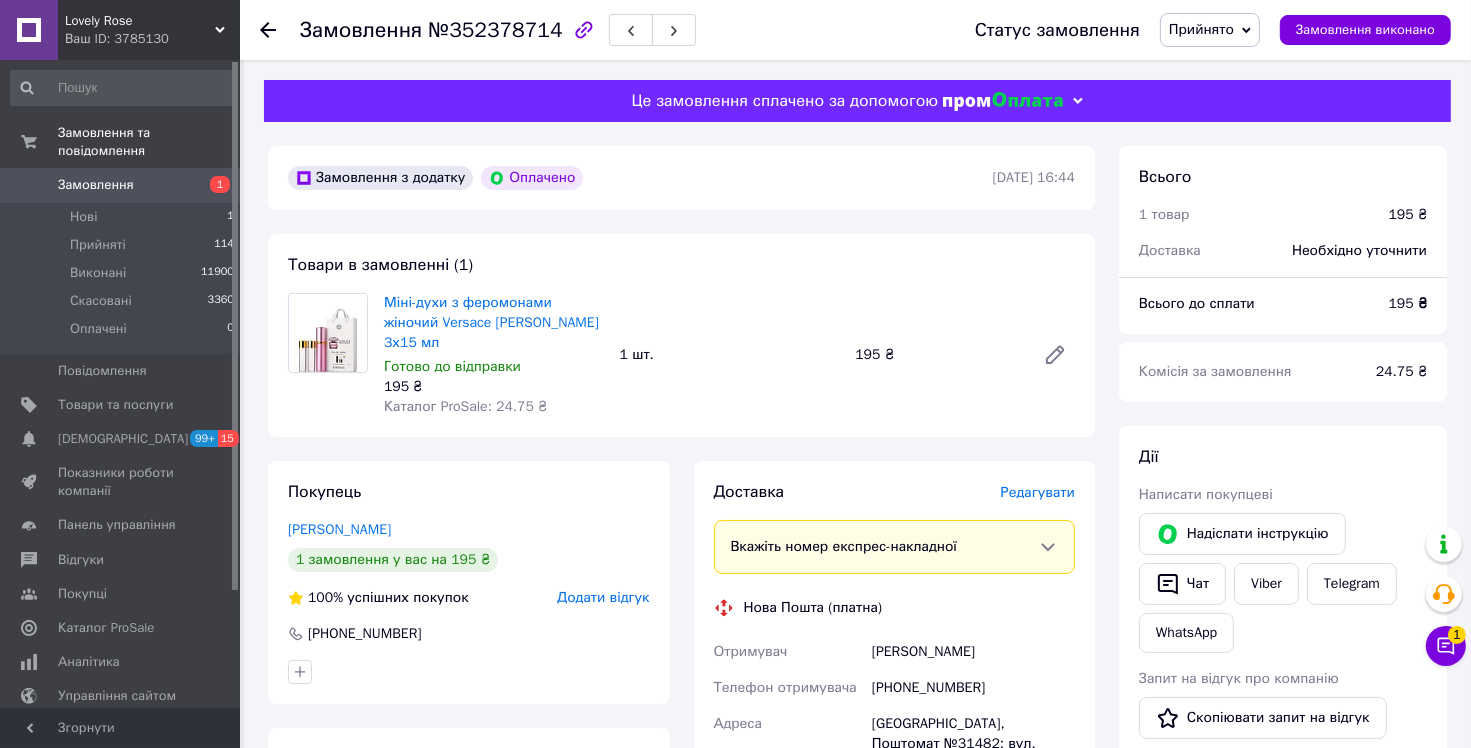 click on "Редагувати" at bounding box center [1038, 492] 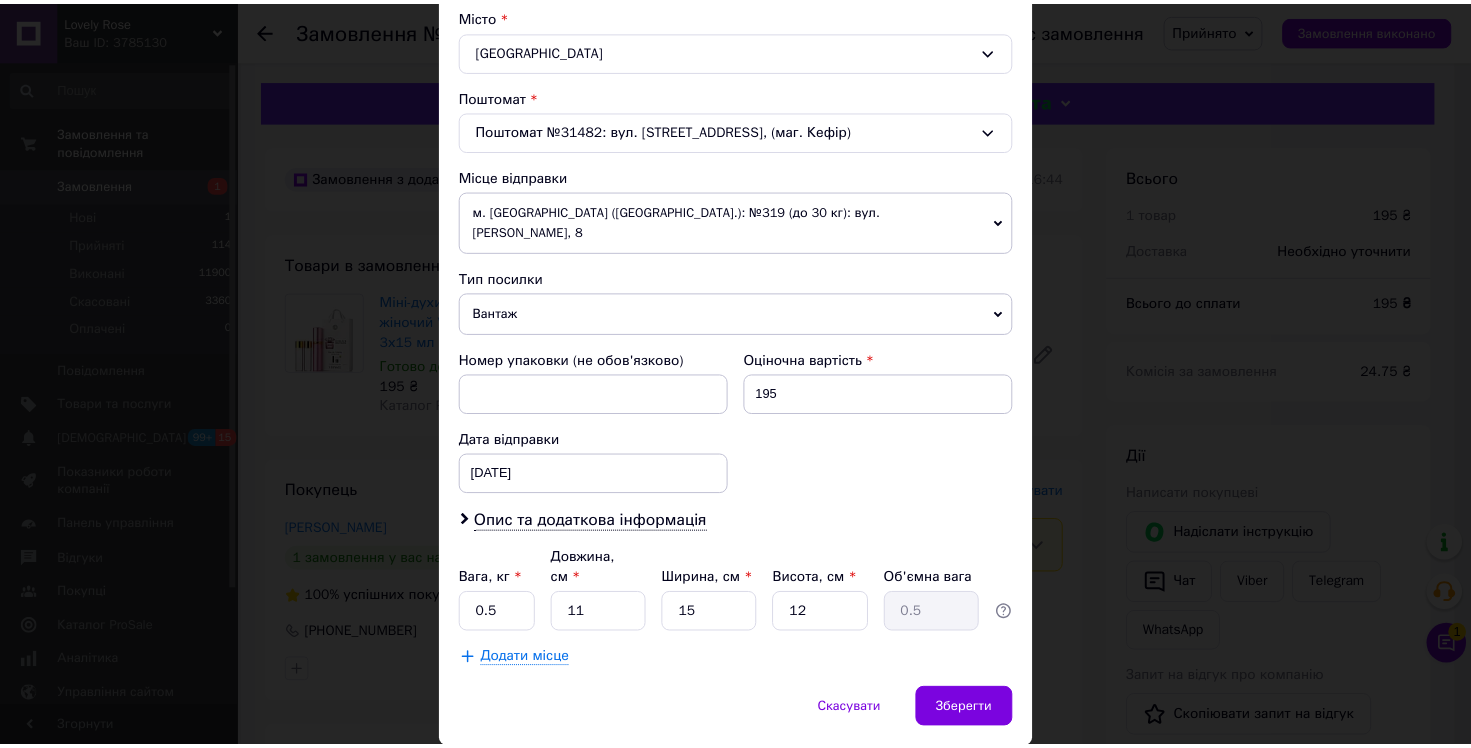 scroll, scrollTop: 574, scrollLeft: 0, axis: vertical 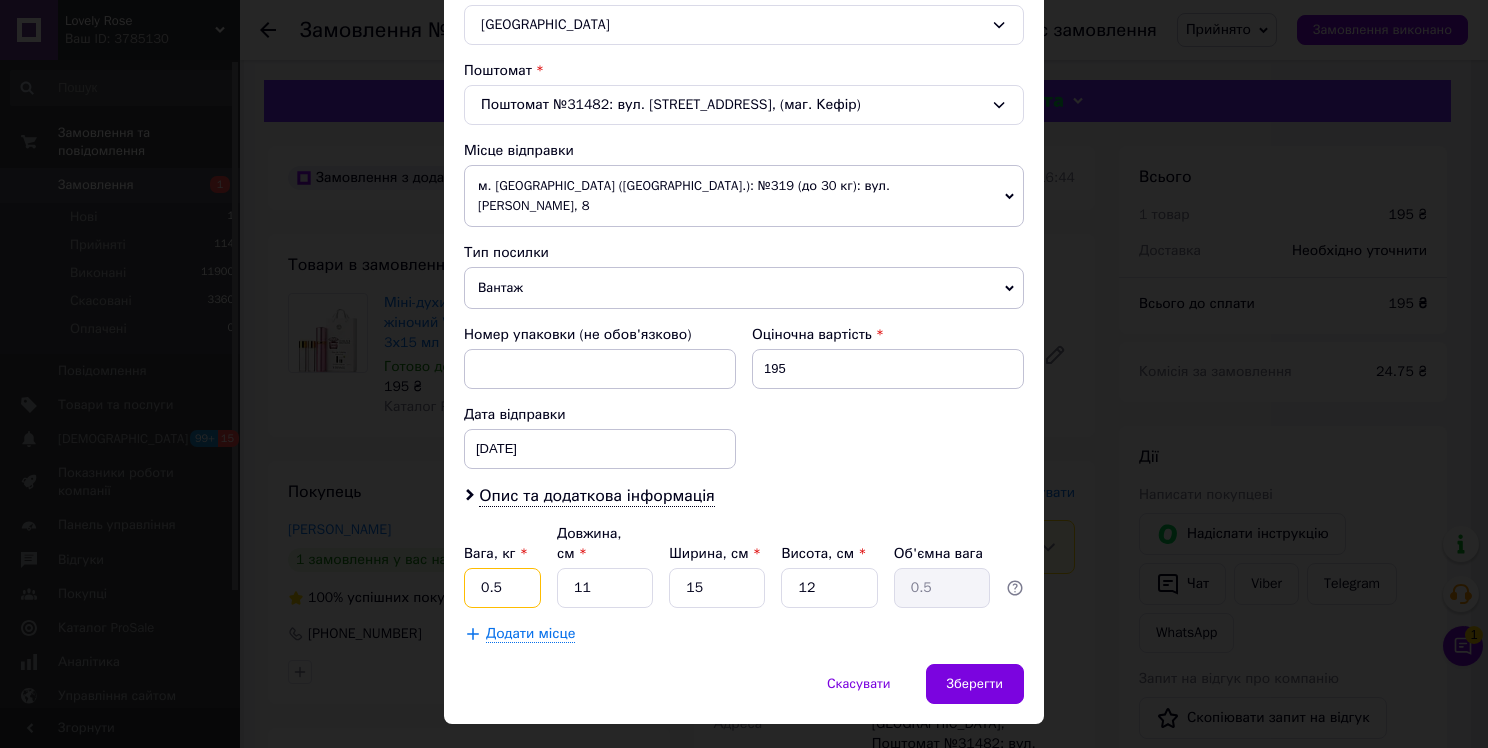 click on "0.5" at bounding box center (502, 588) 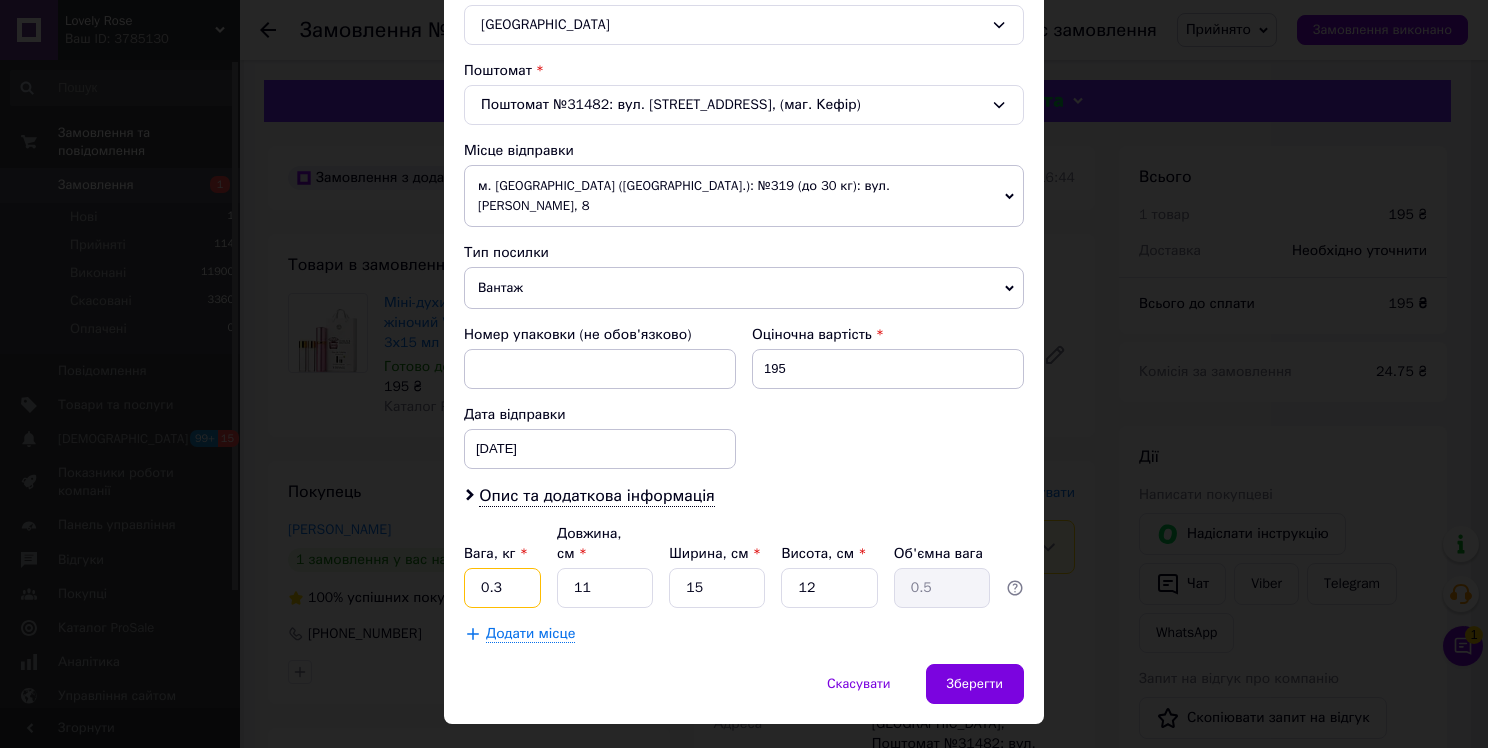 type on "0.3" 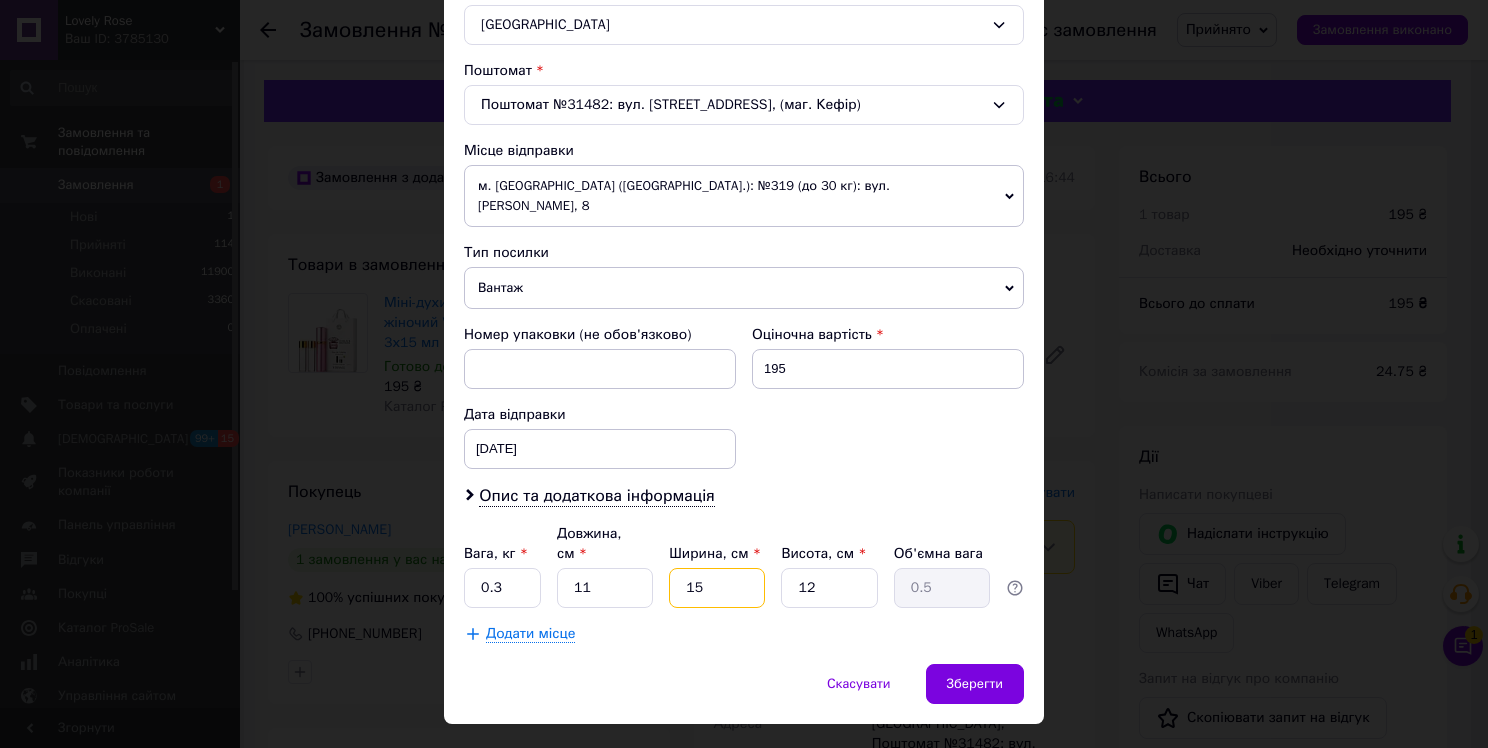 click on "15" at bounding box center [717, 588] 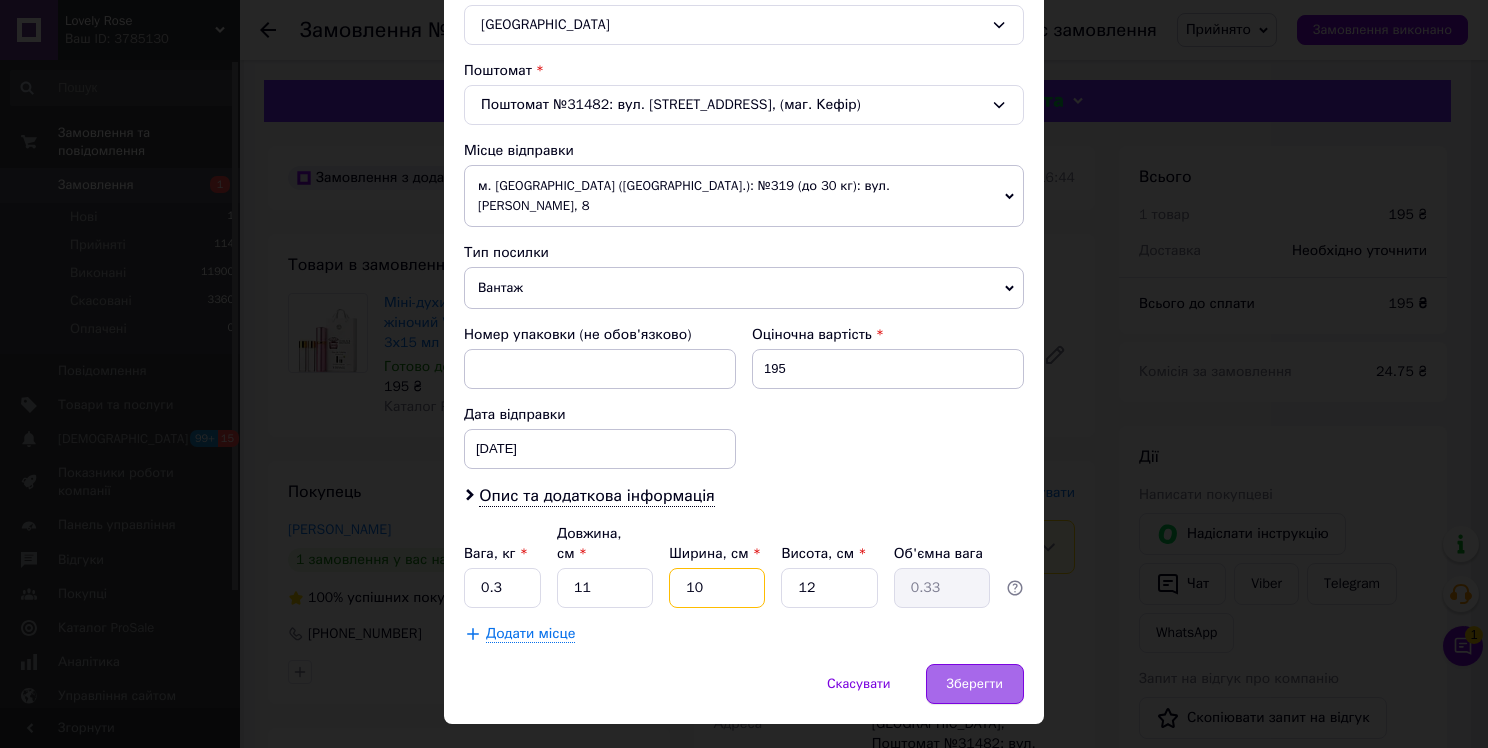 type on "10" 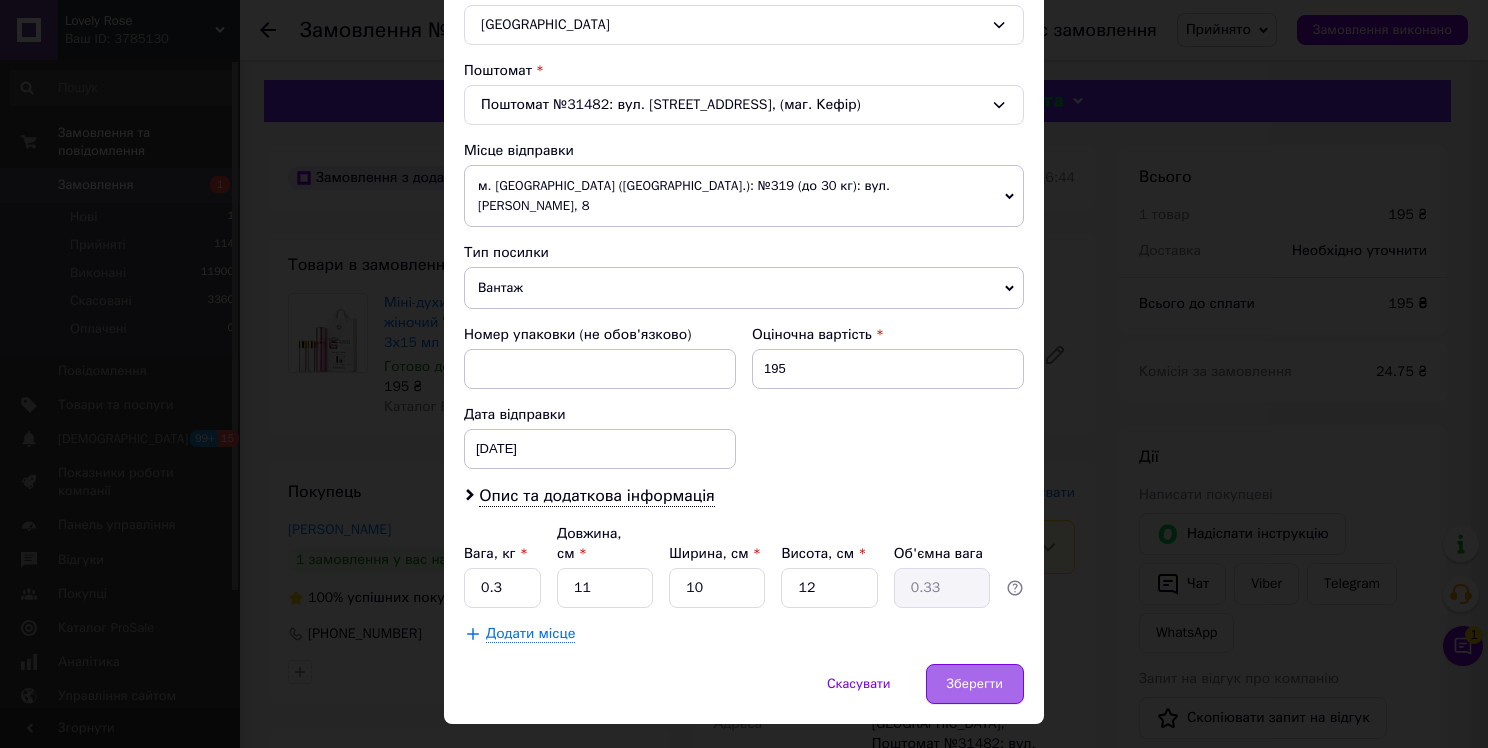 click on "Зберегти" at bounding box center [975, 684] 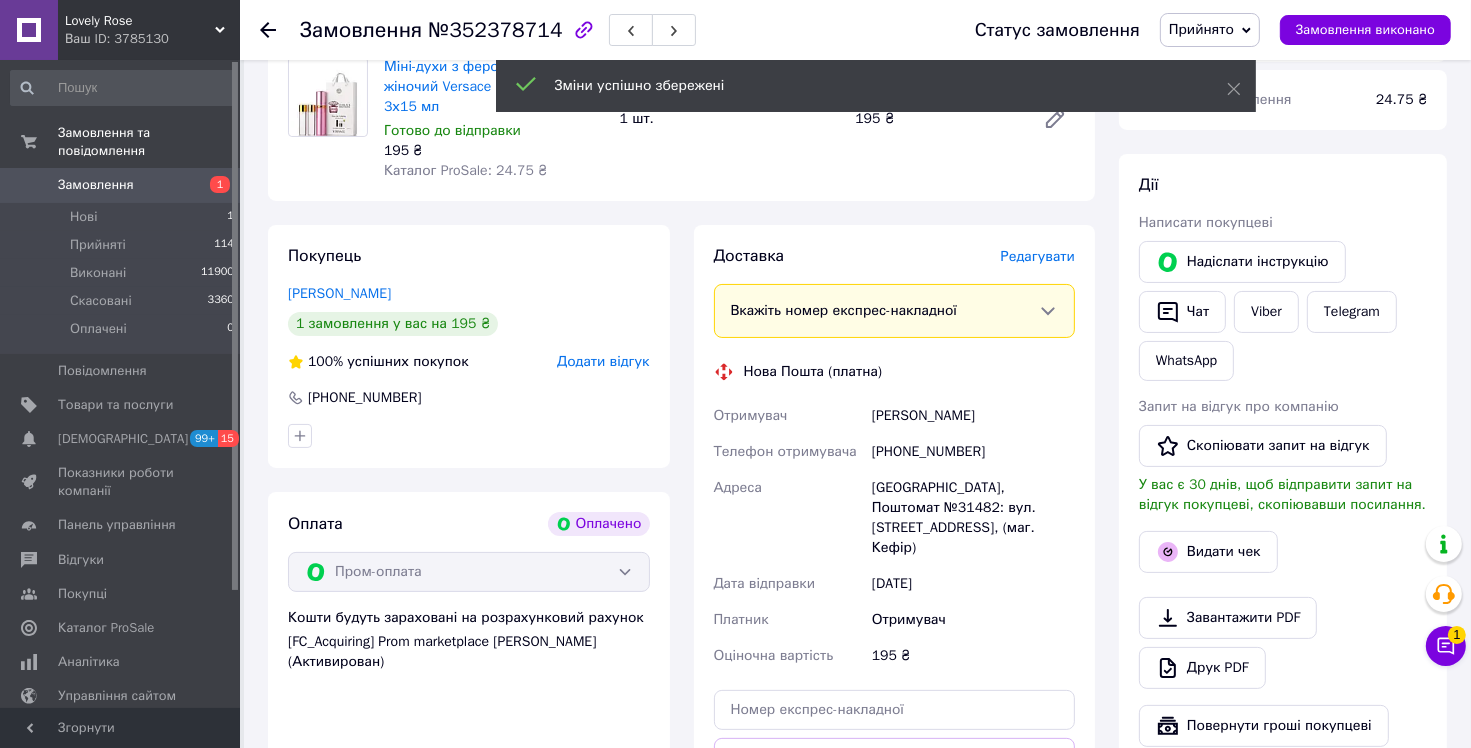 scroll, scrollTop: 300, scrollLeft: 0, axis: vertical 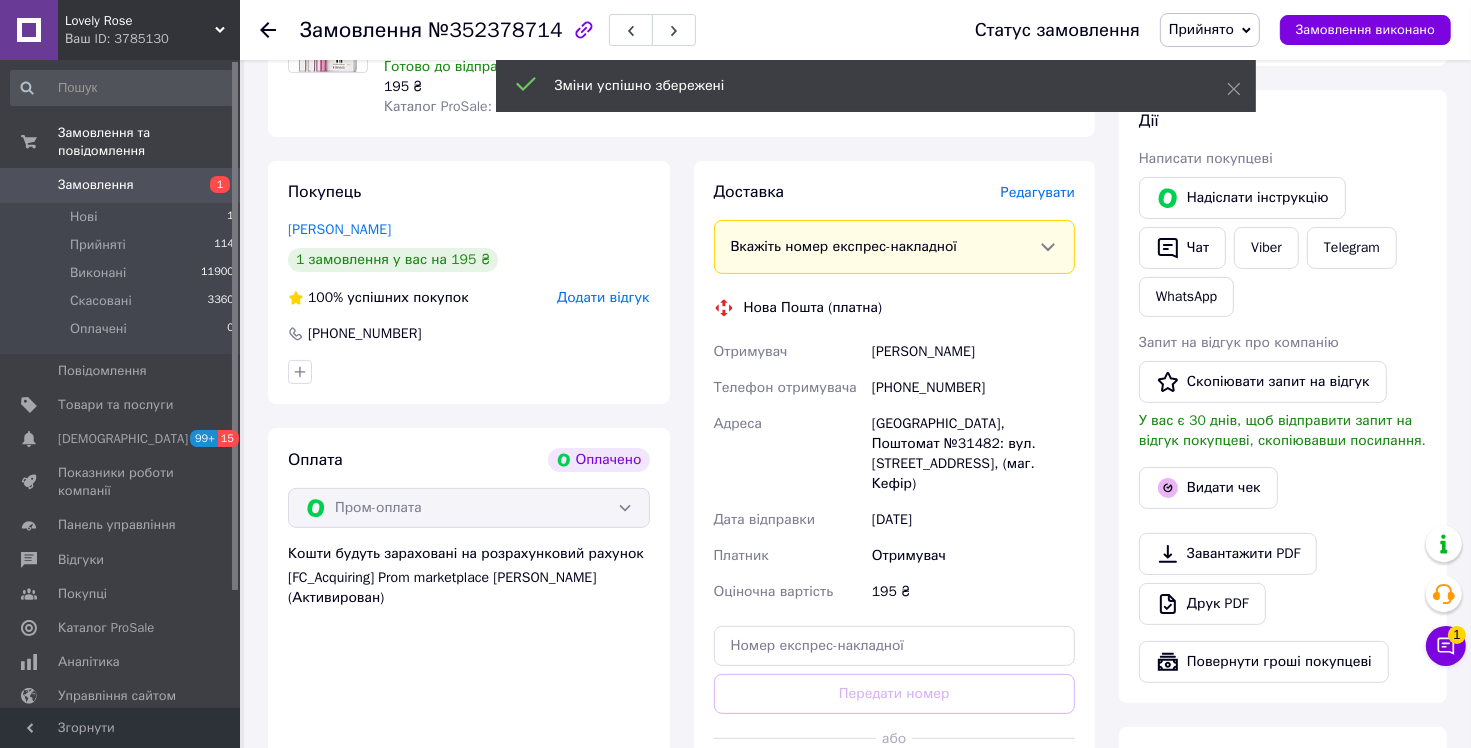 click on "Згенерувати ЕН" at bounding box center (895, 783) 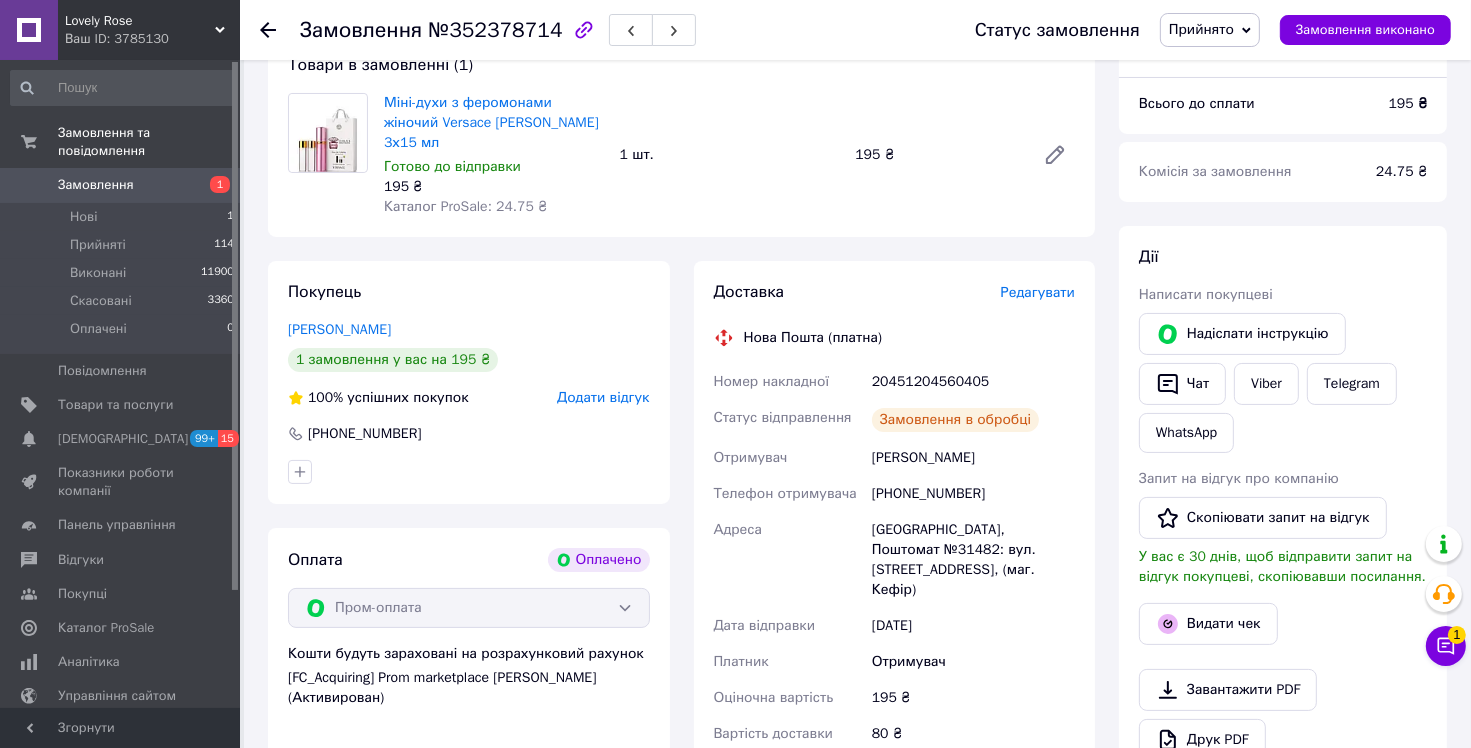 scroll, scrollTop: 100, scrollLeft: 0, axis: vertical 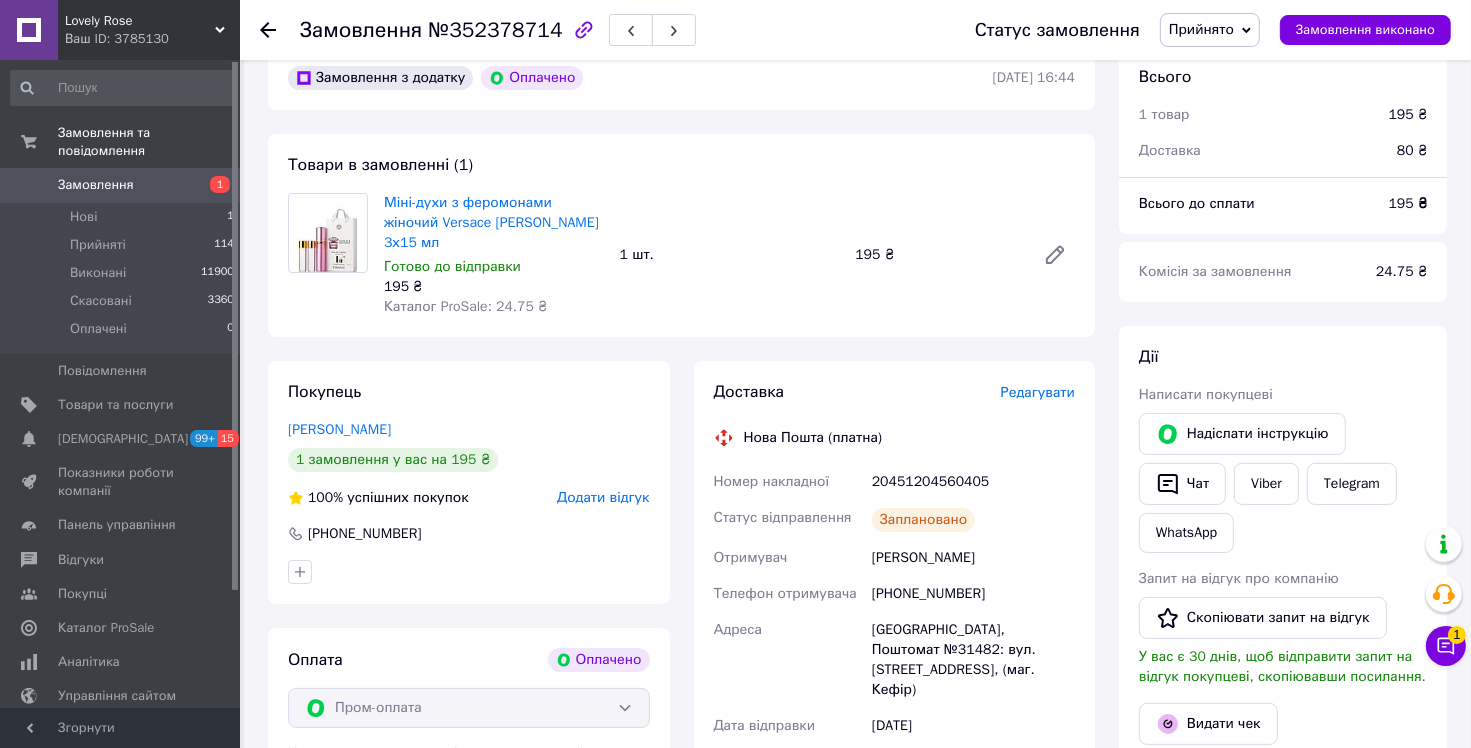 click on "Замовлення" at bounding box center [121, 185] 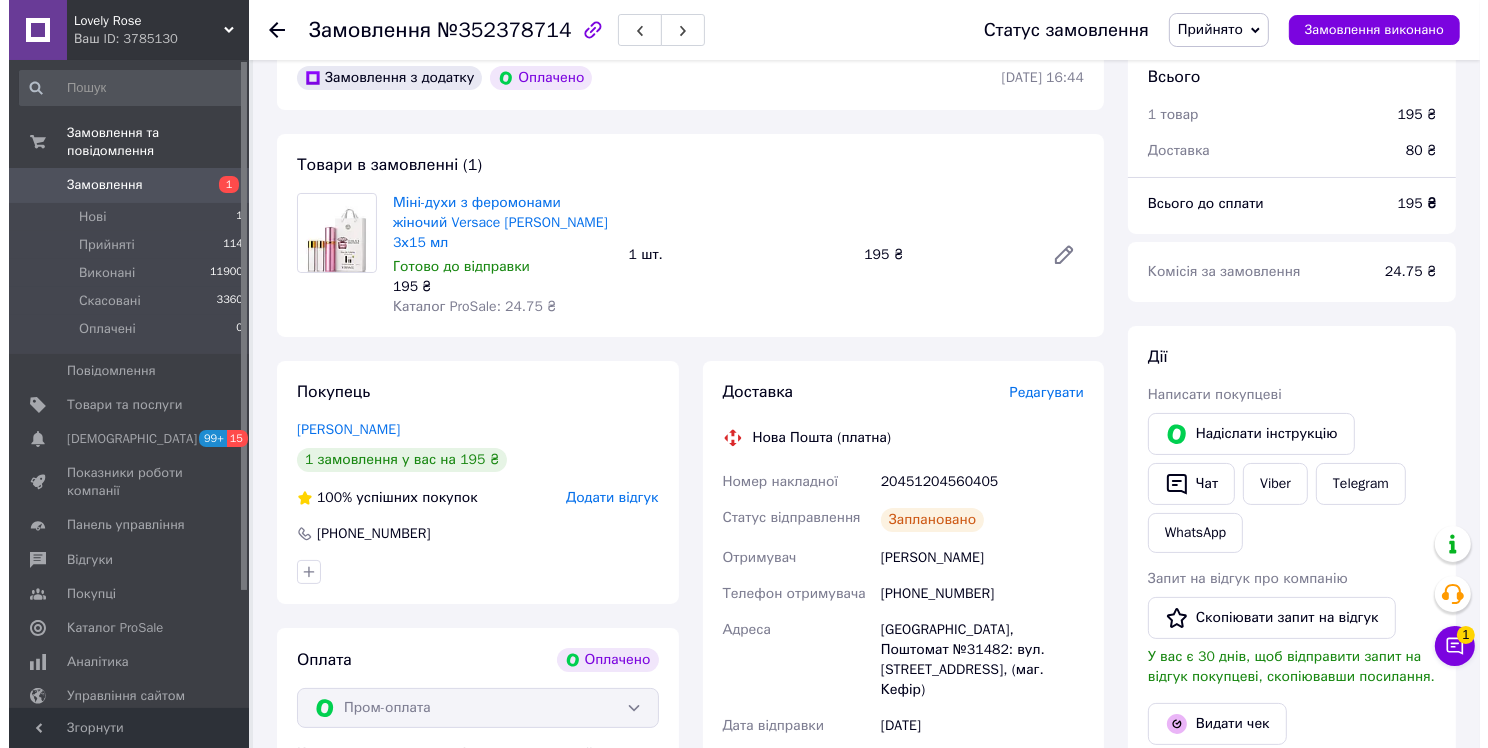 scroll, scrollTop: 0, scrollLeft: 0, axis: both 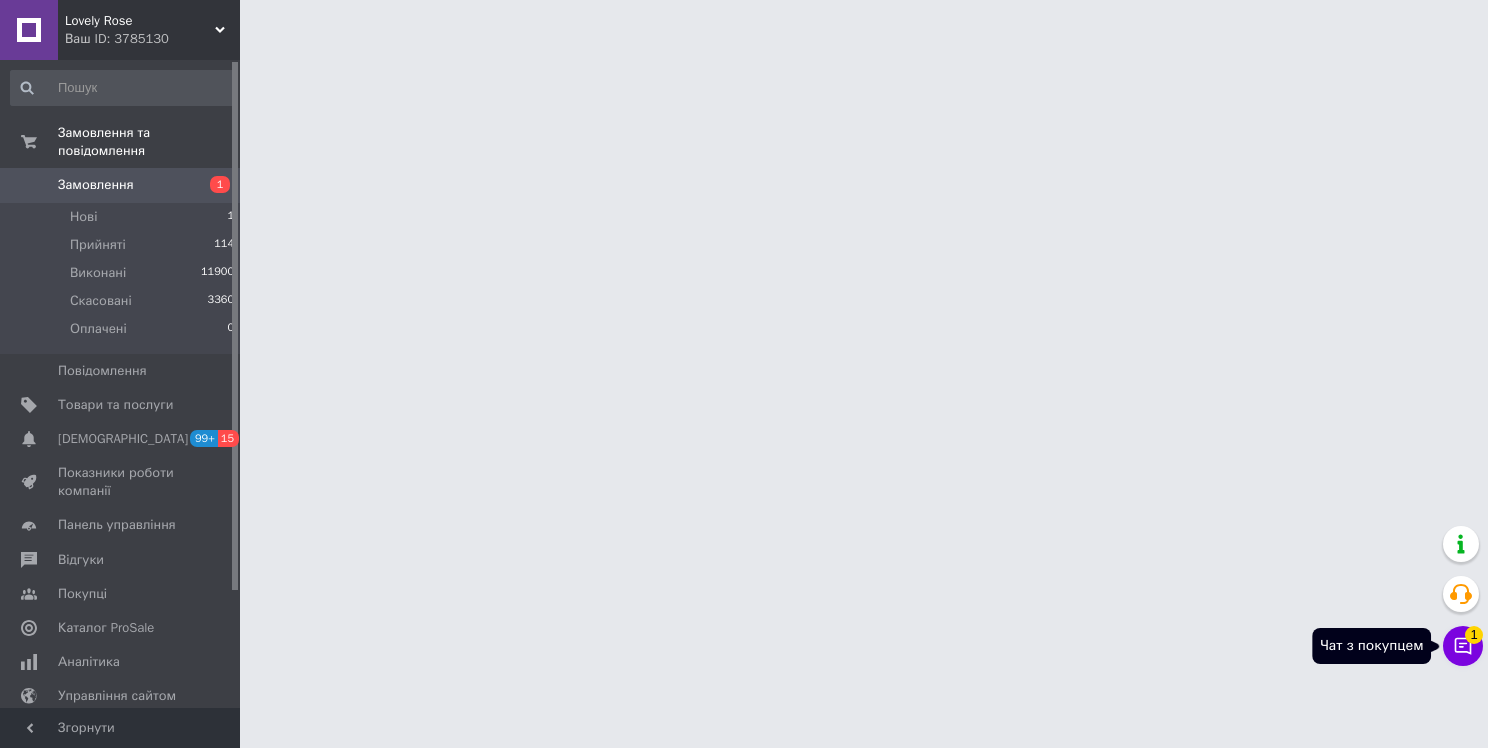 click on "Чат з покупцем 1" at bounding box center [1463, 646] 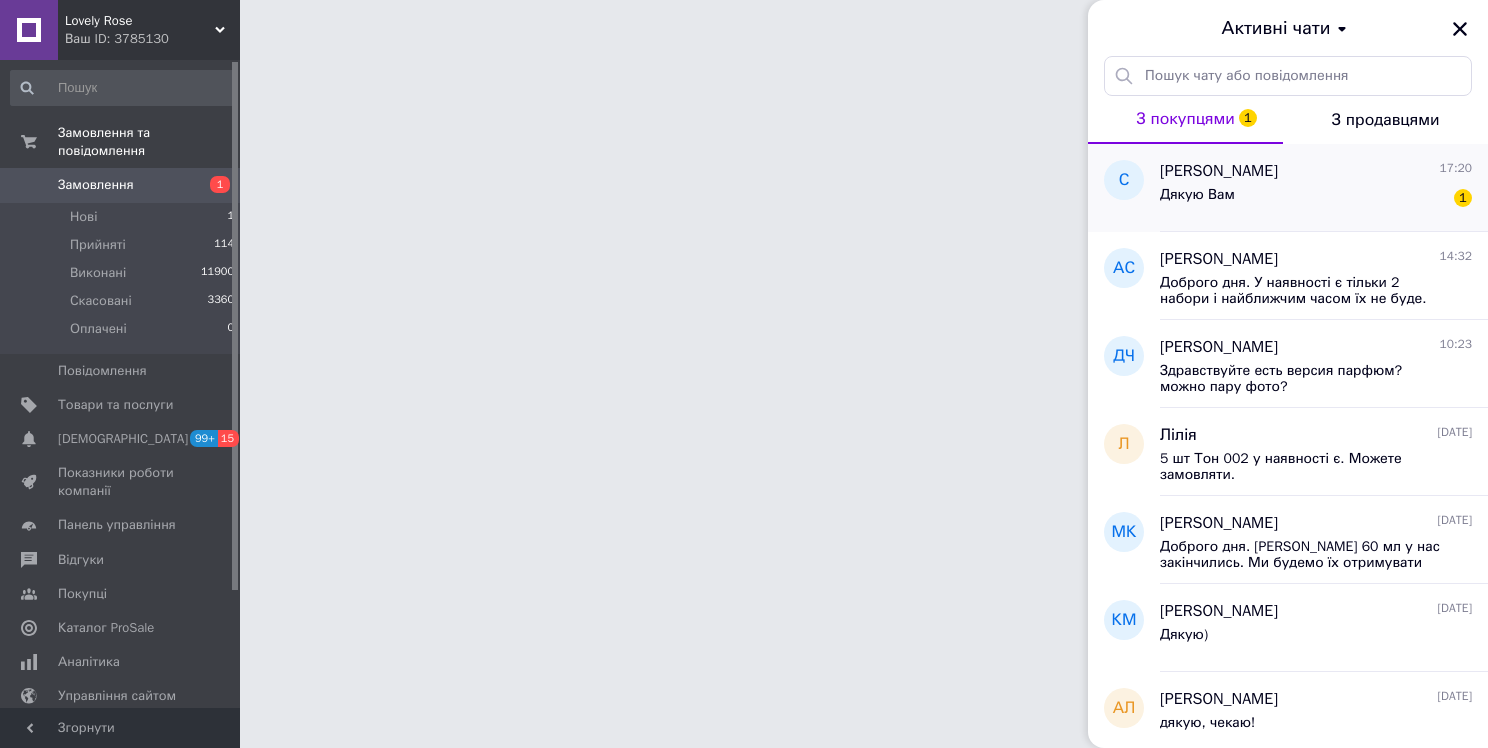 click on "Дякую Вам 1" at bounding box center [1316, 199] 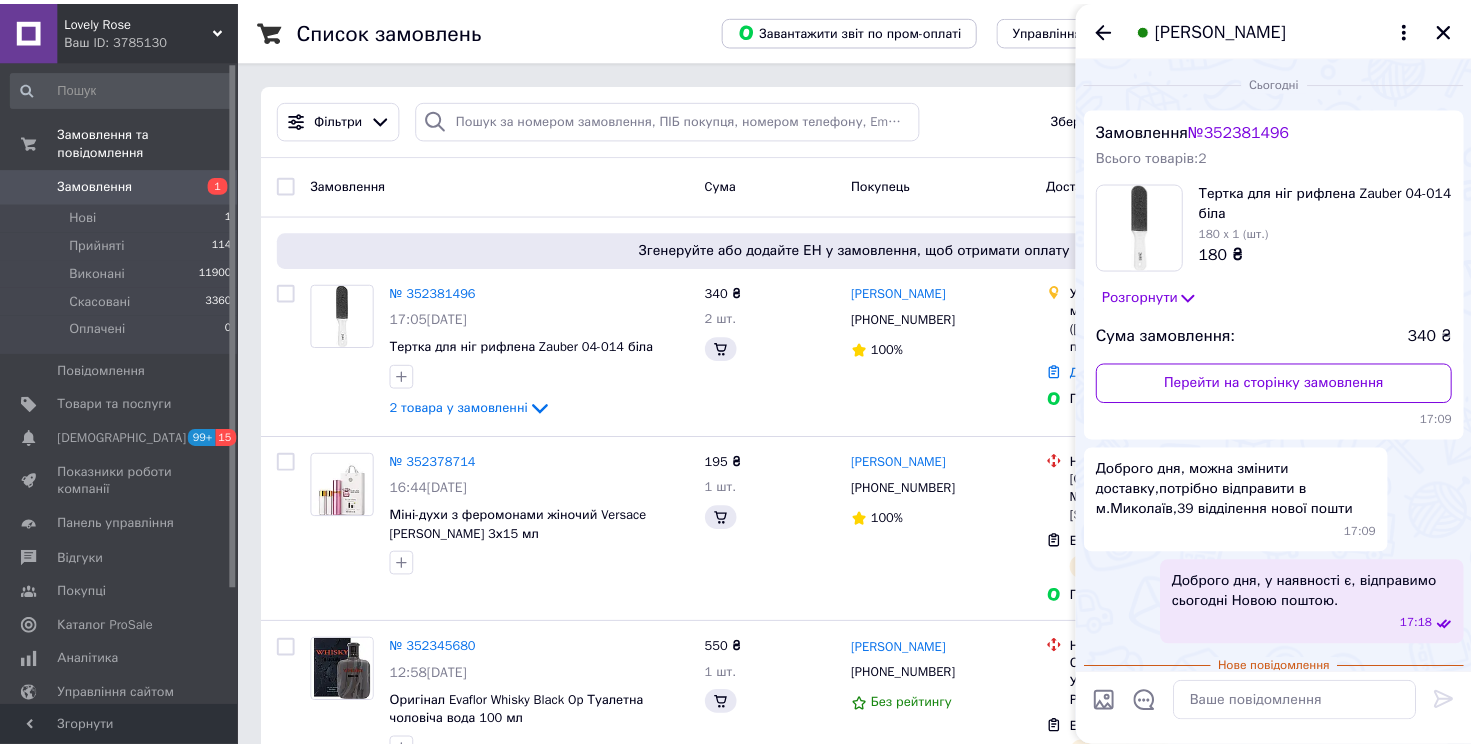 scroll, scrollTop: 69, scrollLeft: 0, axis: vertical 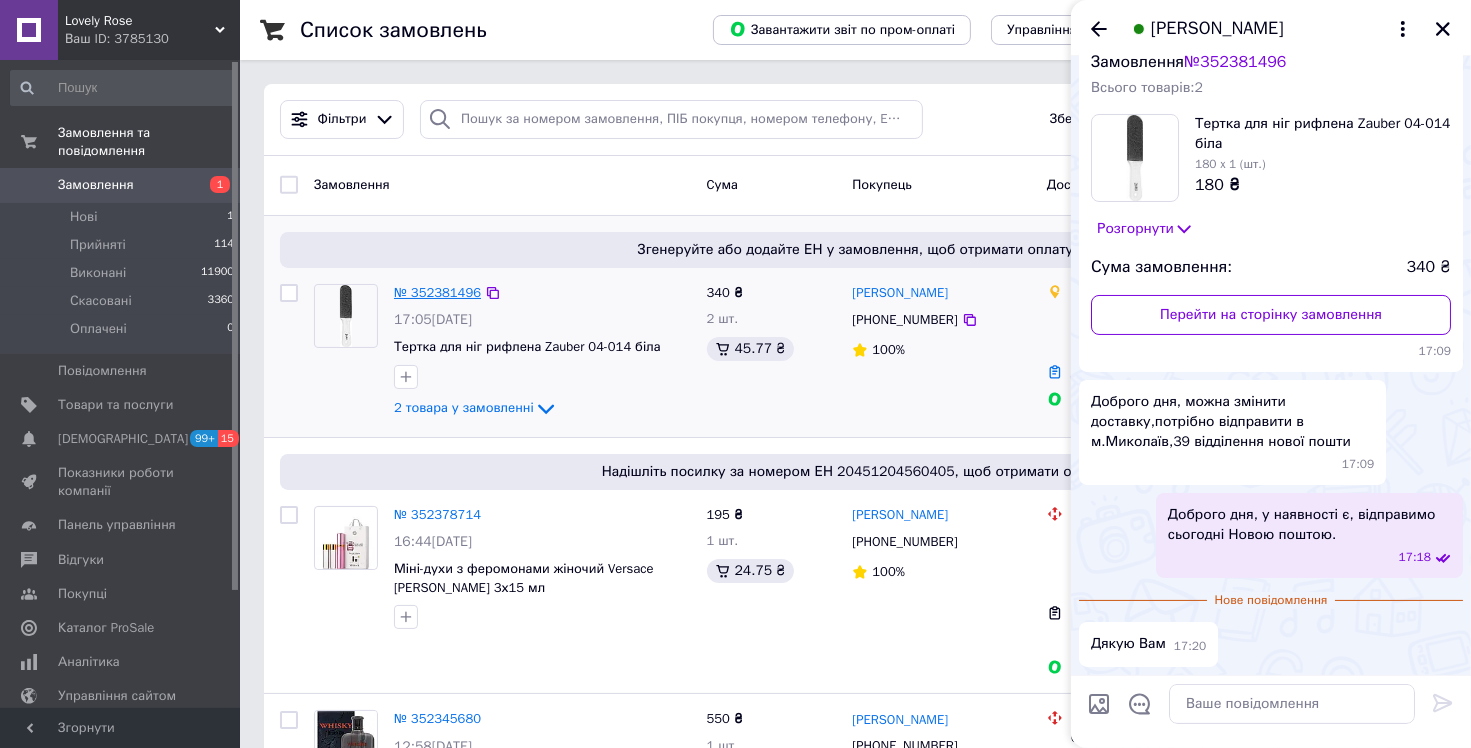click on "№ 352381496" at bounding box center (437, 292) 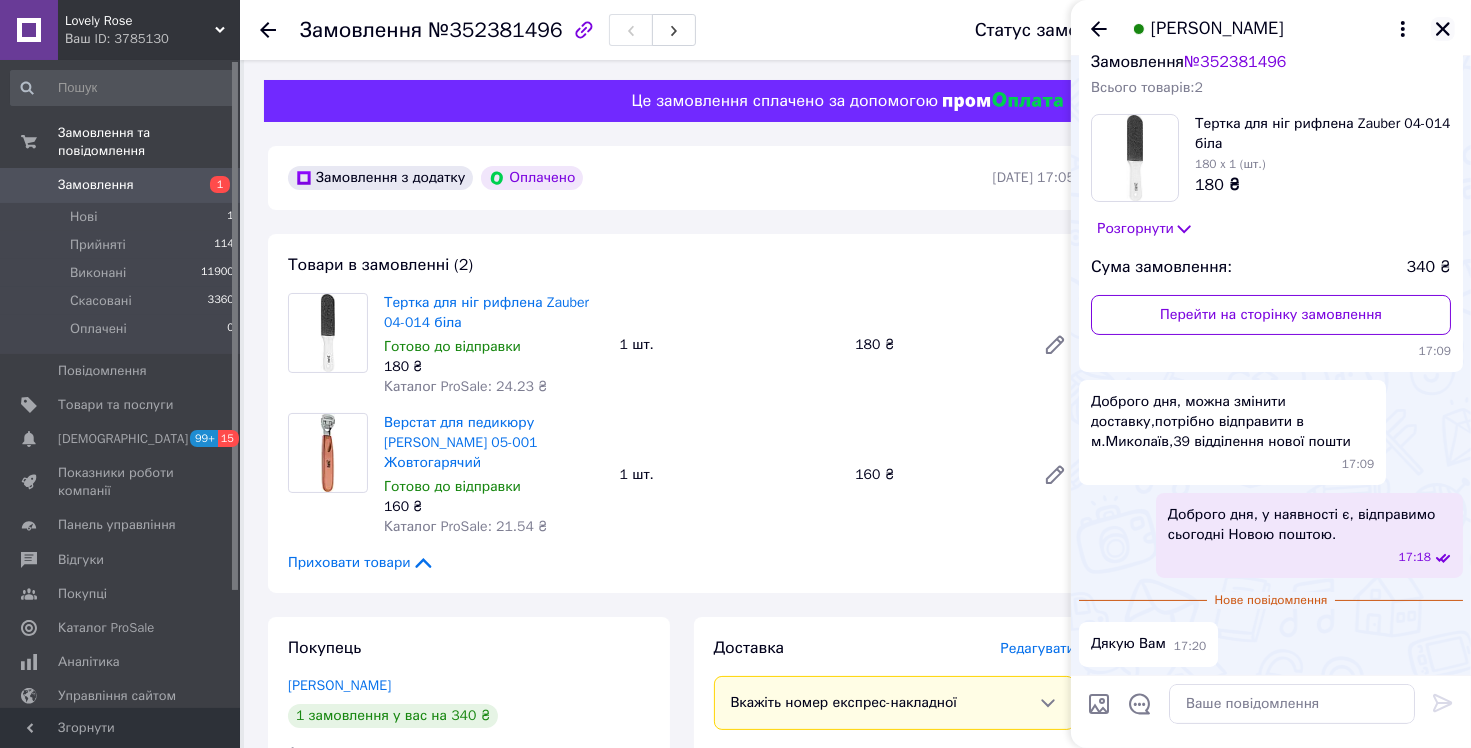 click 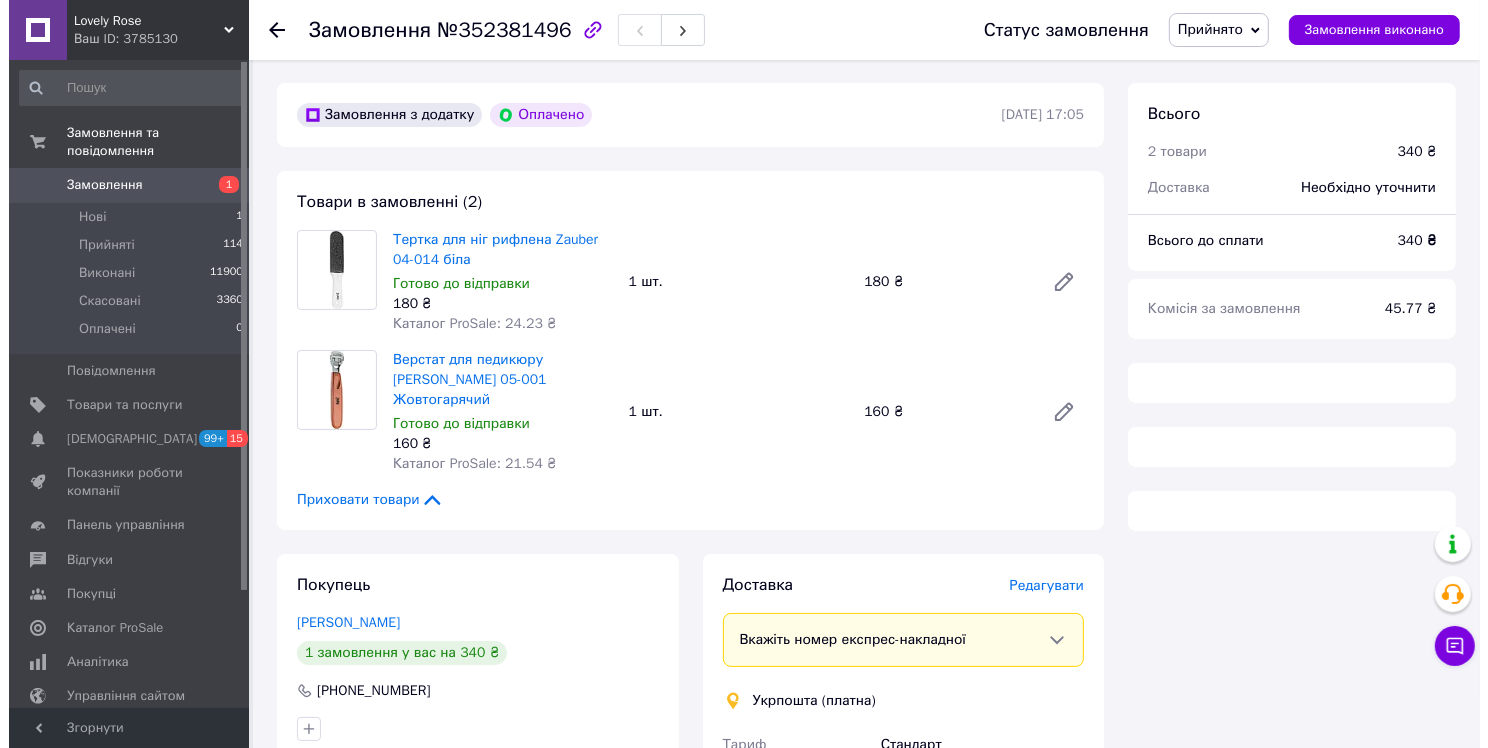 scroll, scrollTop: 300, scrollLeft: 0, axis: vertical 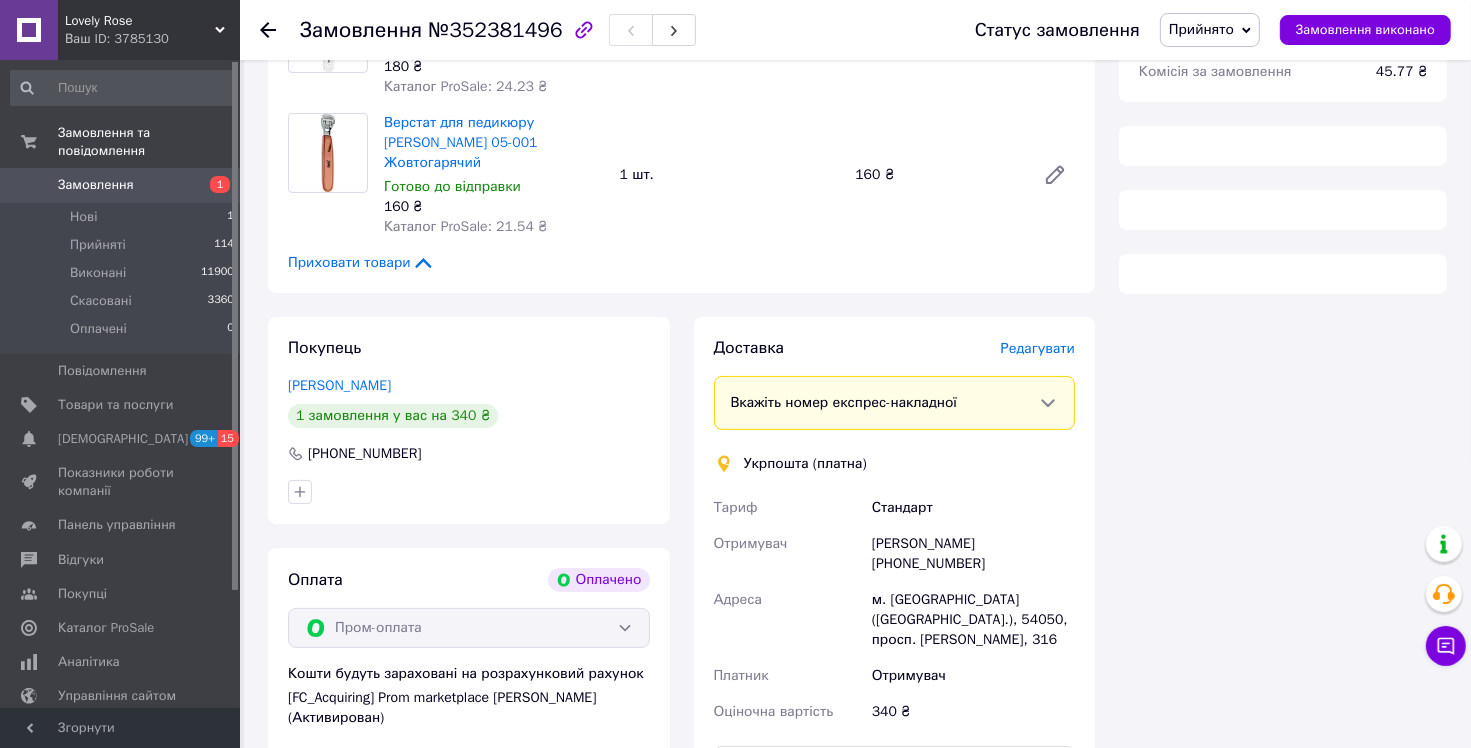 click on "Редагувати" at bounding box center (1038, 348) 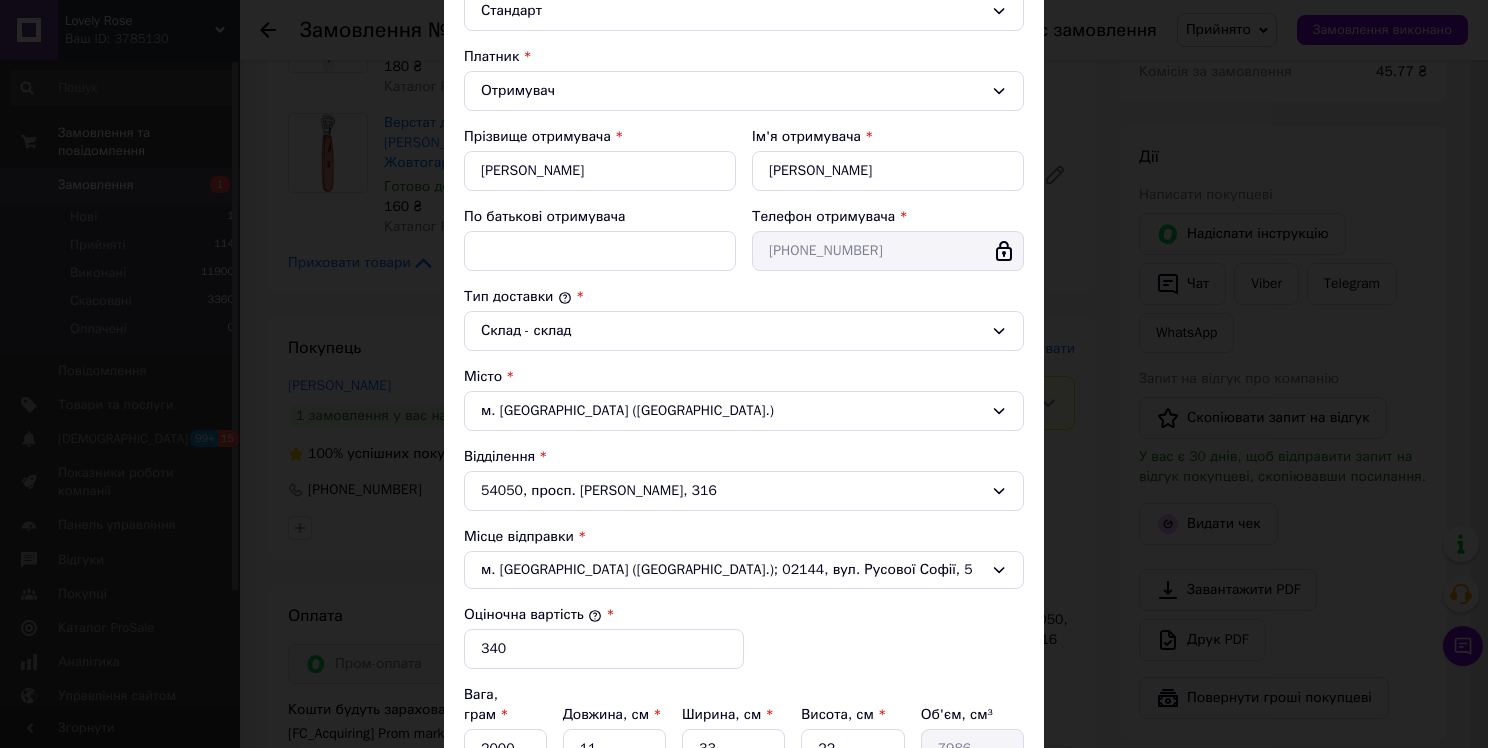 scroll, scrollTop: 100, scrollLeft: 0, axis: vertical 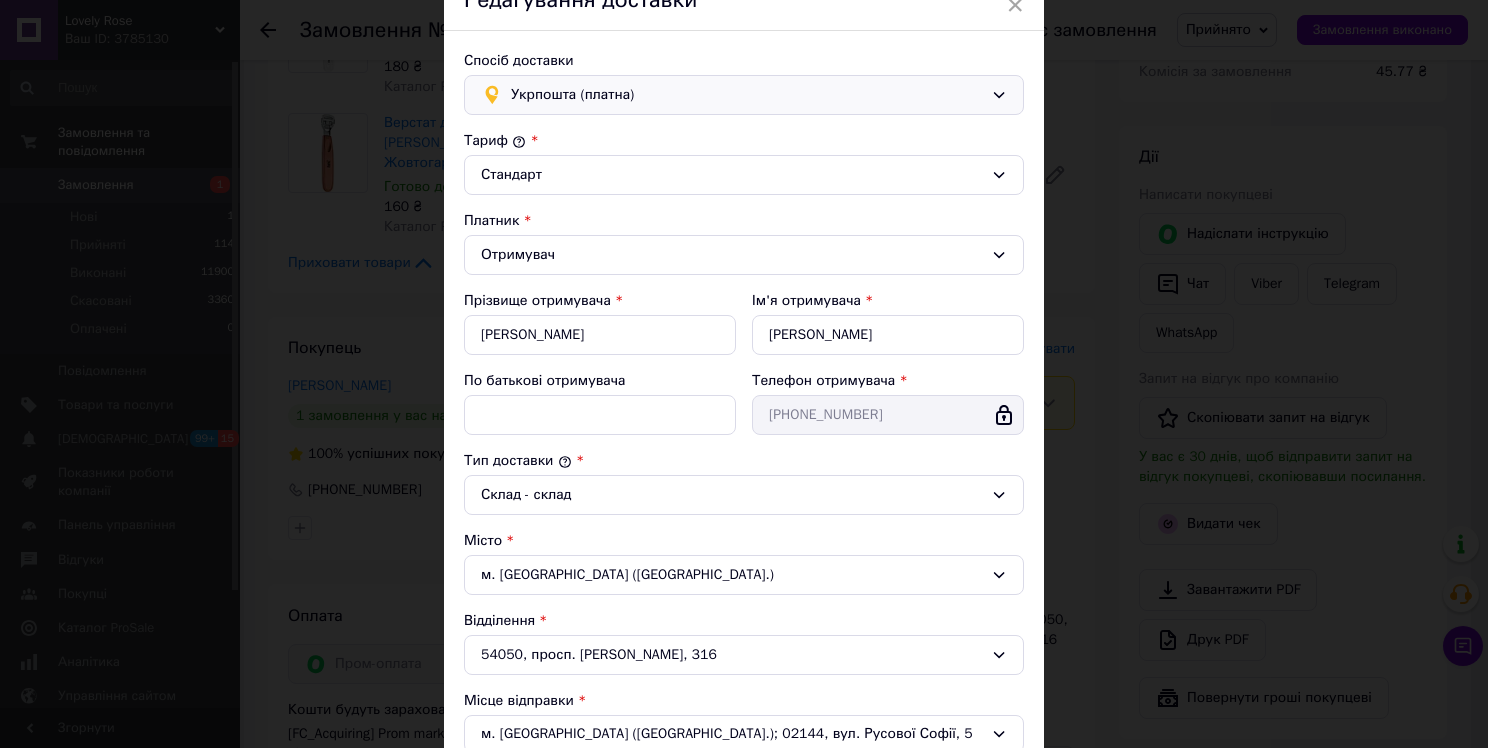 click on "Укрпошта (платна)" at bounding box center (744, 95) 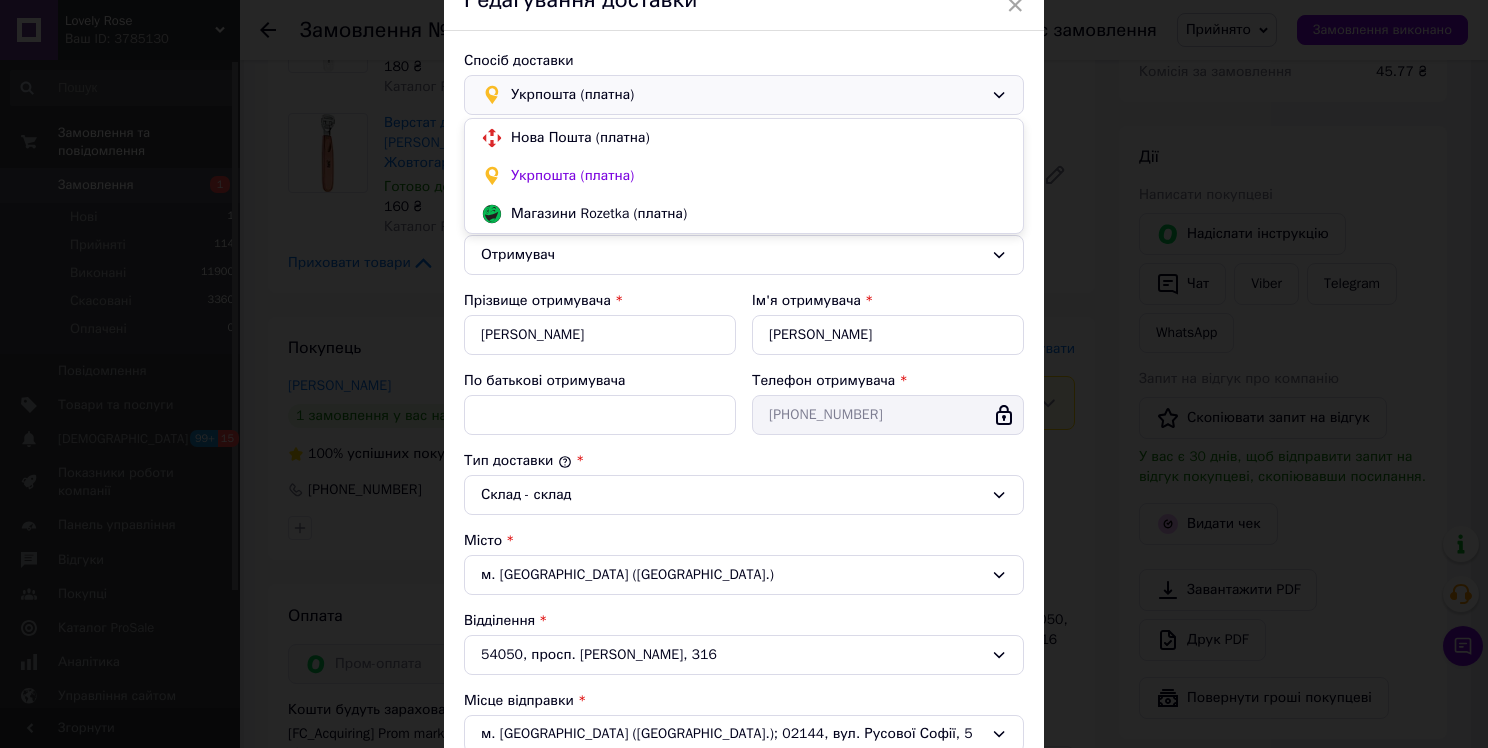 click on "Нова Пошта (платна)" at bounding box center [759, 138] 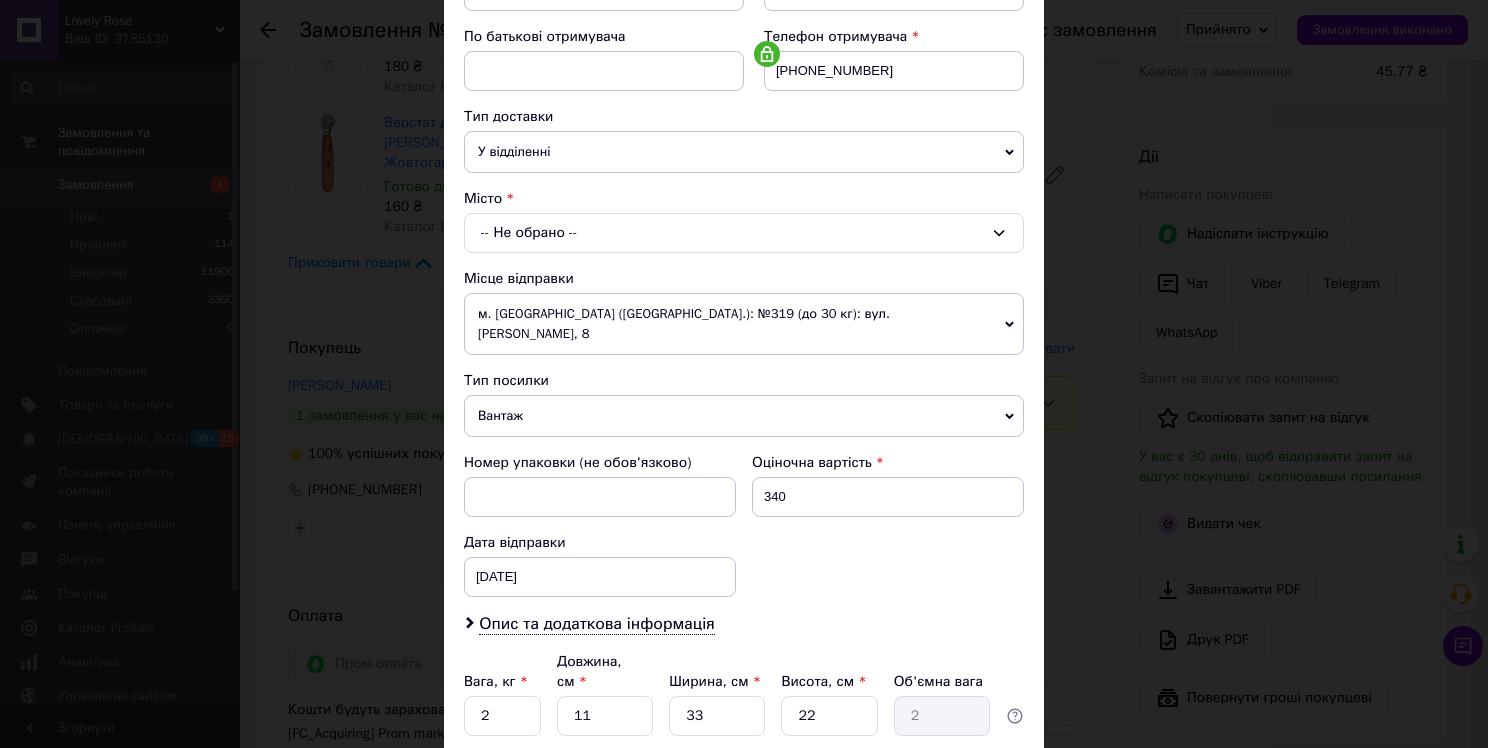 scroll, scrollTop: 400, scrollLeft: 0, axis: vertical 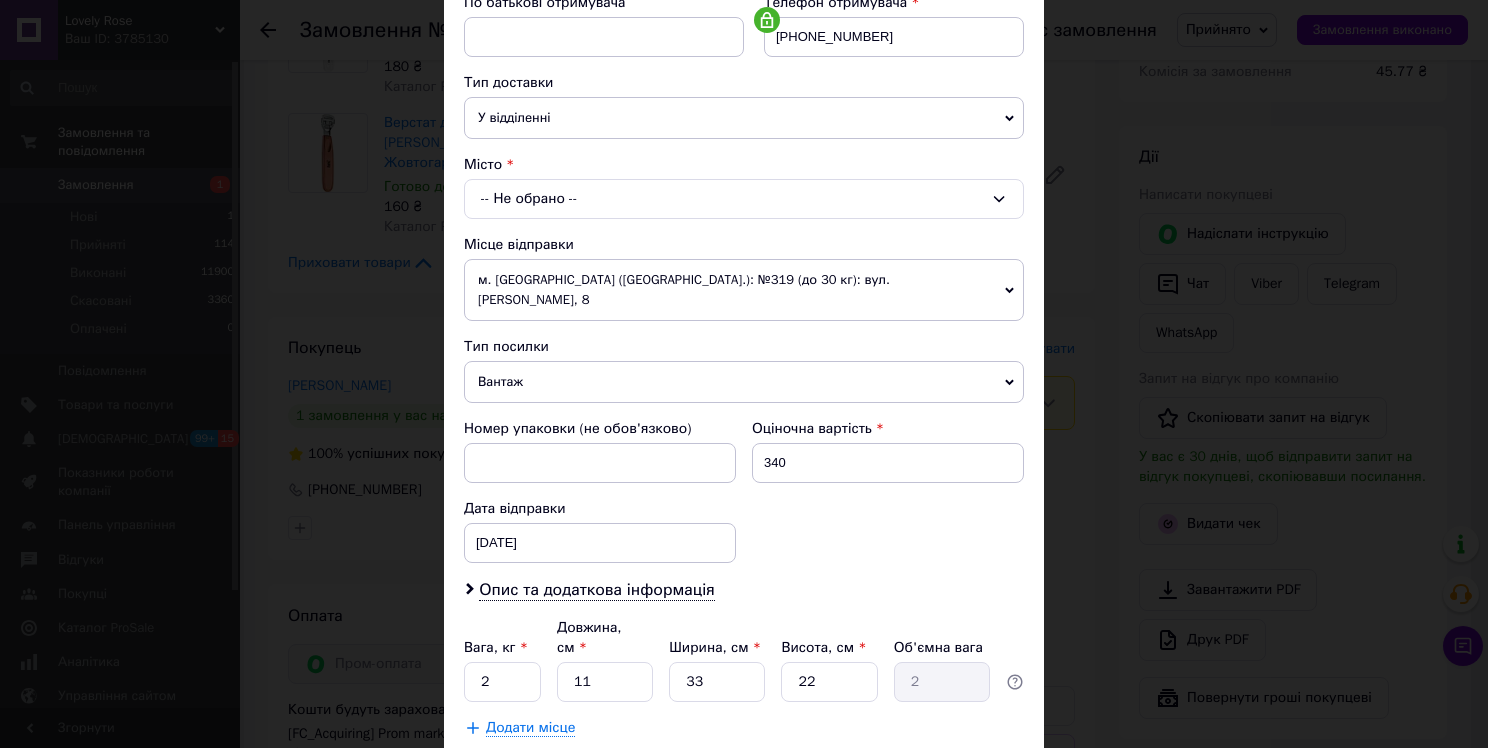 click on "-- Не обрано --" at bounding box center [744, 199] 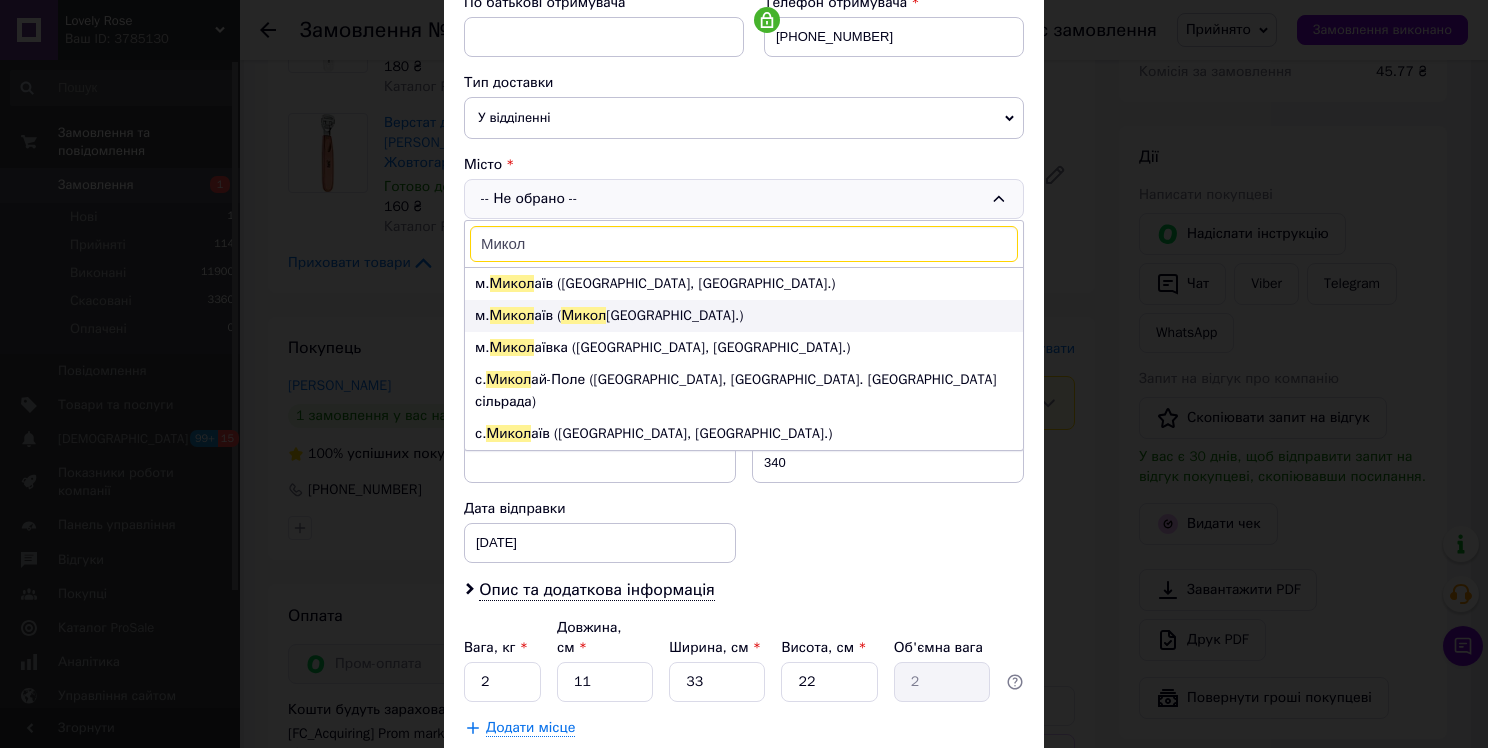 type on "Микол" 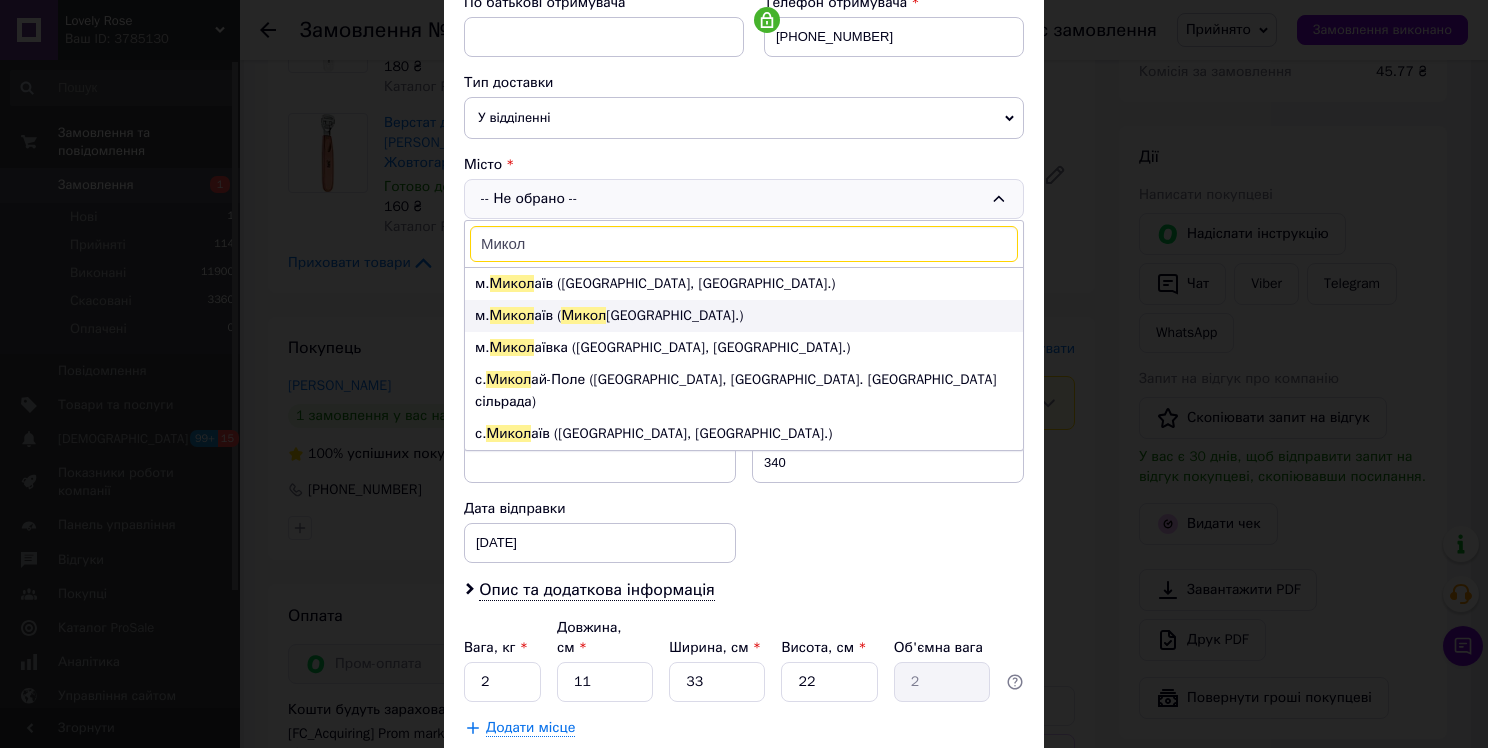 click on "Микол" at bounding box center (583, 315) 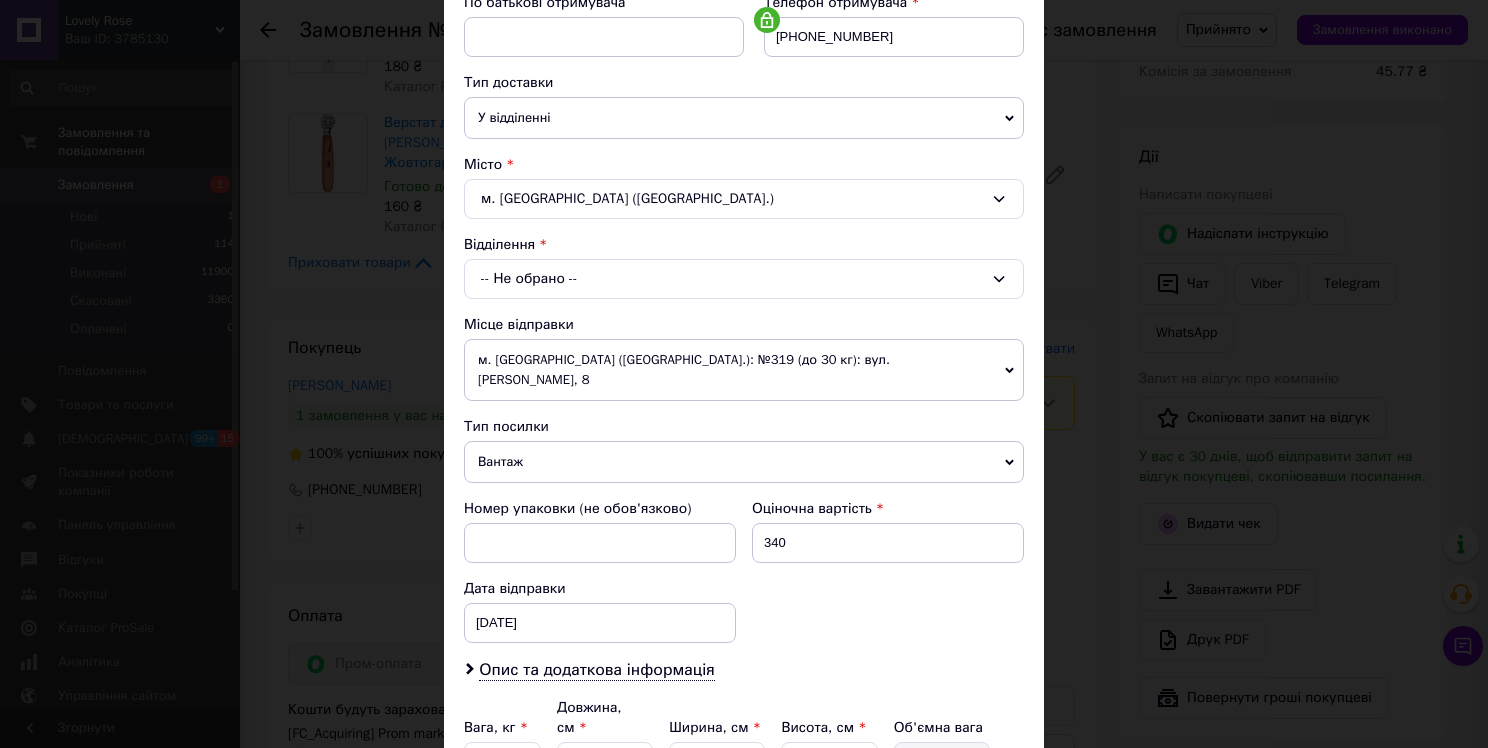 click on "-- Не обрано --" at bounding box center [744, 279] 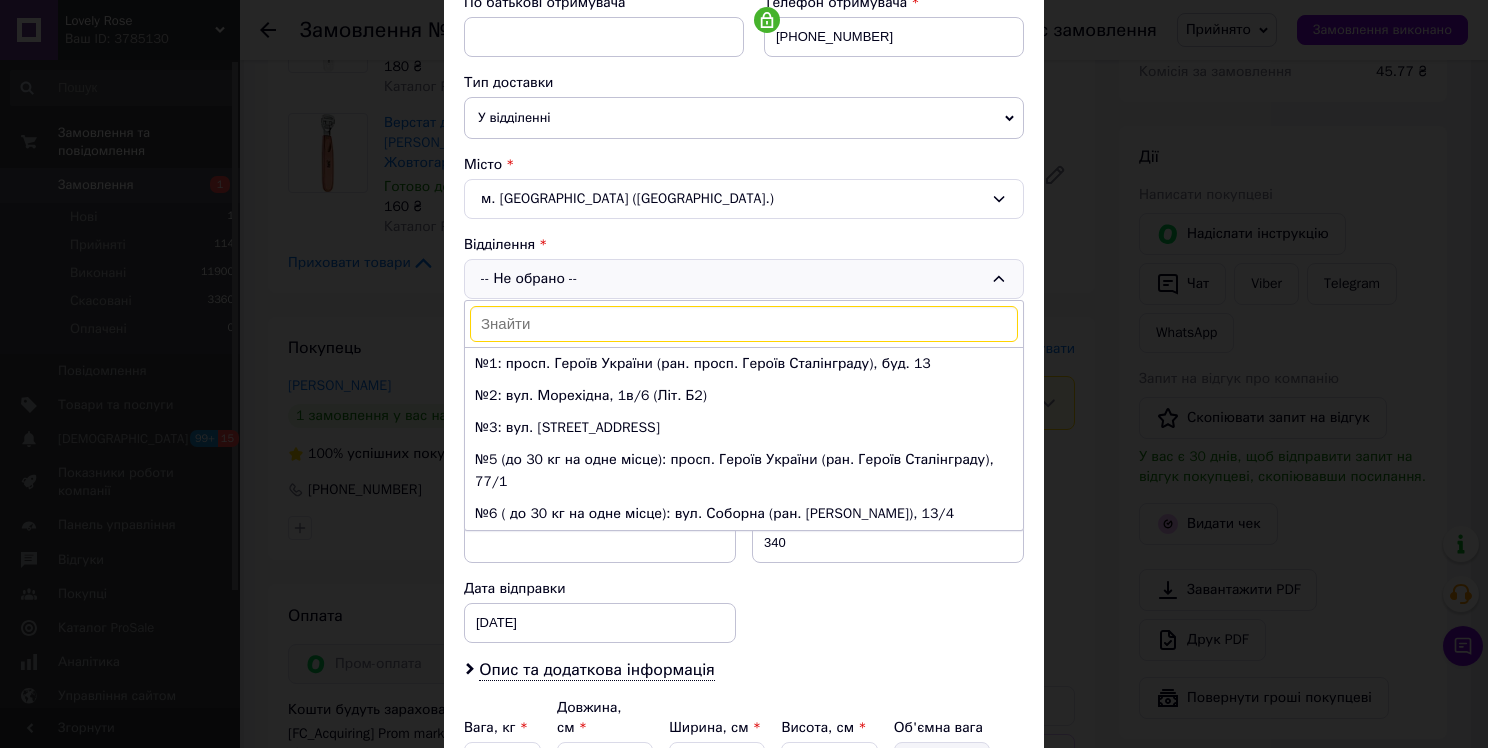 click at bounding box center [744, 324] 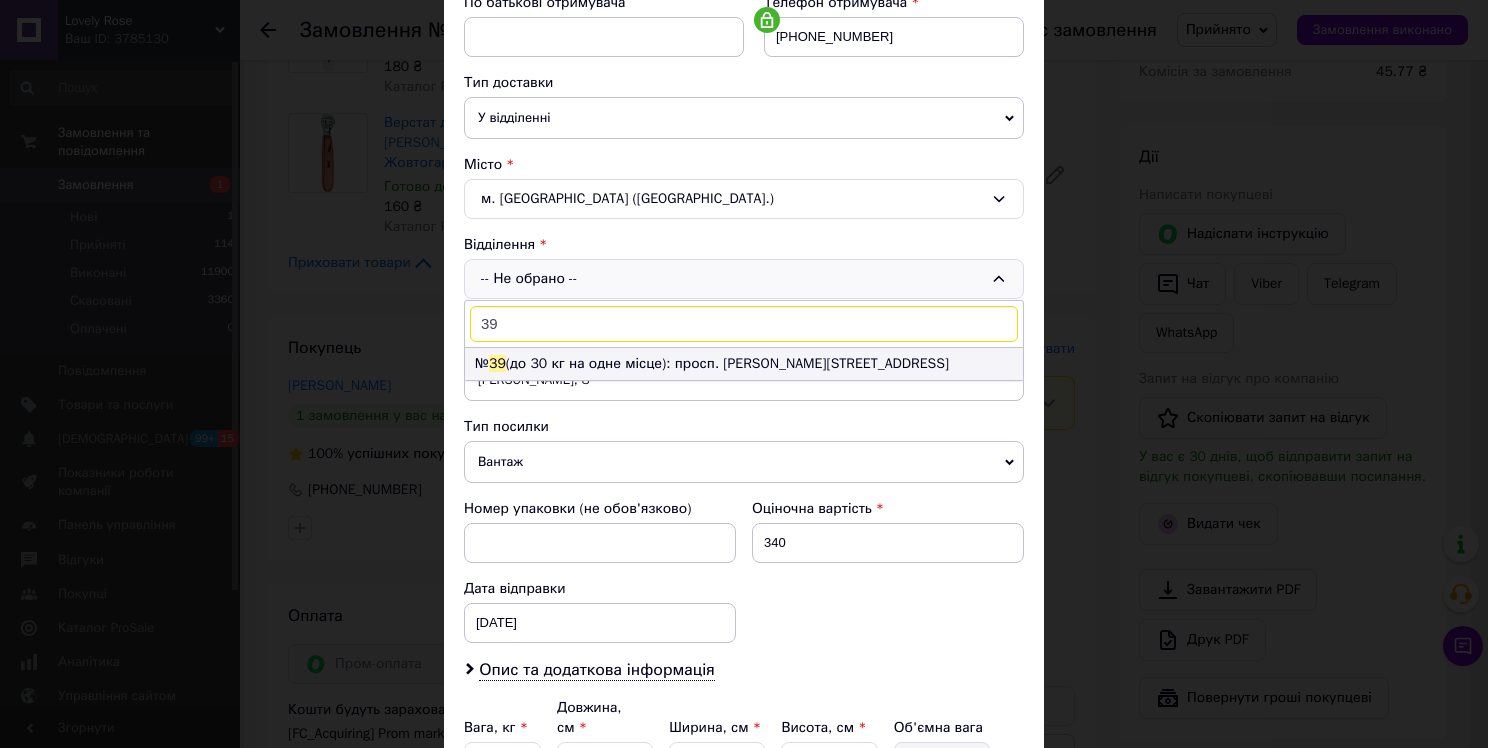 type on "39" 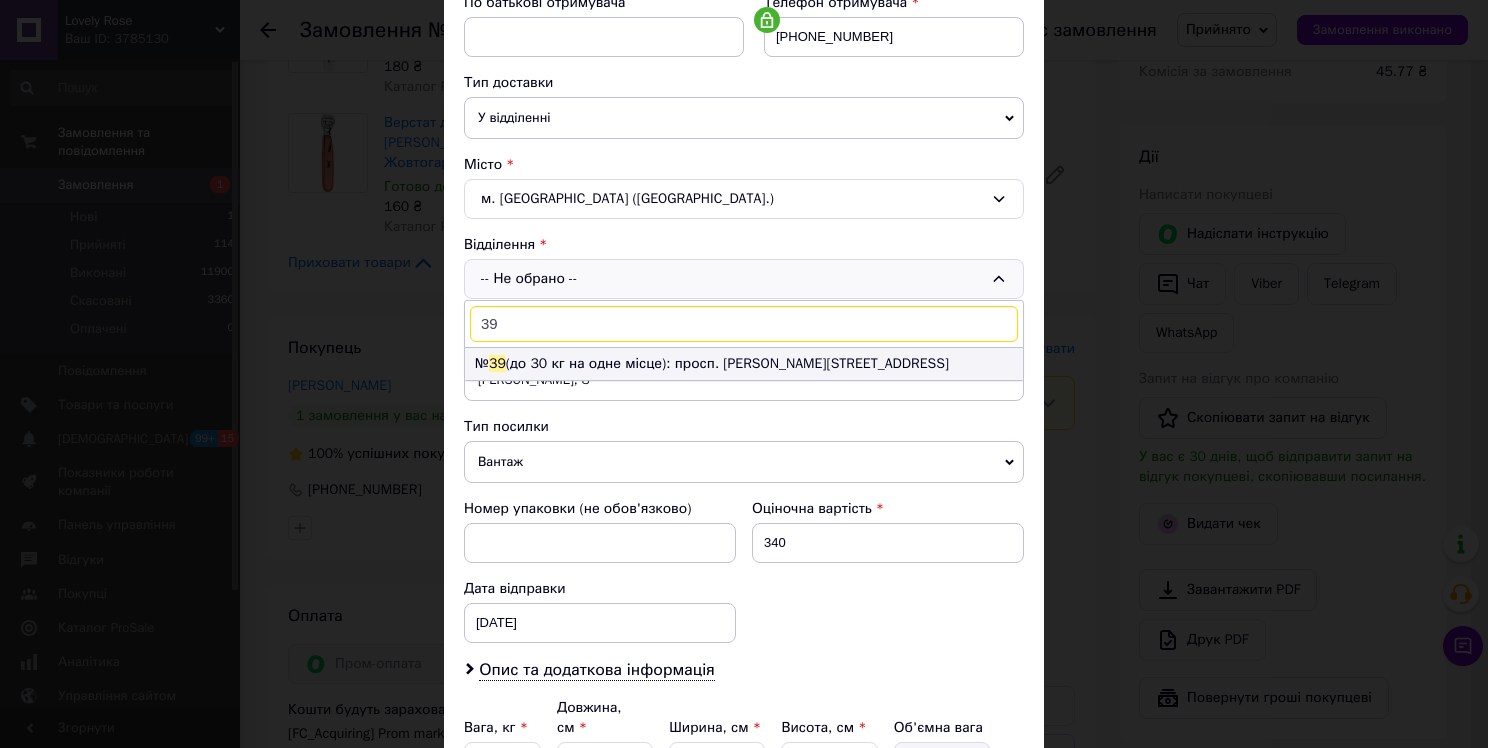 click on "№ 39  (до 30 кг на одне місце): просп. Богоявленський, 301" at bounding box center (744, 364) 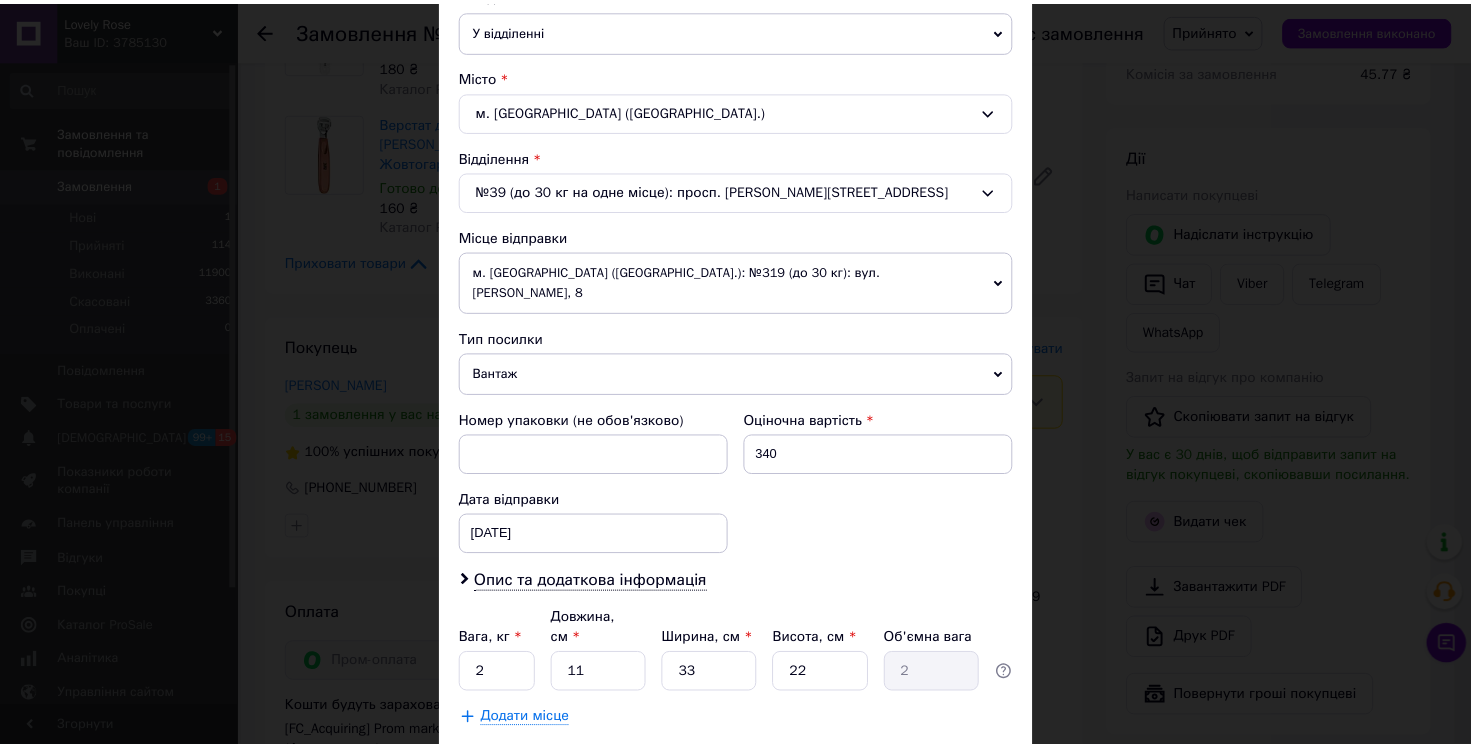scroll, scrollTop: 574, scrollLeft: 0, axis: vertical 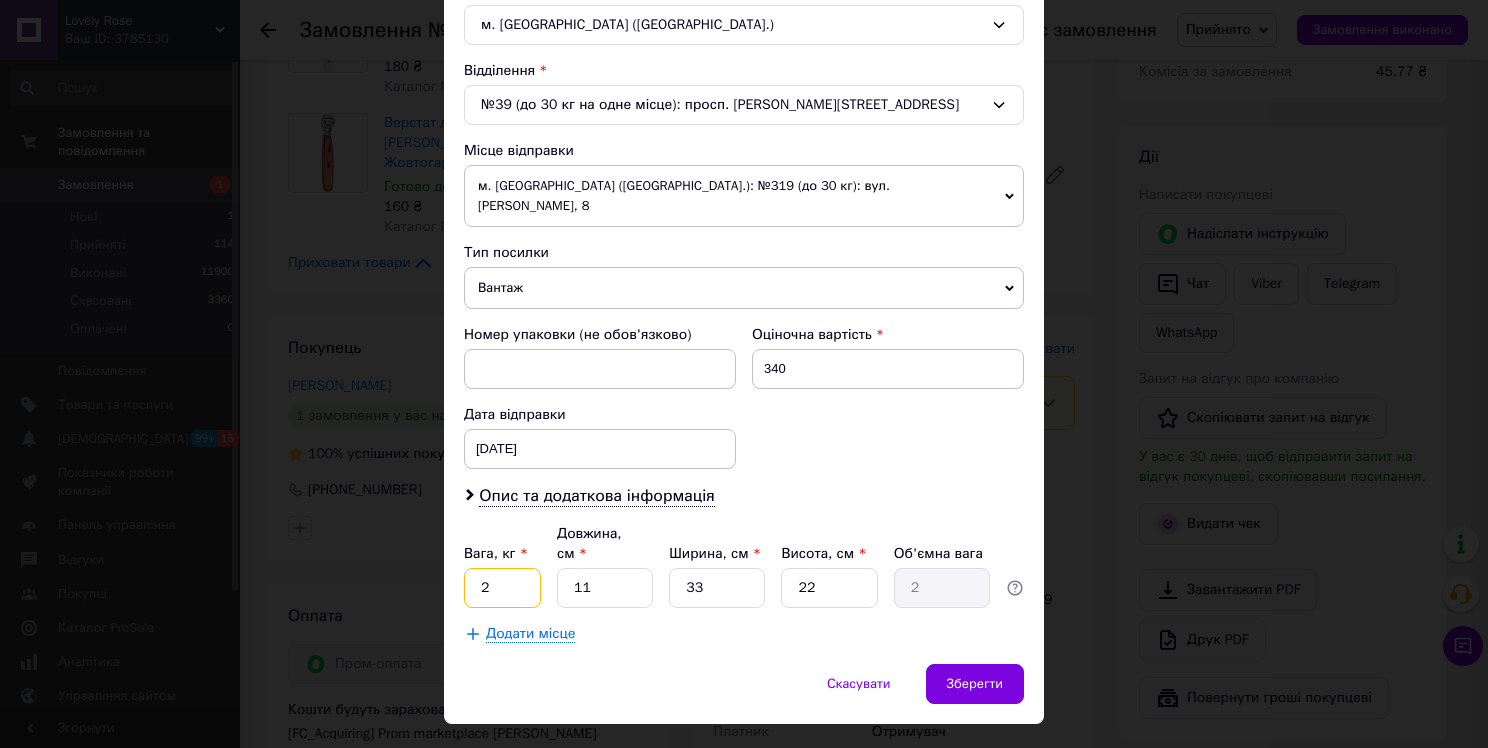 drag, startPoint x: 496, startPoint y: 535, endPoint x: 472, endPoint y: 538, distance: 24.186773 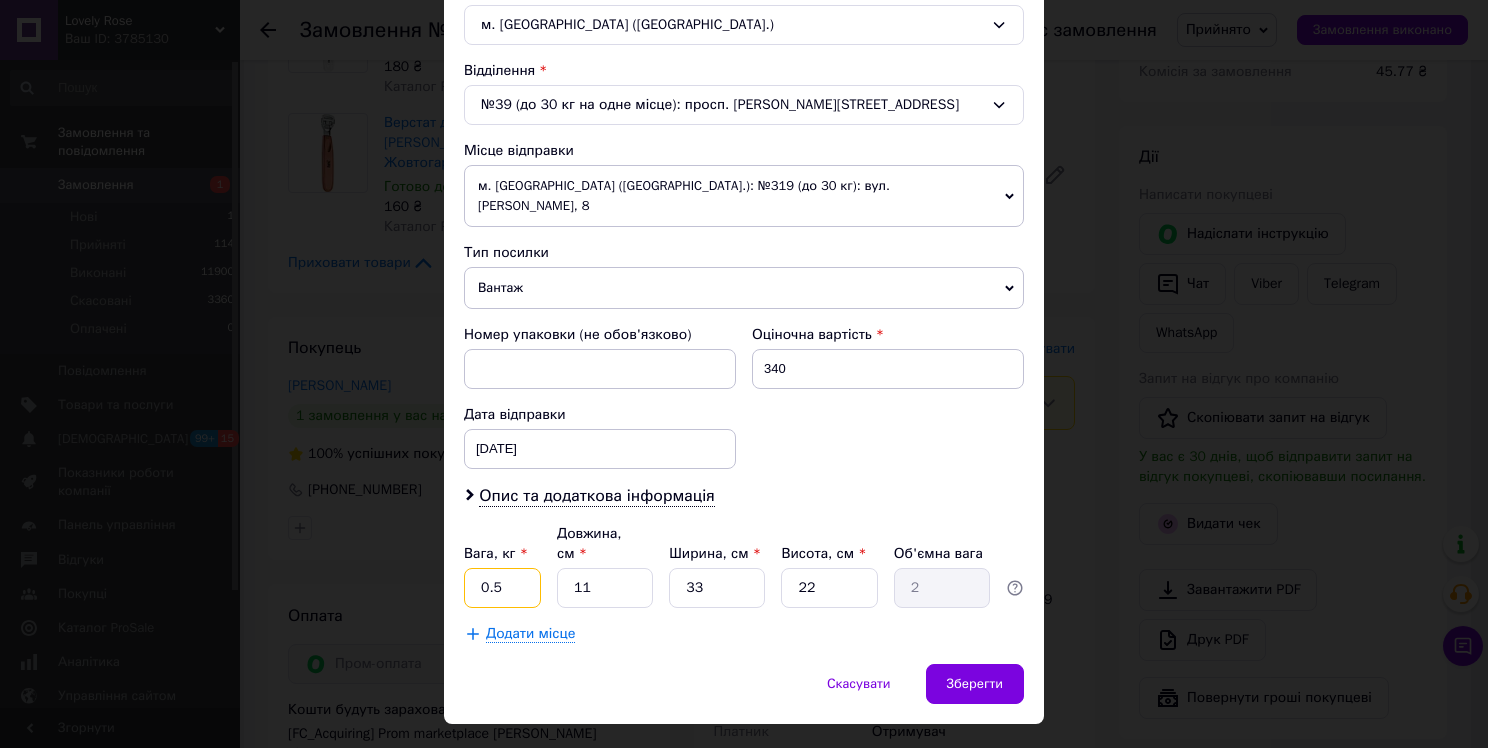 type on "0.5" 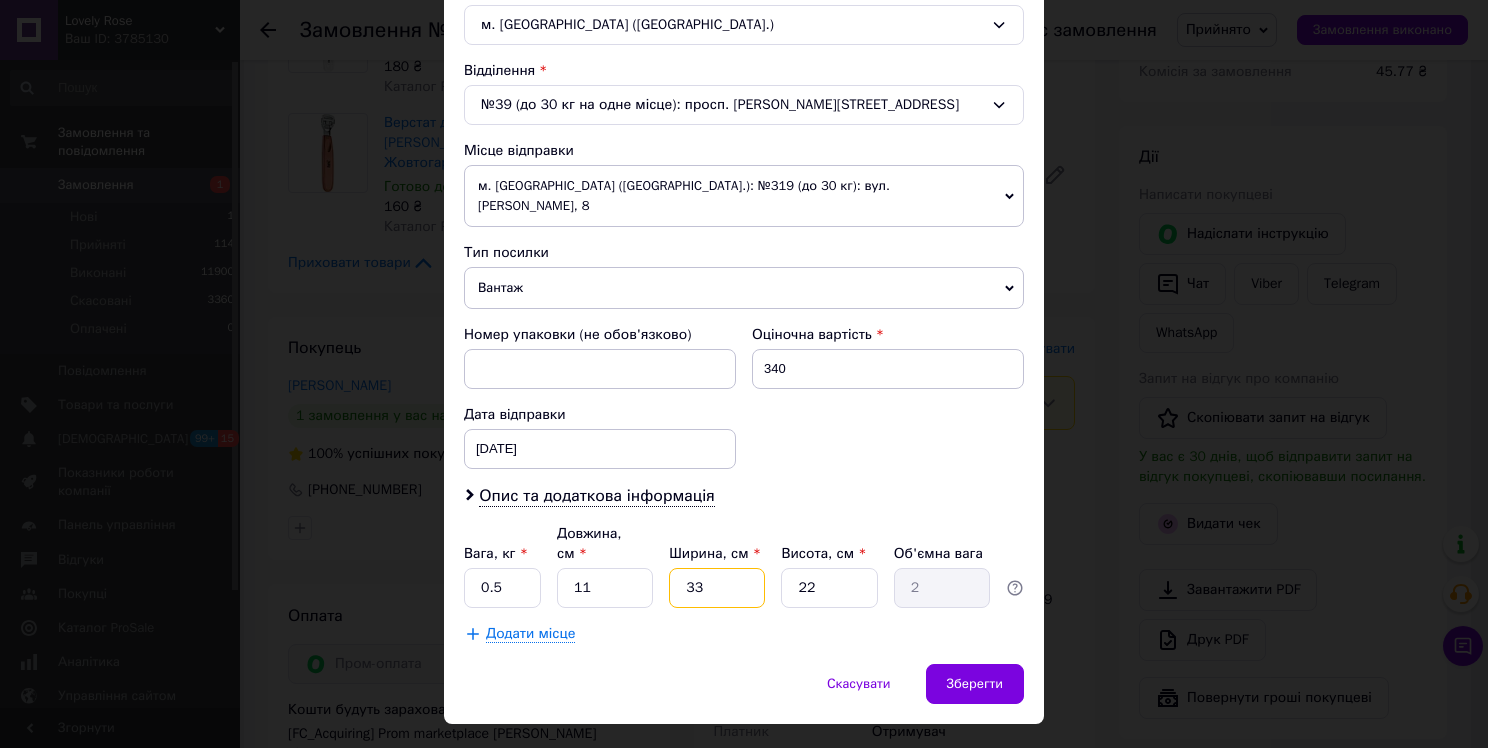 drag, startPoint x: 697, startPoint y: 538, endPoint x: 675, endPoint y: 538, distance: 22 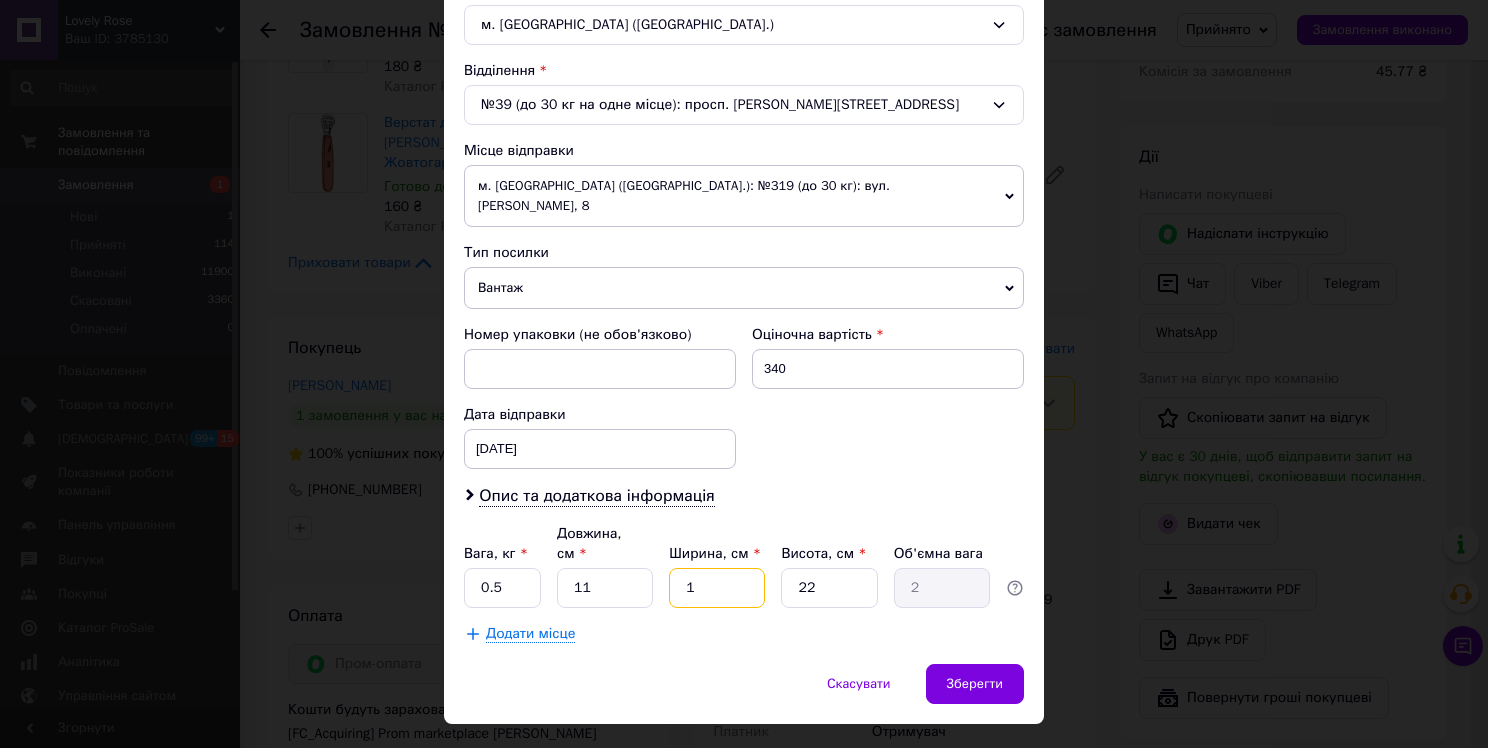 type on "0.1" 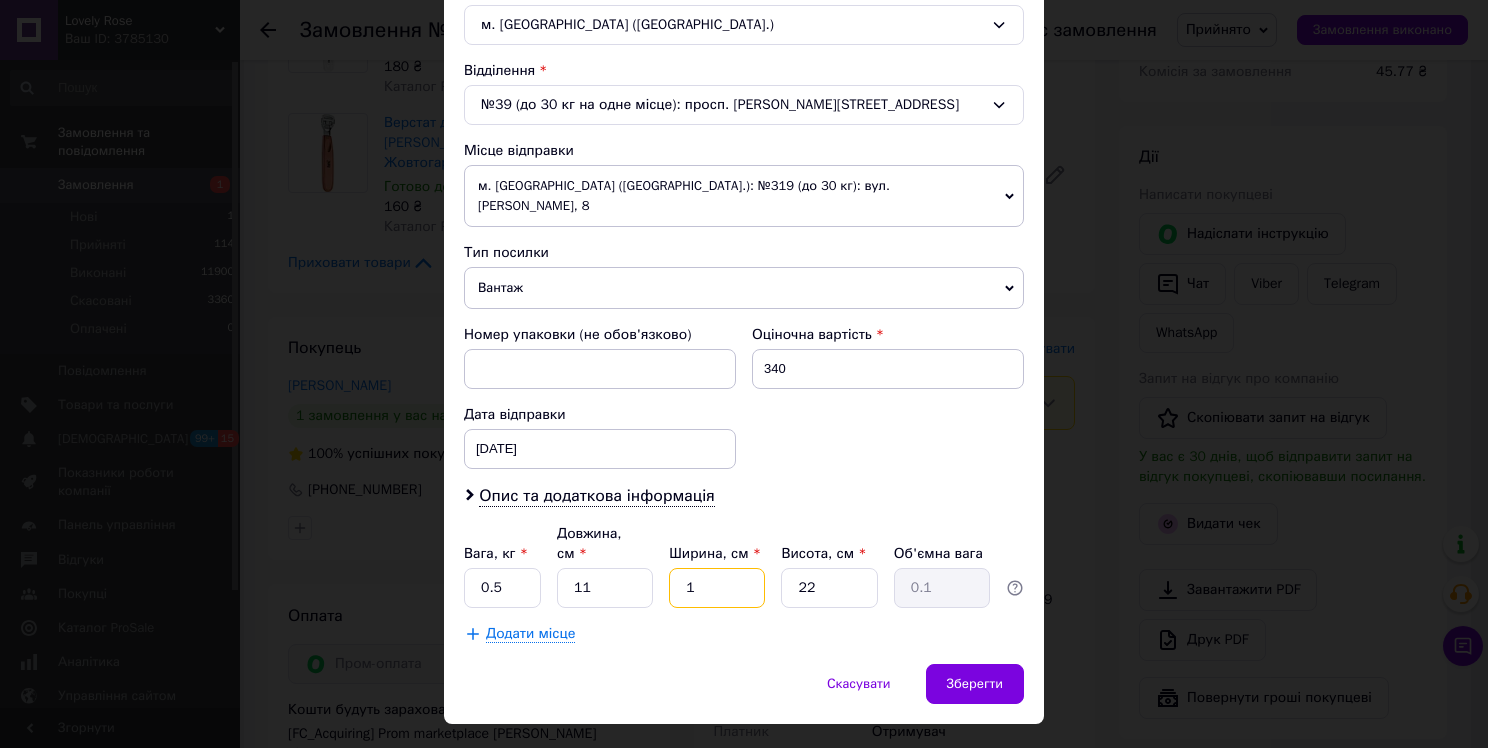 type on "15" 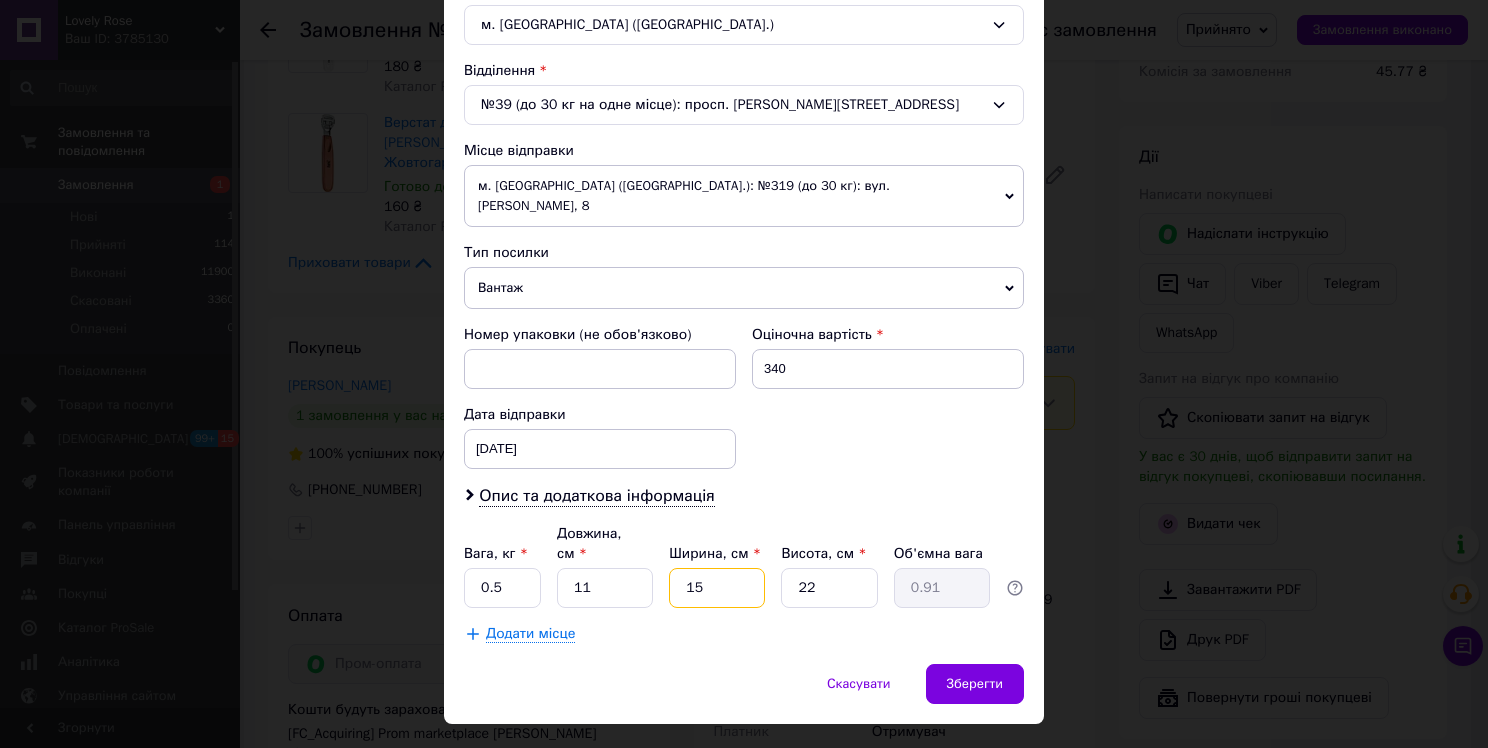 type on "15" 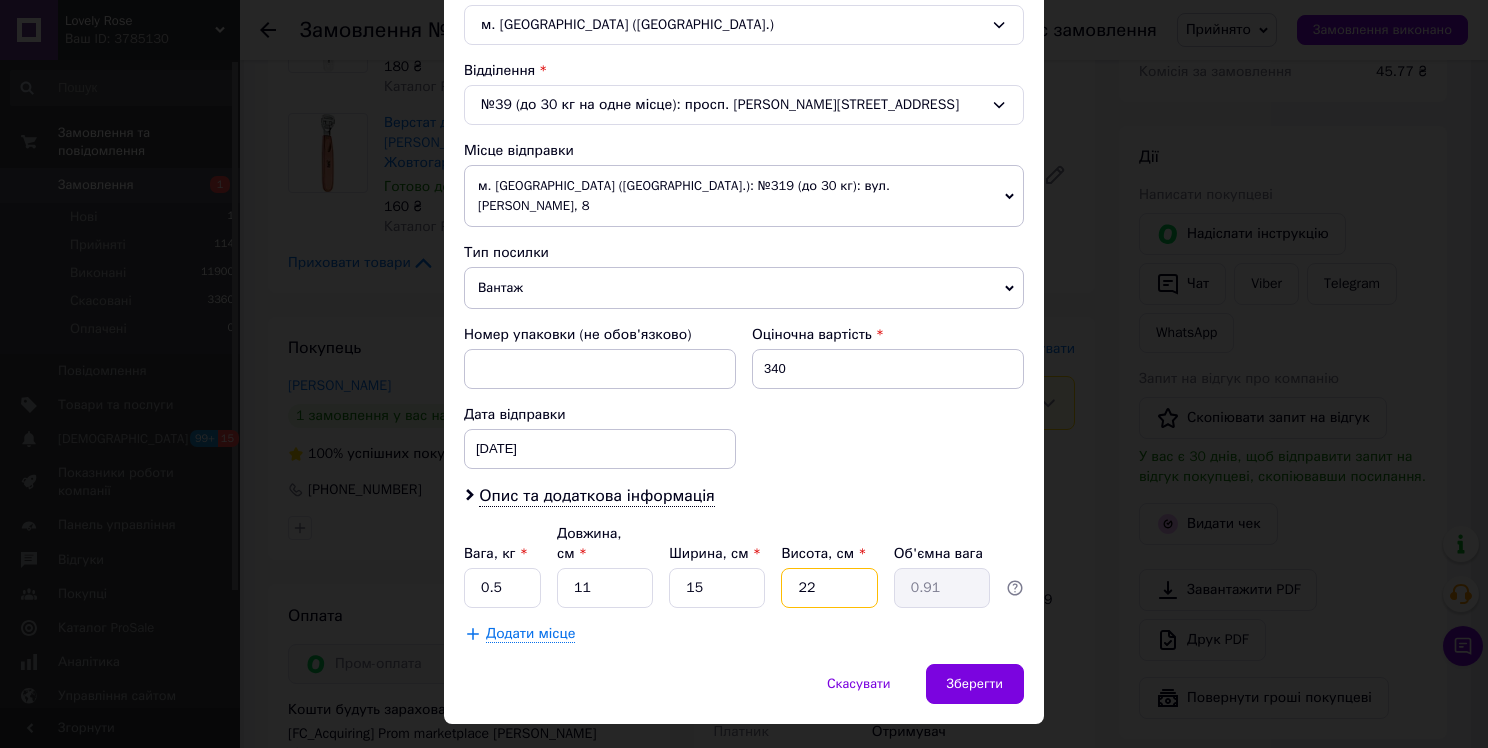 drag, startPoint x: 798, startPoint y: 543, endPoint x: 783, endPoint y: 543, distance: 15 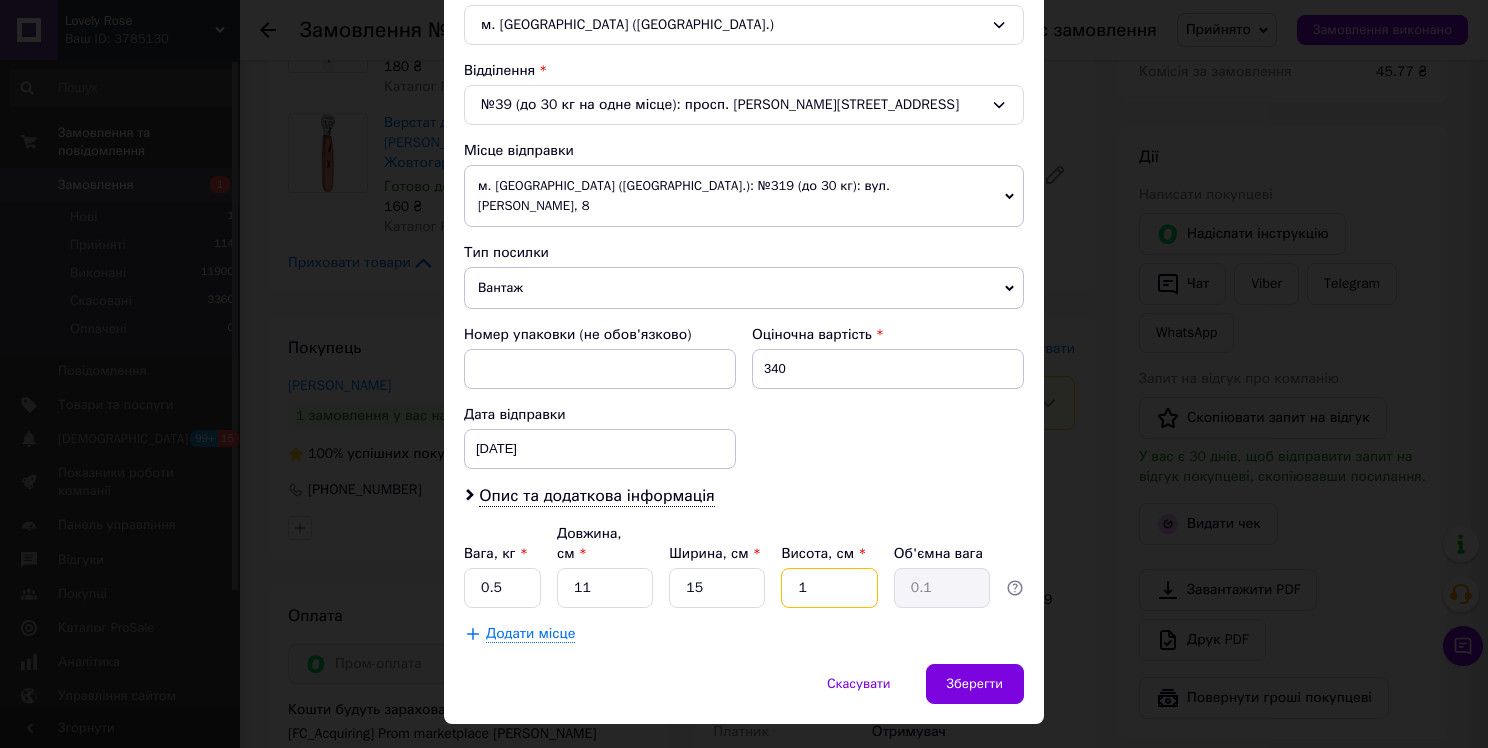 type on "16" 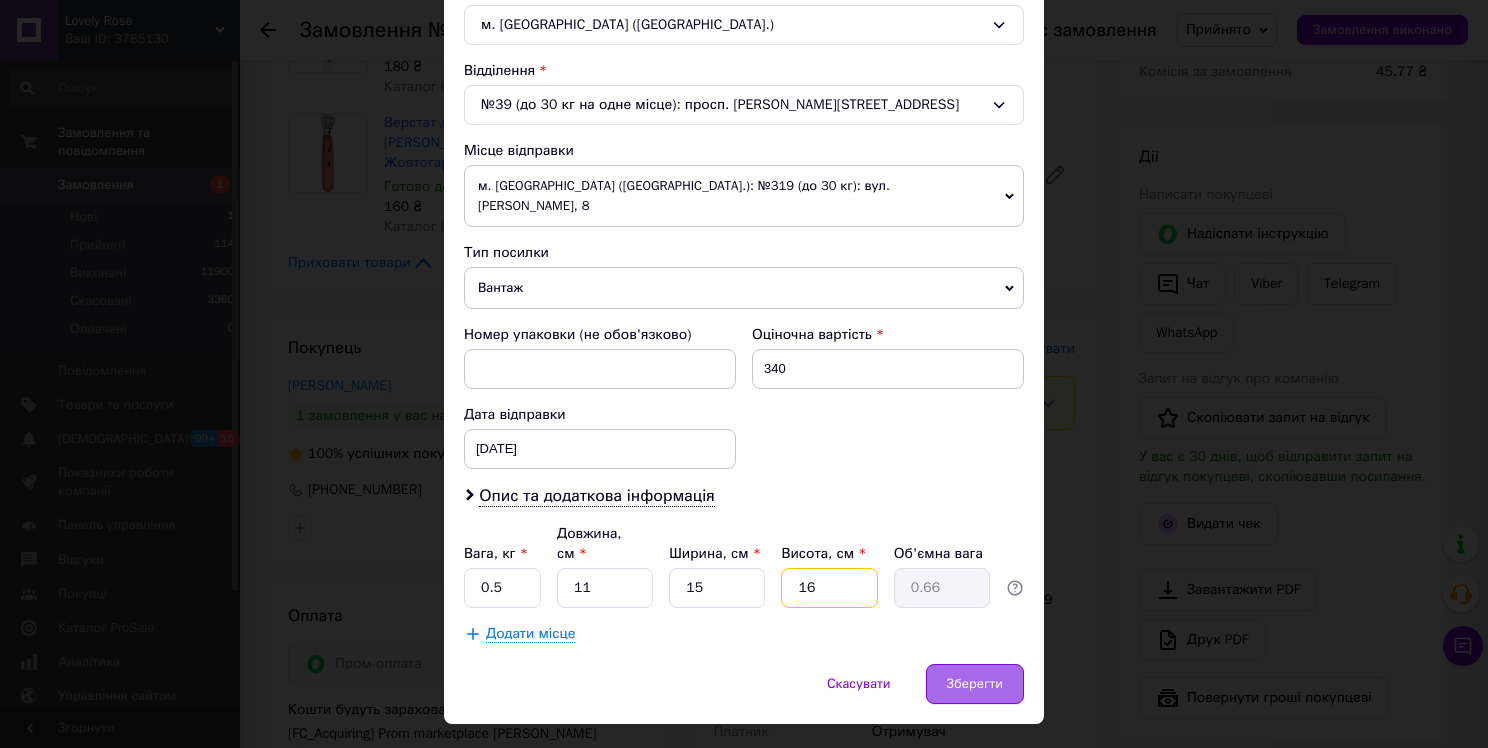 type on "16" 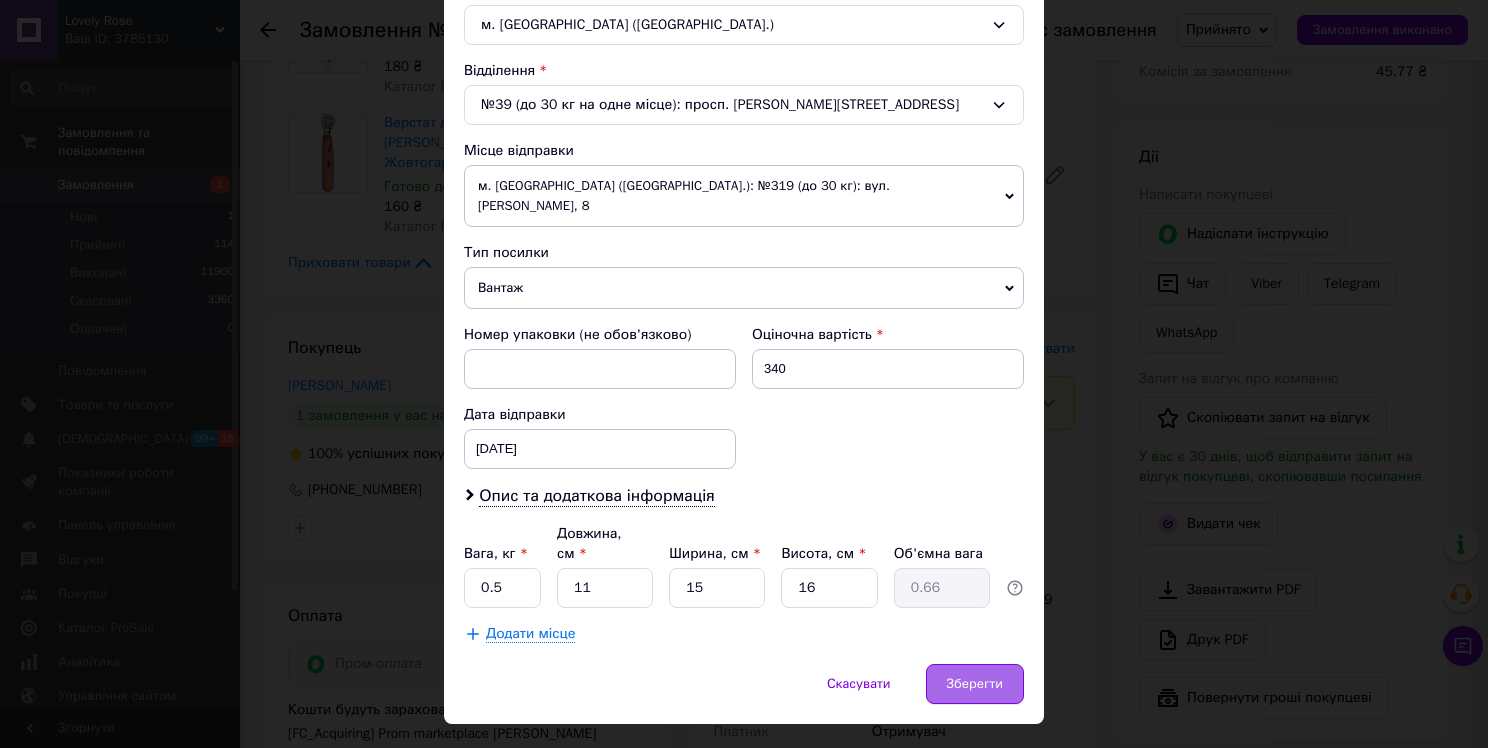 click on "Зберегти" at bounding box center [975, 684] 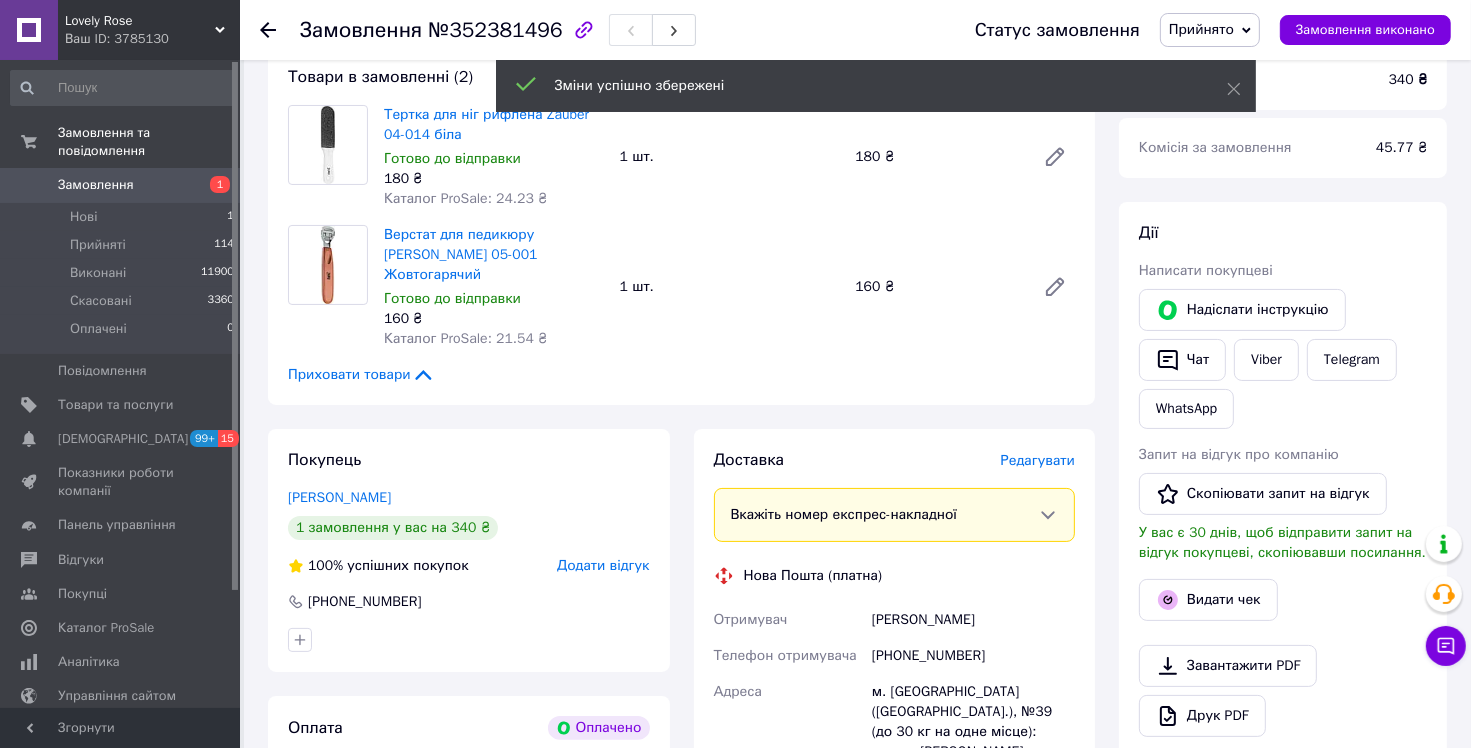 scroll, scrollTop: 0, scrollLeft: 0, axis: both 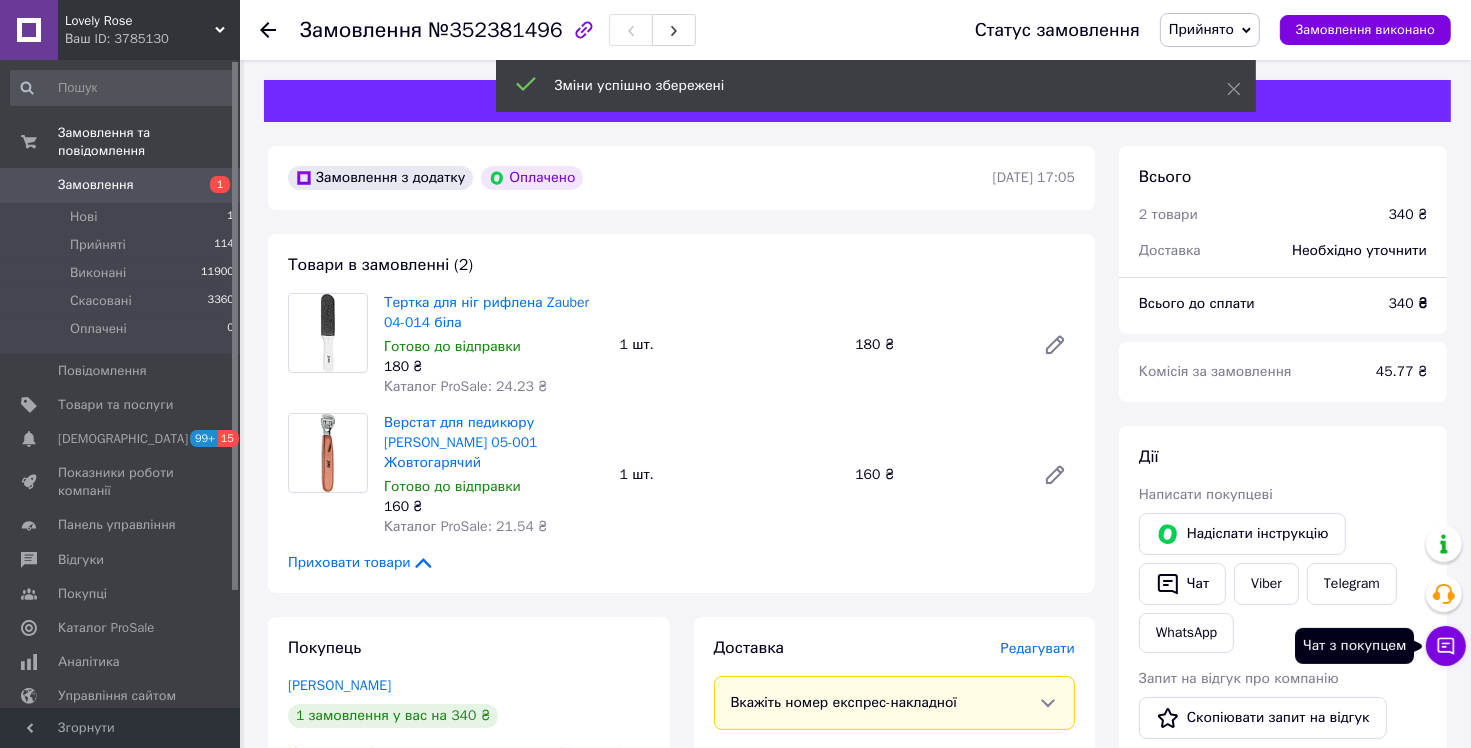 click 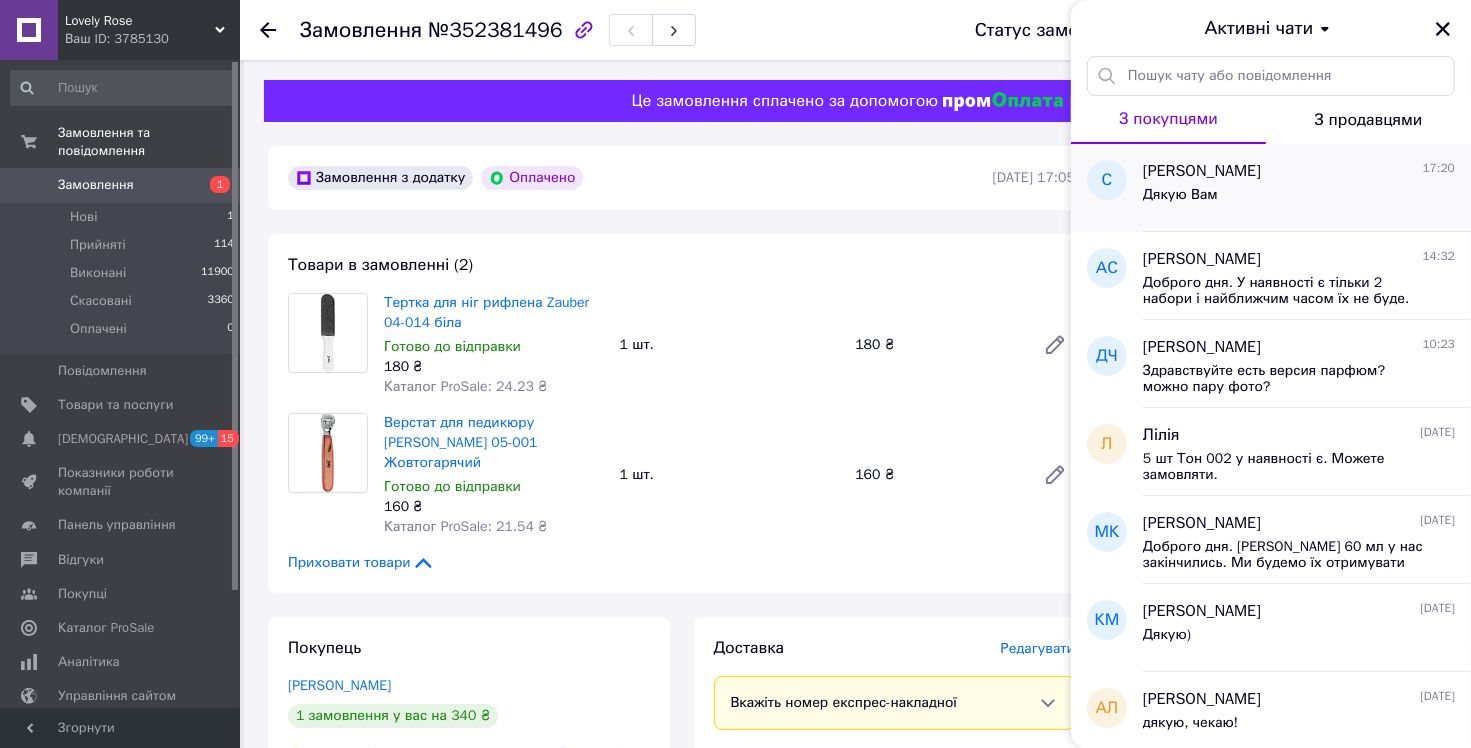 click on "Дякую Вам" at bounding box center (1299, 199) 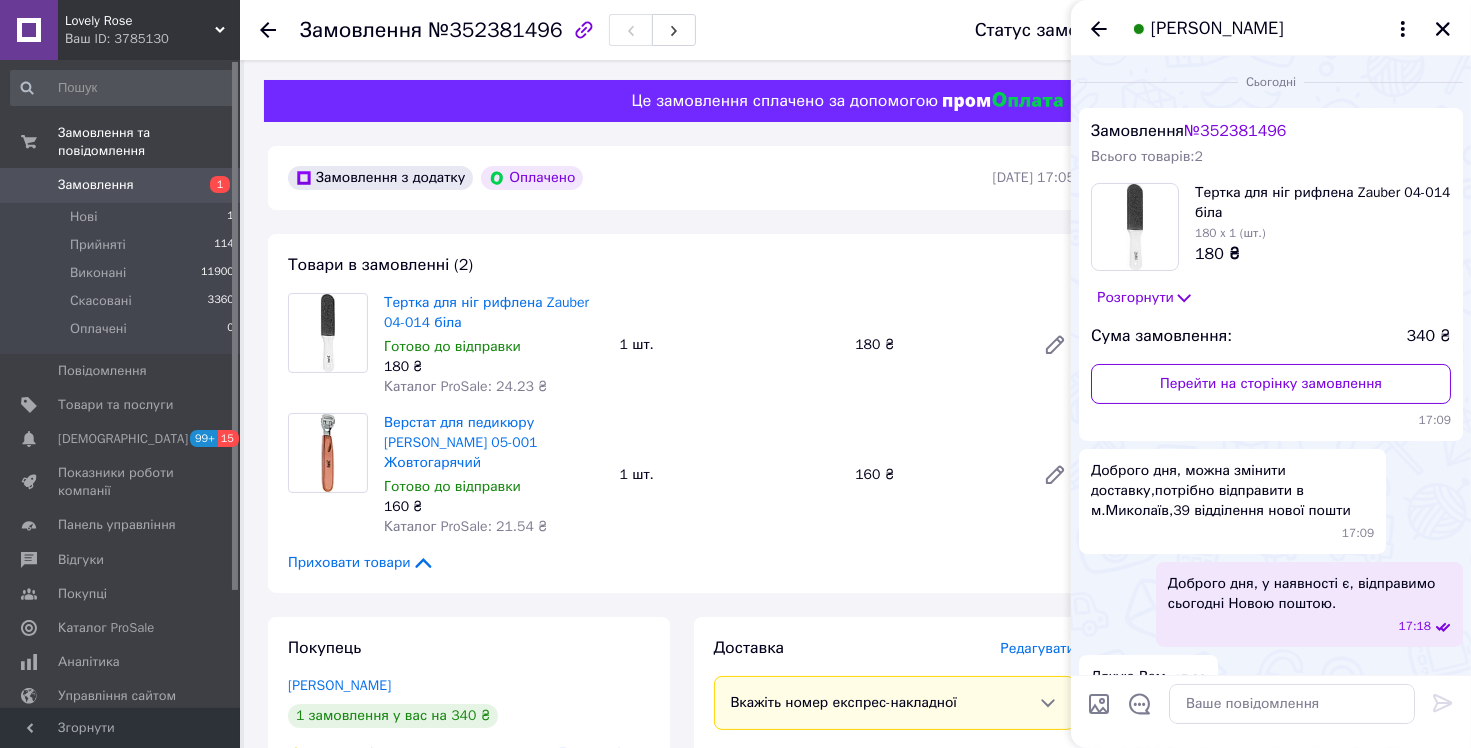 scroll, scrollTop: 32, scrollLeft: 0, axis: vertical 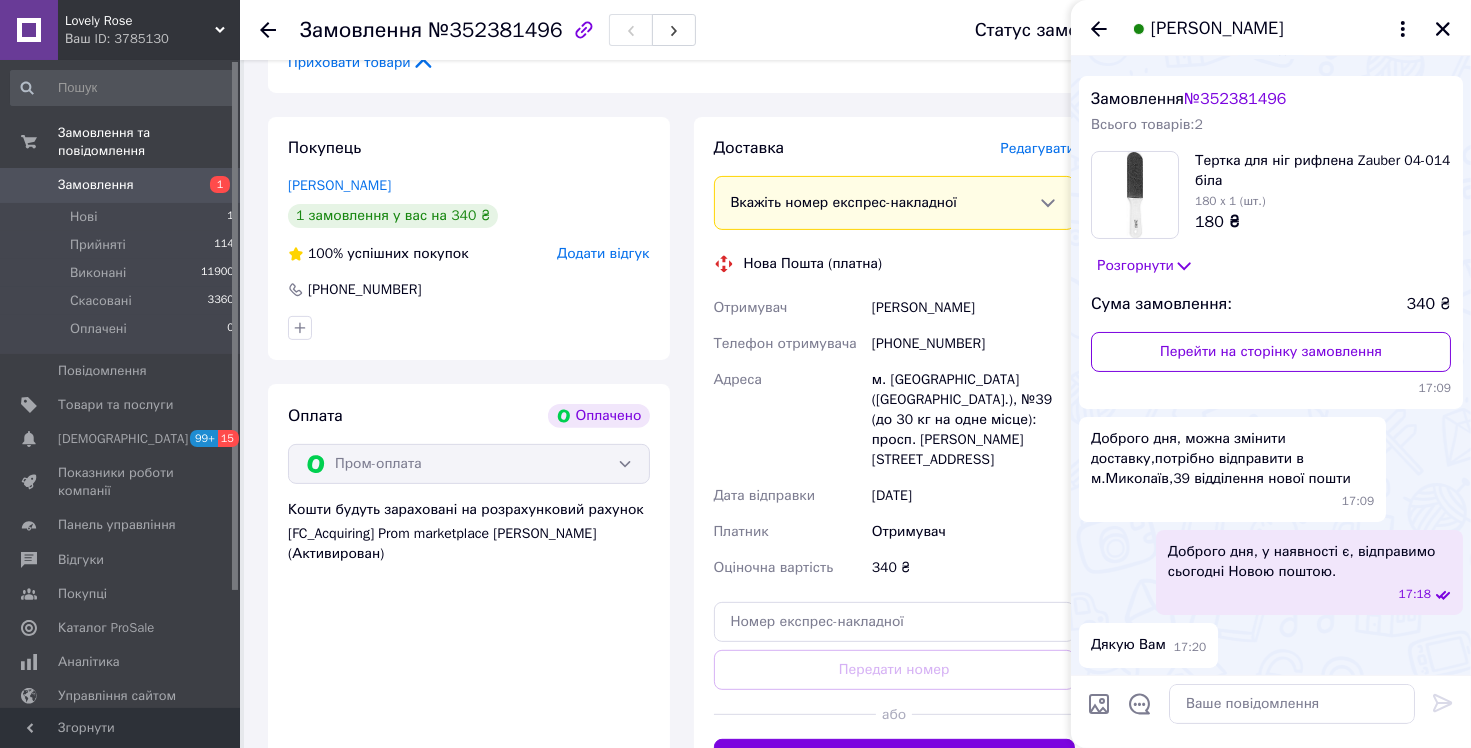 click on "Розгорнути" at bounding box center [1145, 266] 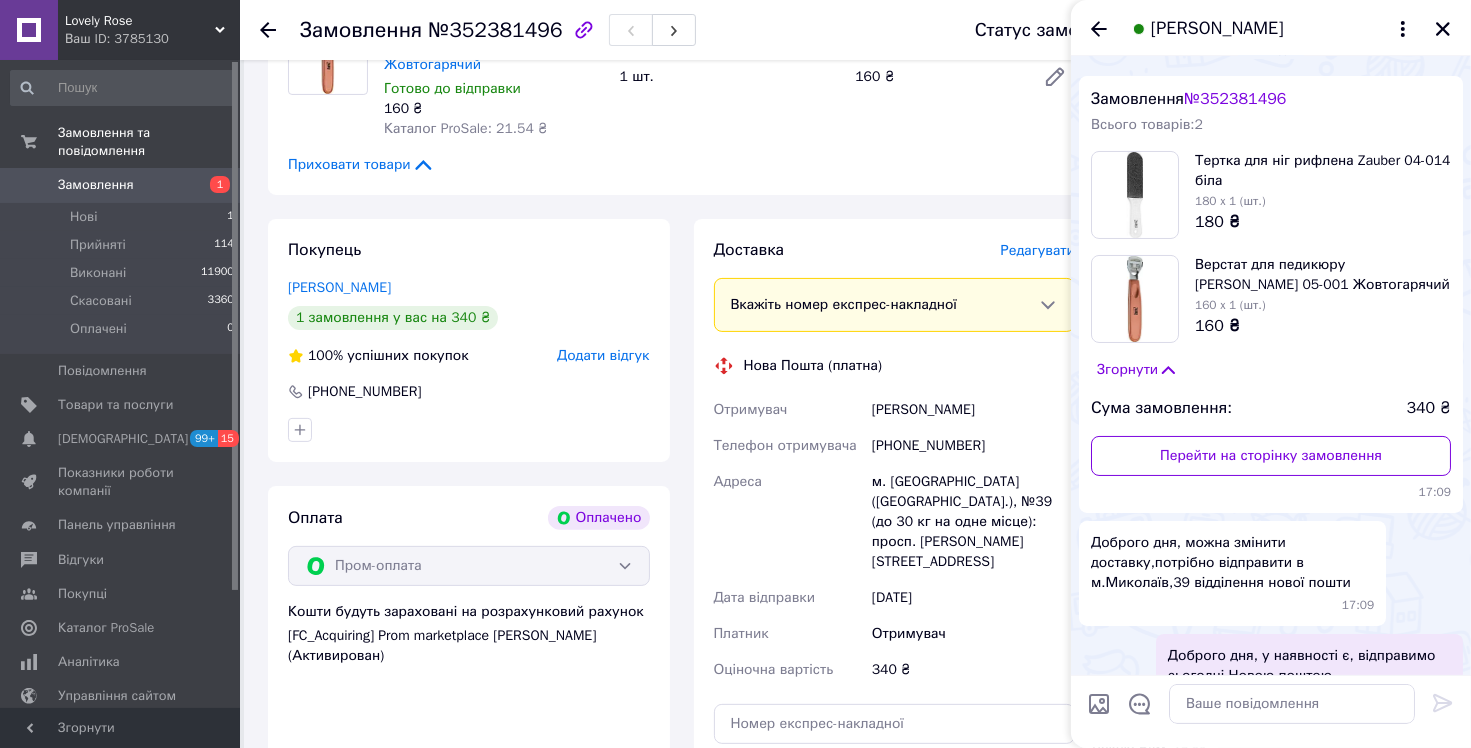 scroll, scrollTop: 400, scrollLeft: 0, axis: vertical 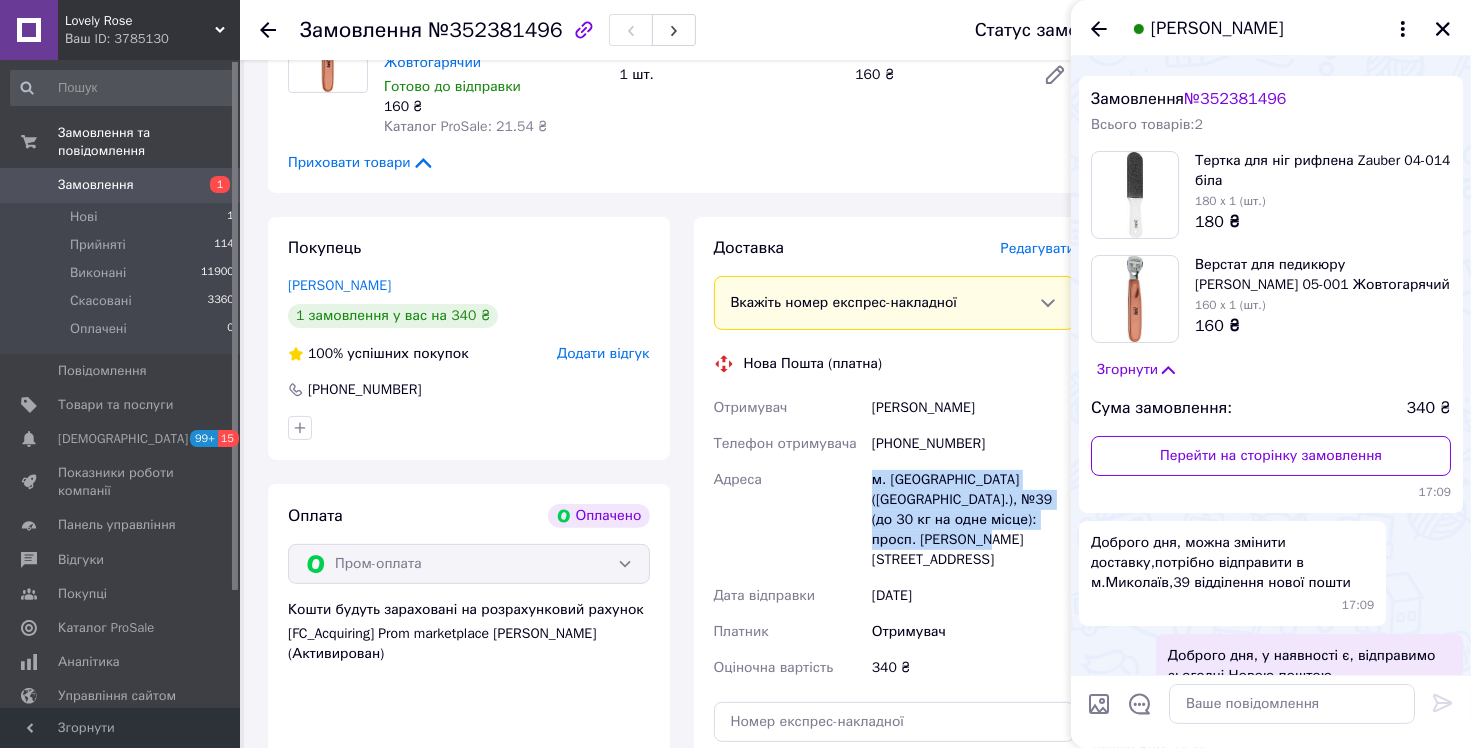 drag, startPoint x: 869, startPoint y: 462, endPoint x: 922, endPoint y: 522, distance: 80.05623 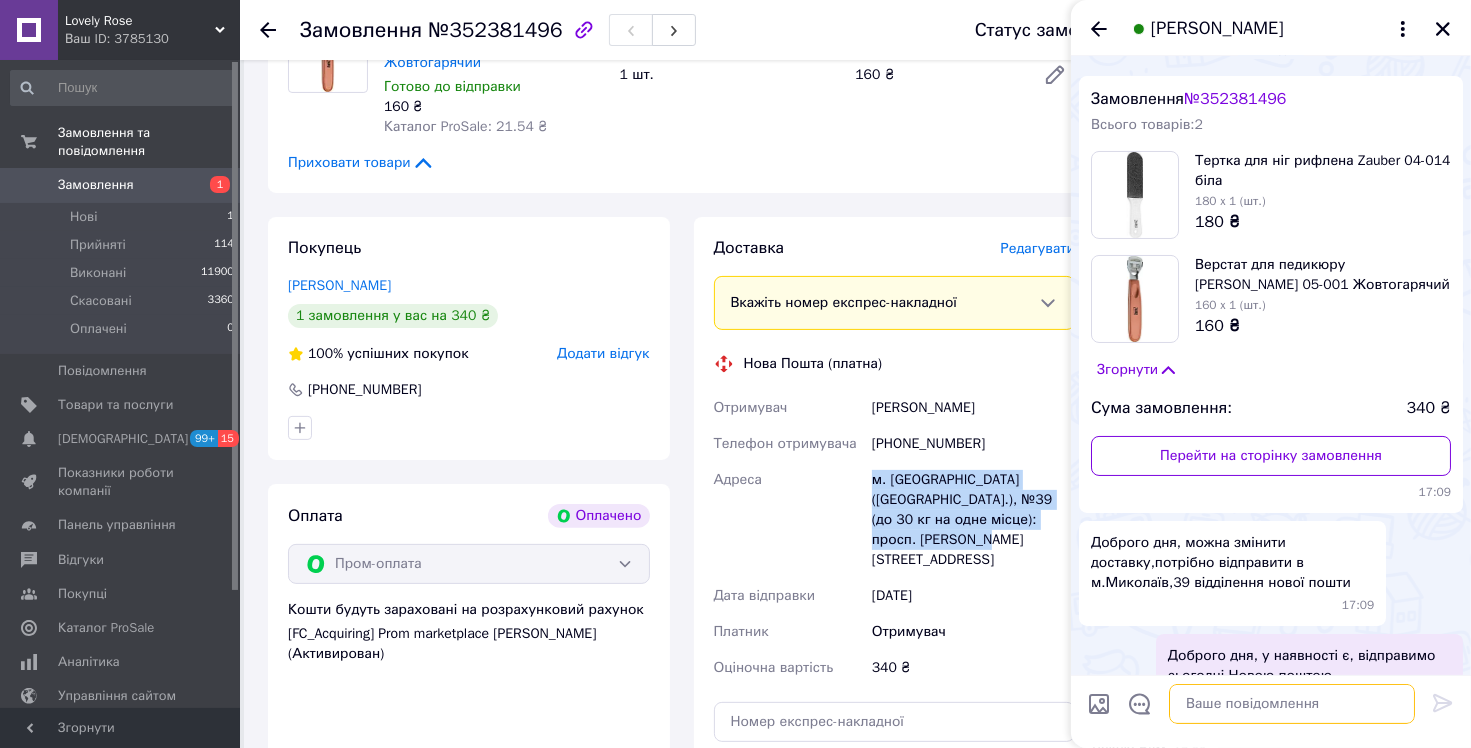 click at bounding box center (1292, 704) 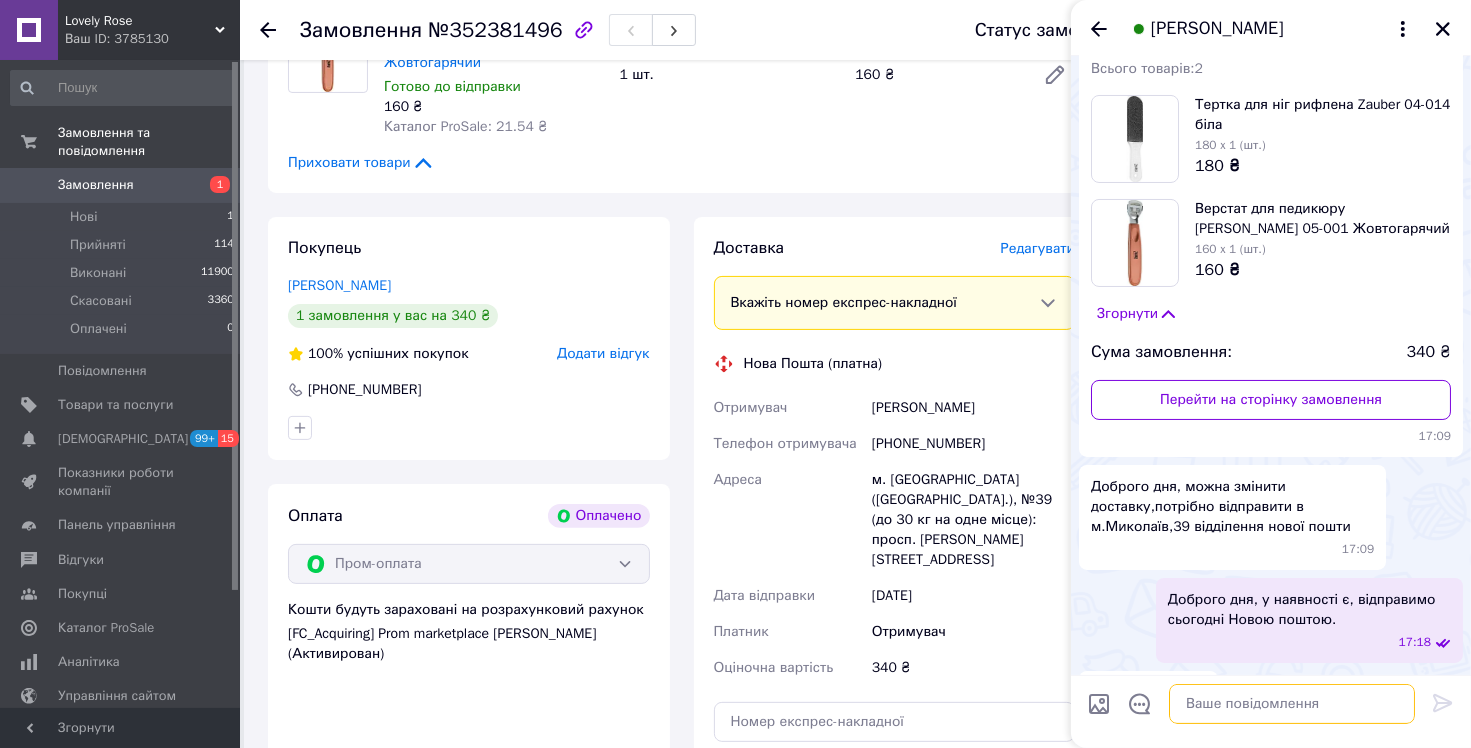scroll, scrollTop: 136, scrollLeft: 0, axis: vertical 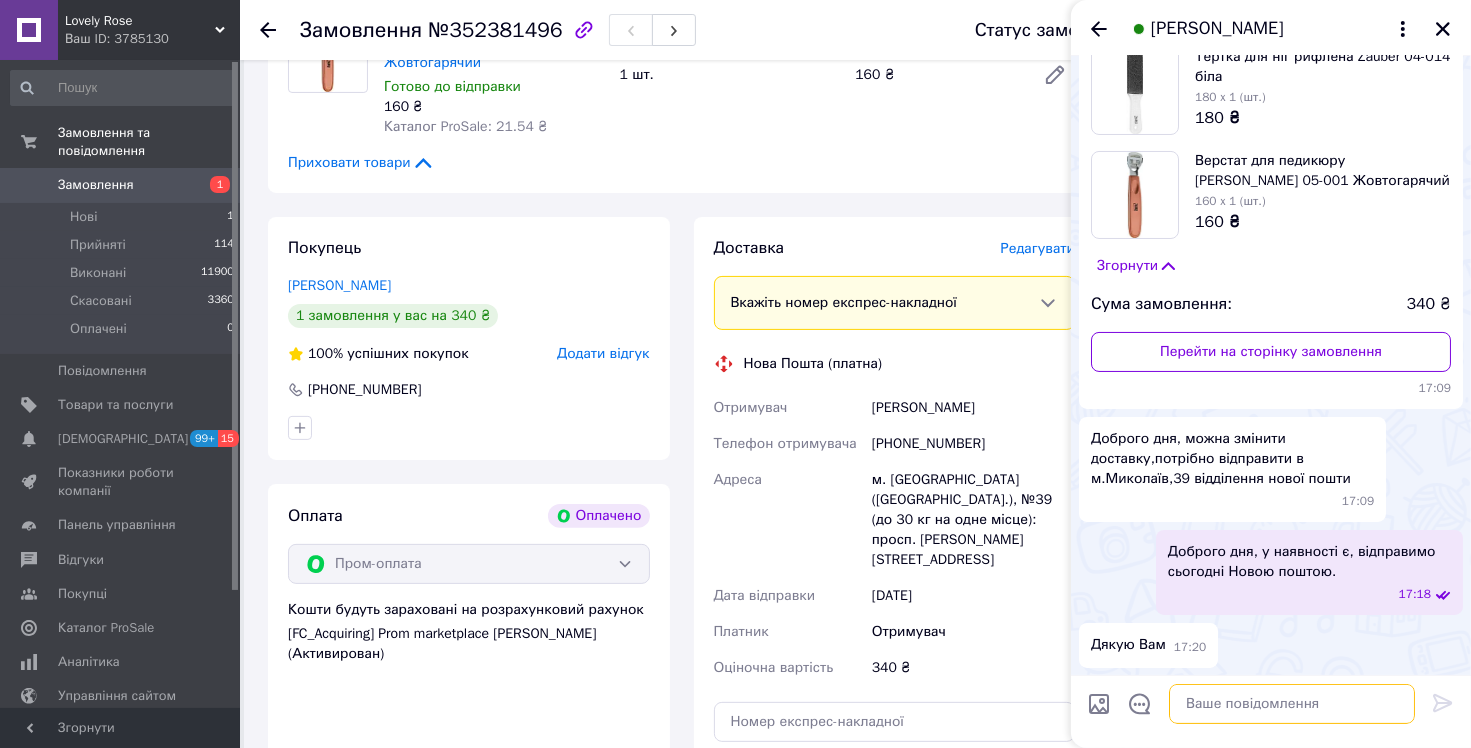 paste on "м. [GEOGRAPHIC_DATA] ([GEOGRAPHIC_DATA].), №39 (до 30 кг на одне місце): просп. [PERSON_NAME][STREET_ADDRESS]" 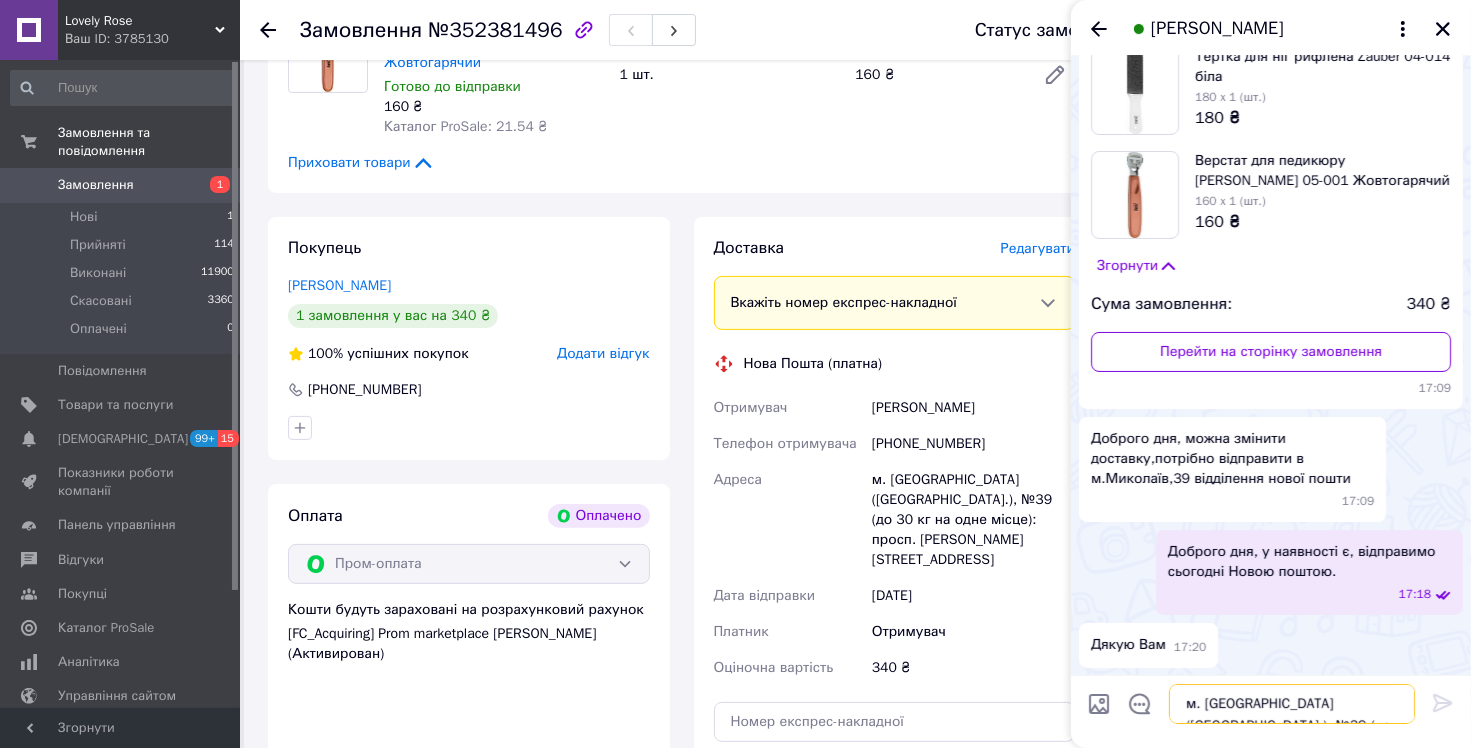 scroll, scrollTop: 1, scrollLeft: 0, axis: vertical 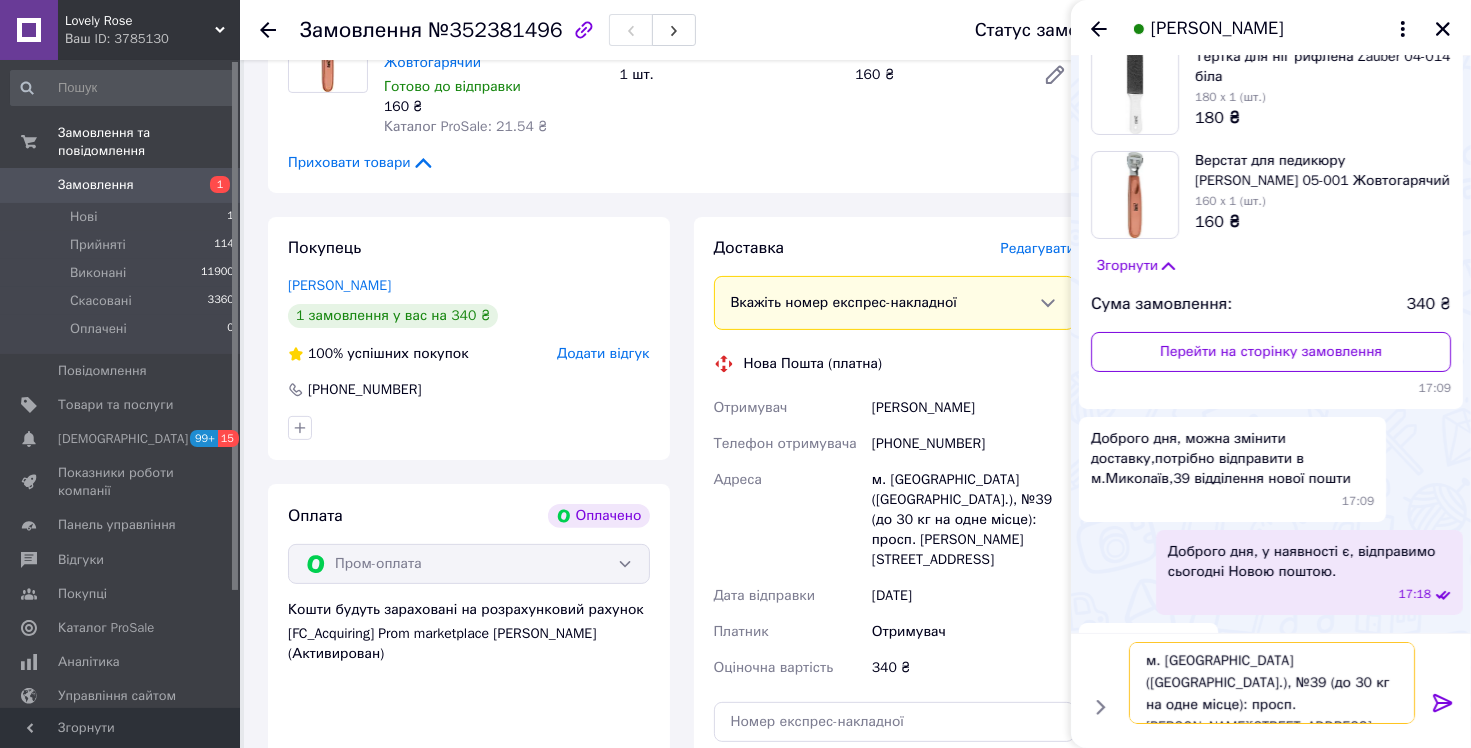 drag, startPoint x: 1146, startPoint y: 677, endPoint x: 1300, endPoint y: 680, distance: 154.02922 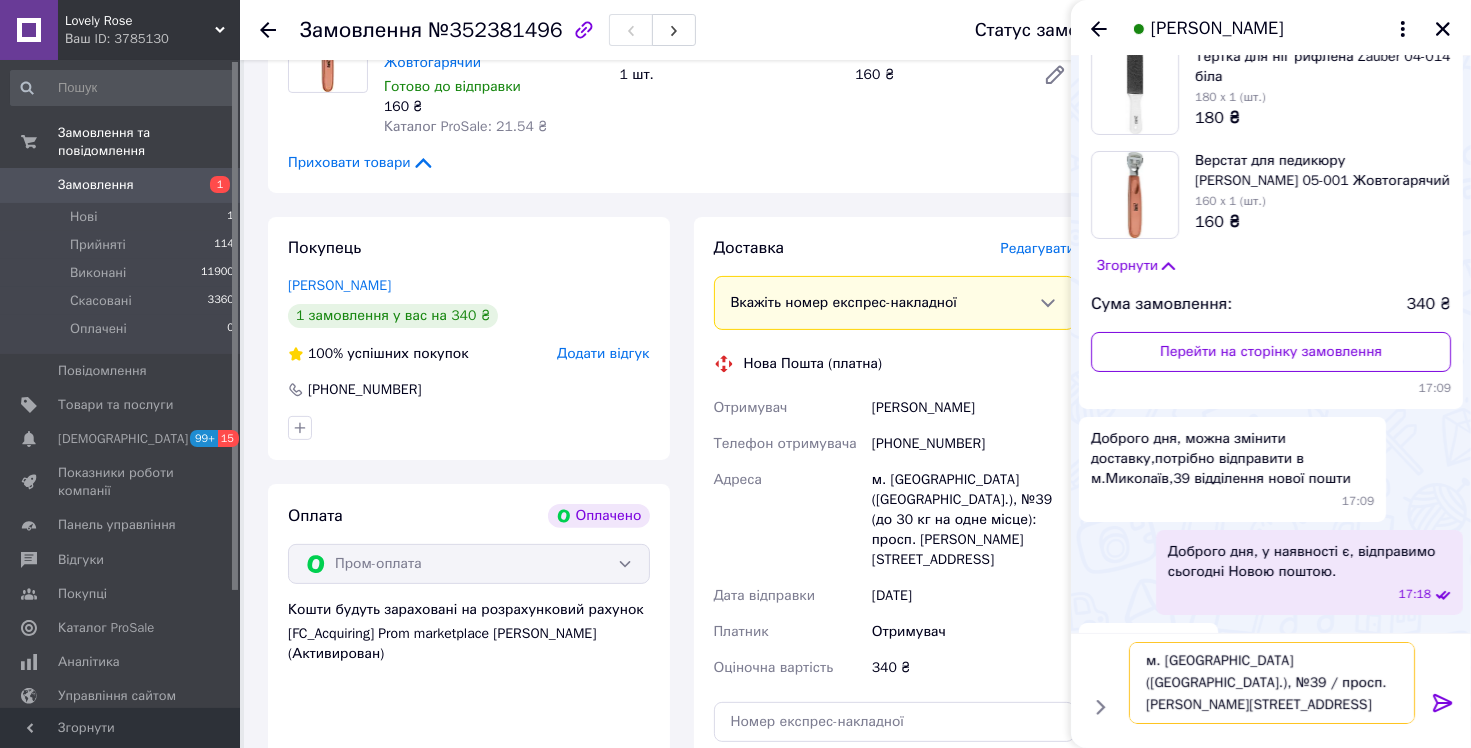 scroll, scrollTop: 0, scrollLeft: 0, axis: both 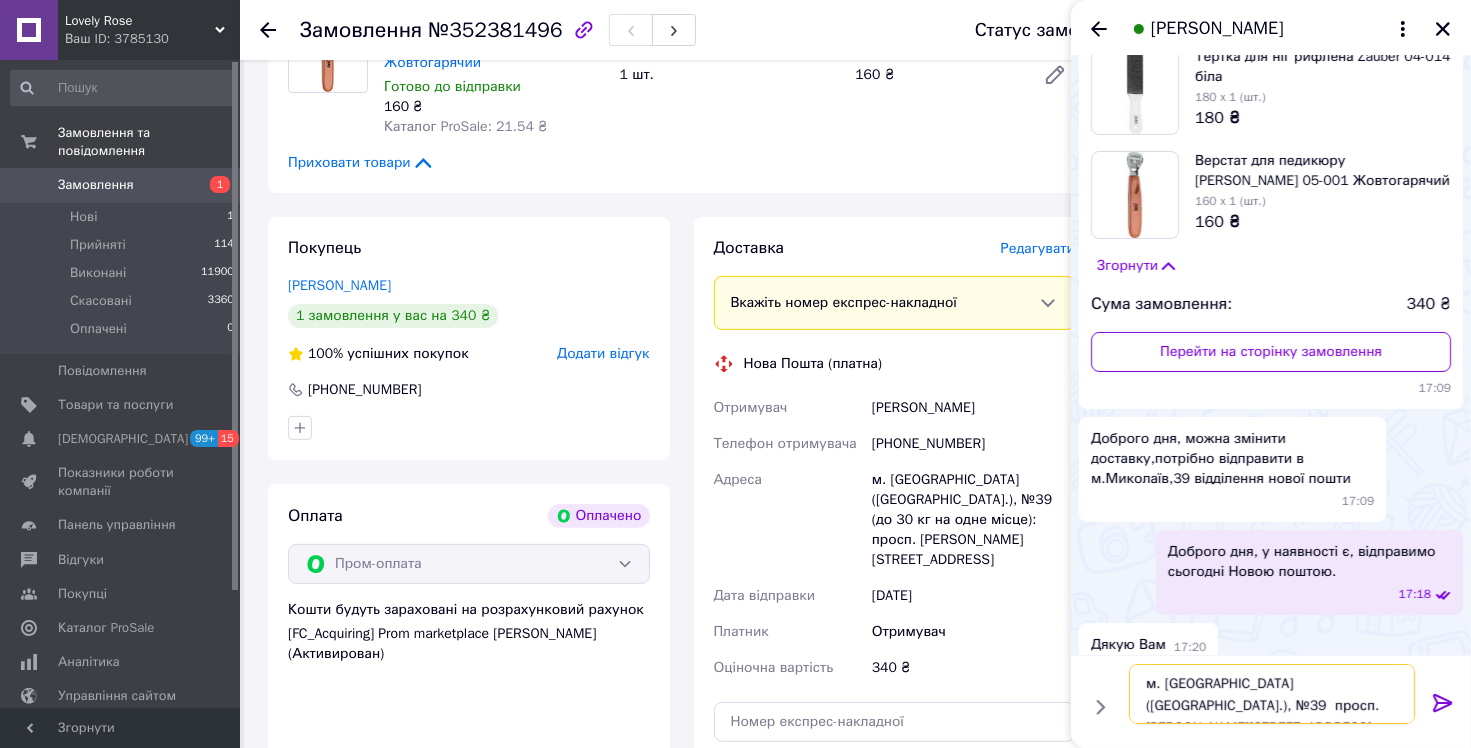 type on "м. Миколаїв (Миколаївська обл.), №39  просп. Богоявленський, 301" 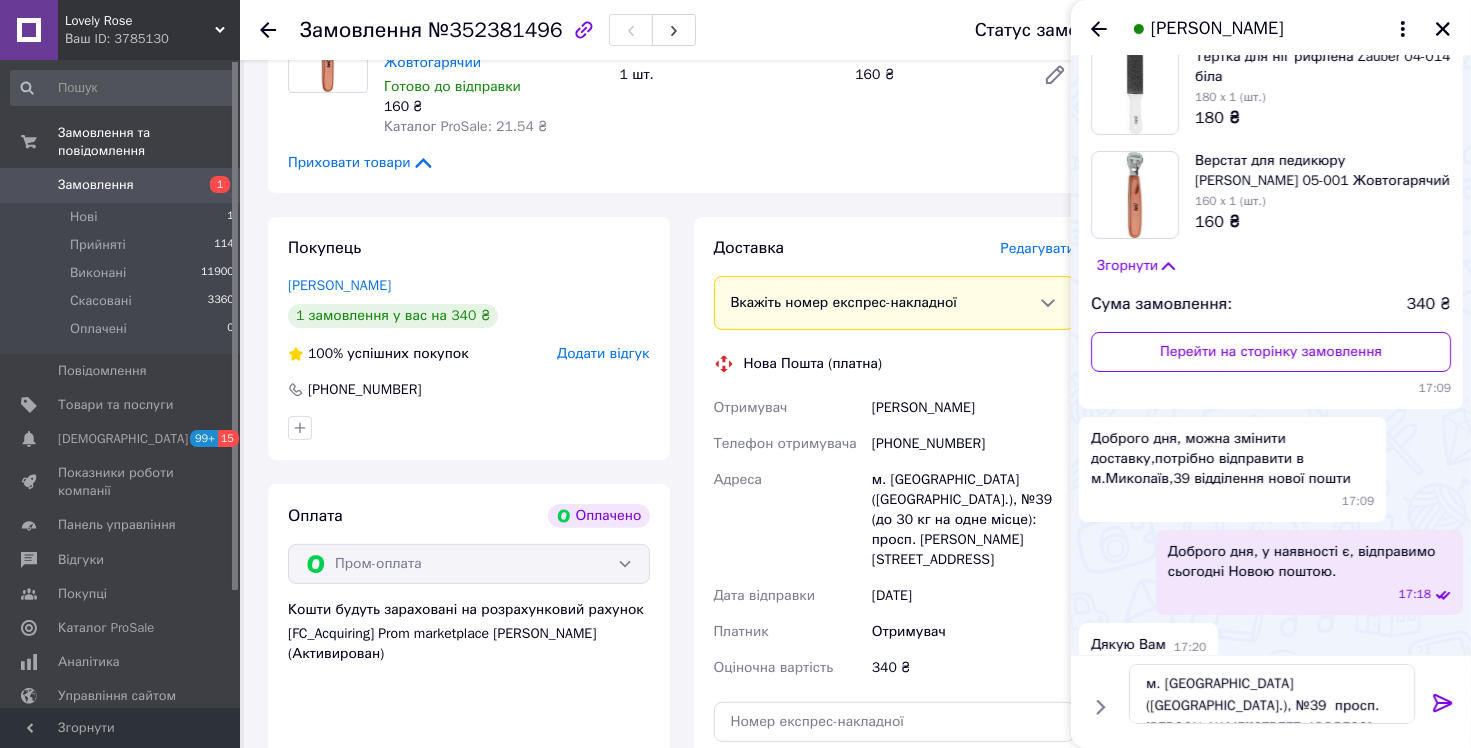 click 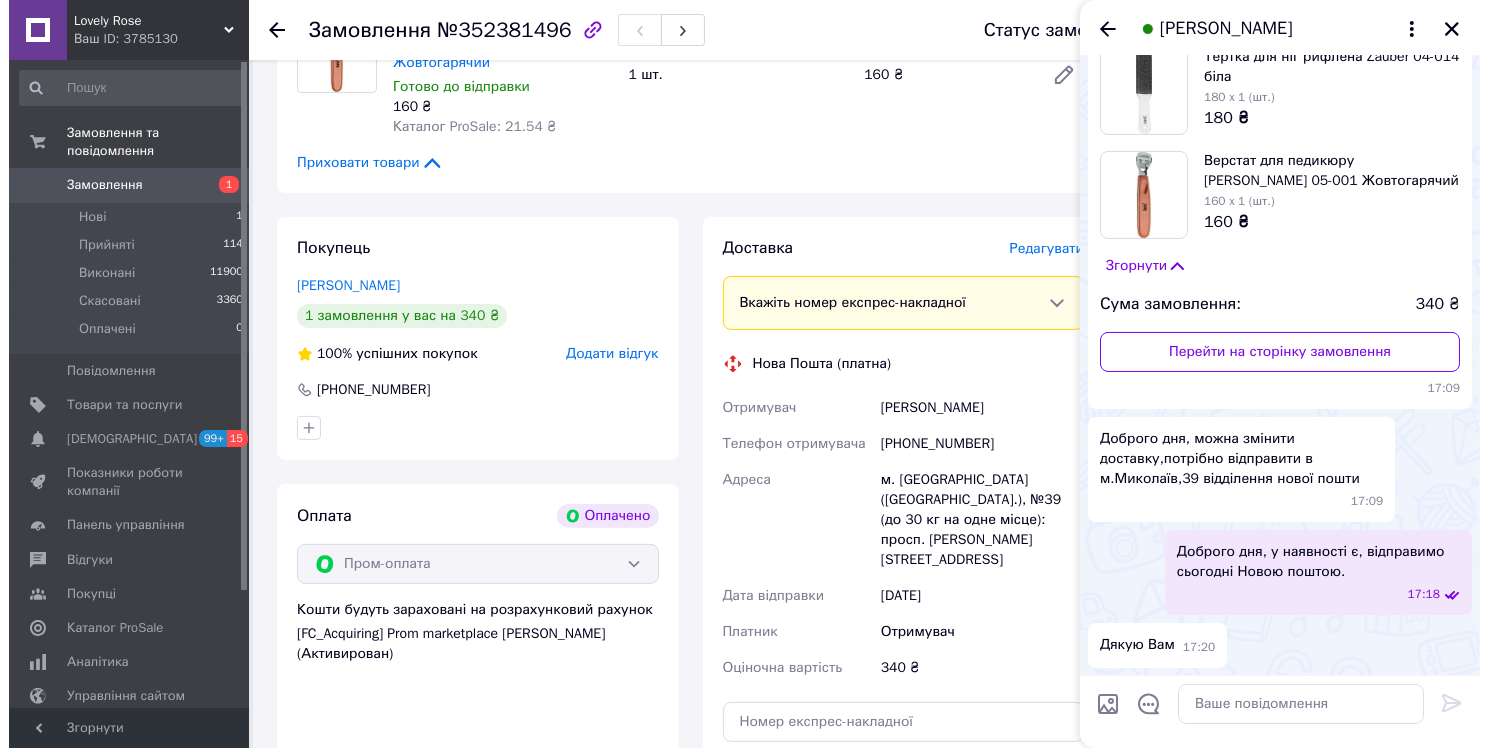 scroll, scrollTop: 230, scrollLeft: 0, axis: vertical 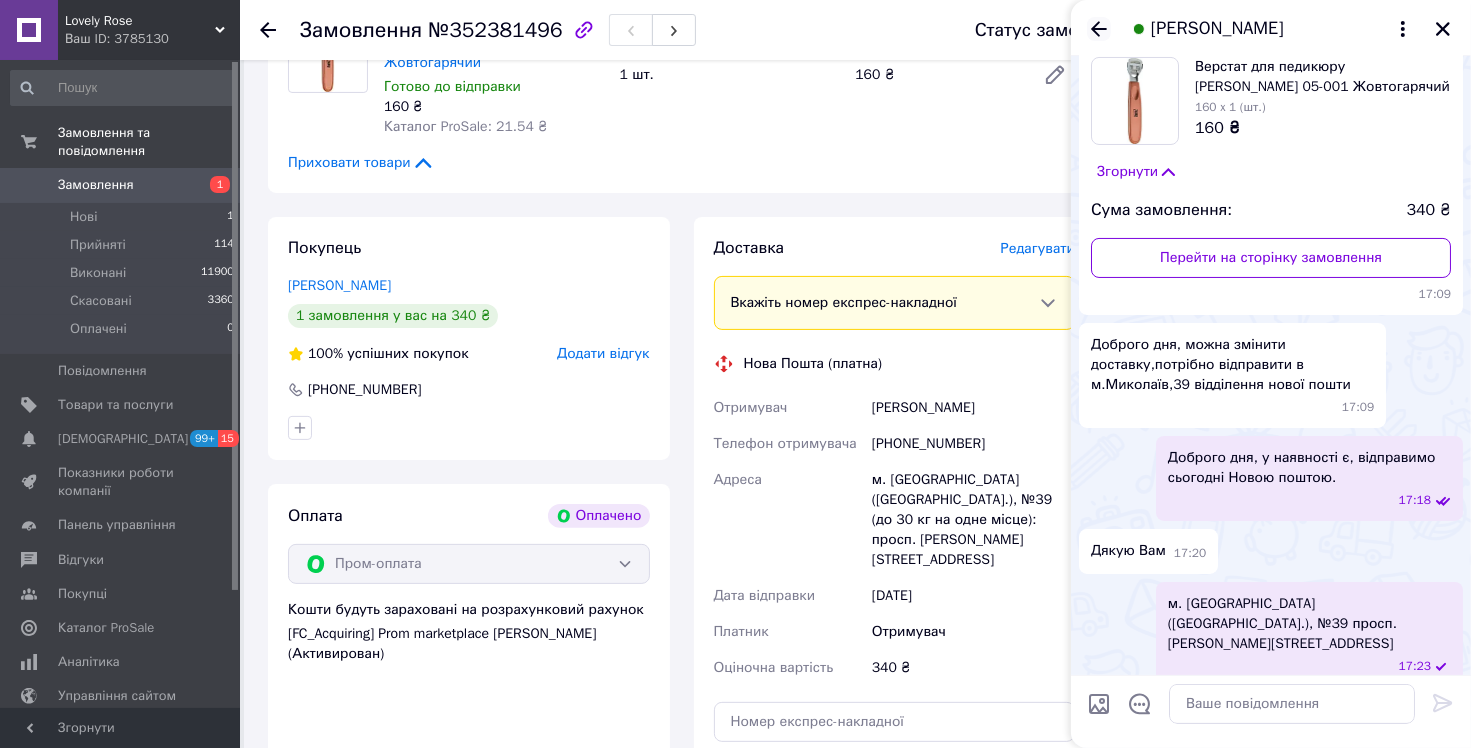 click 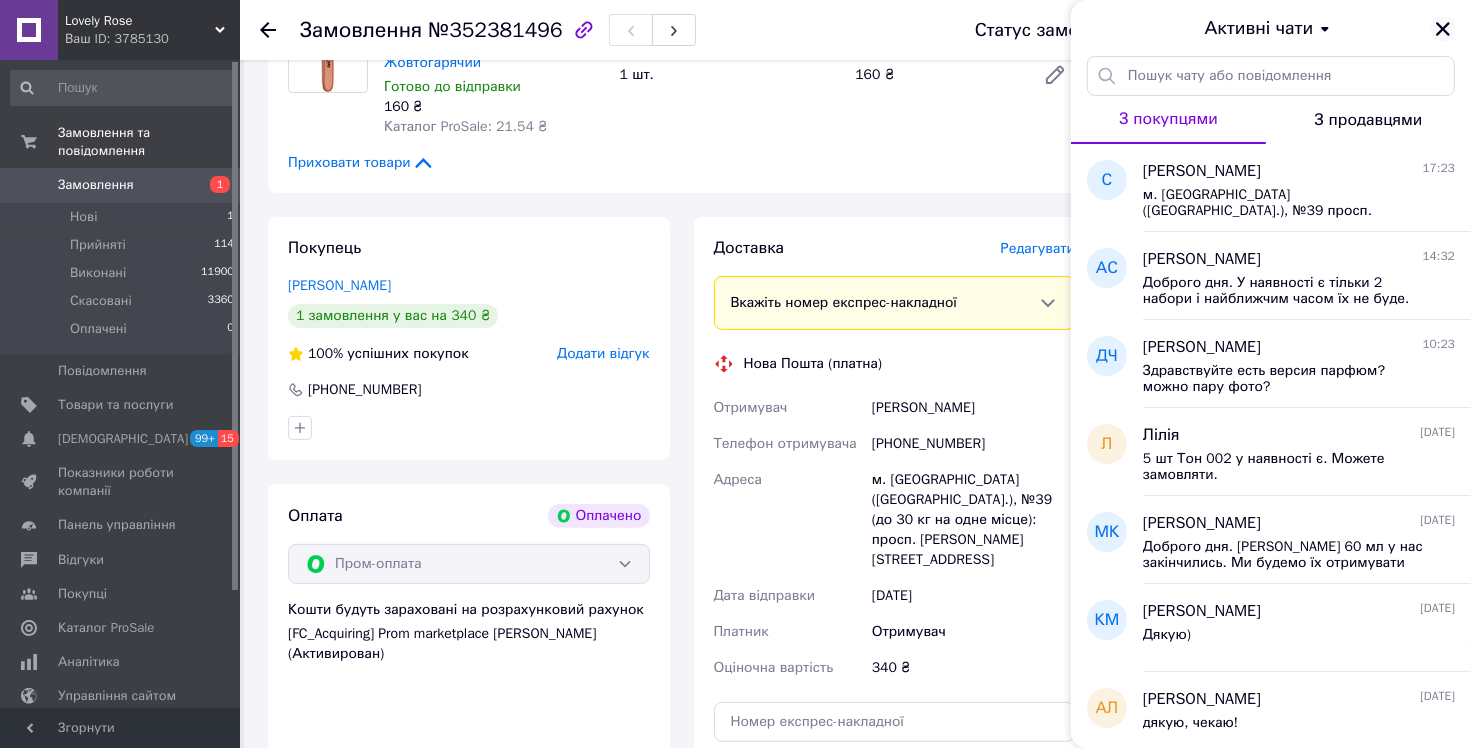 click 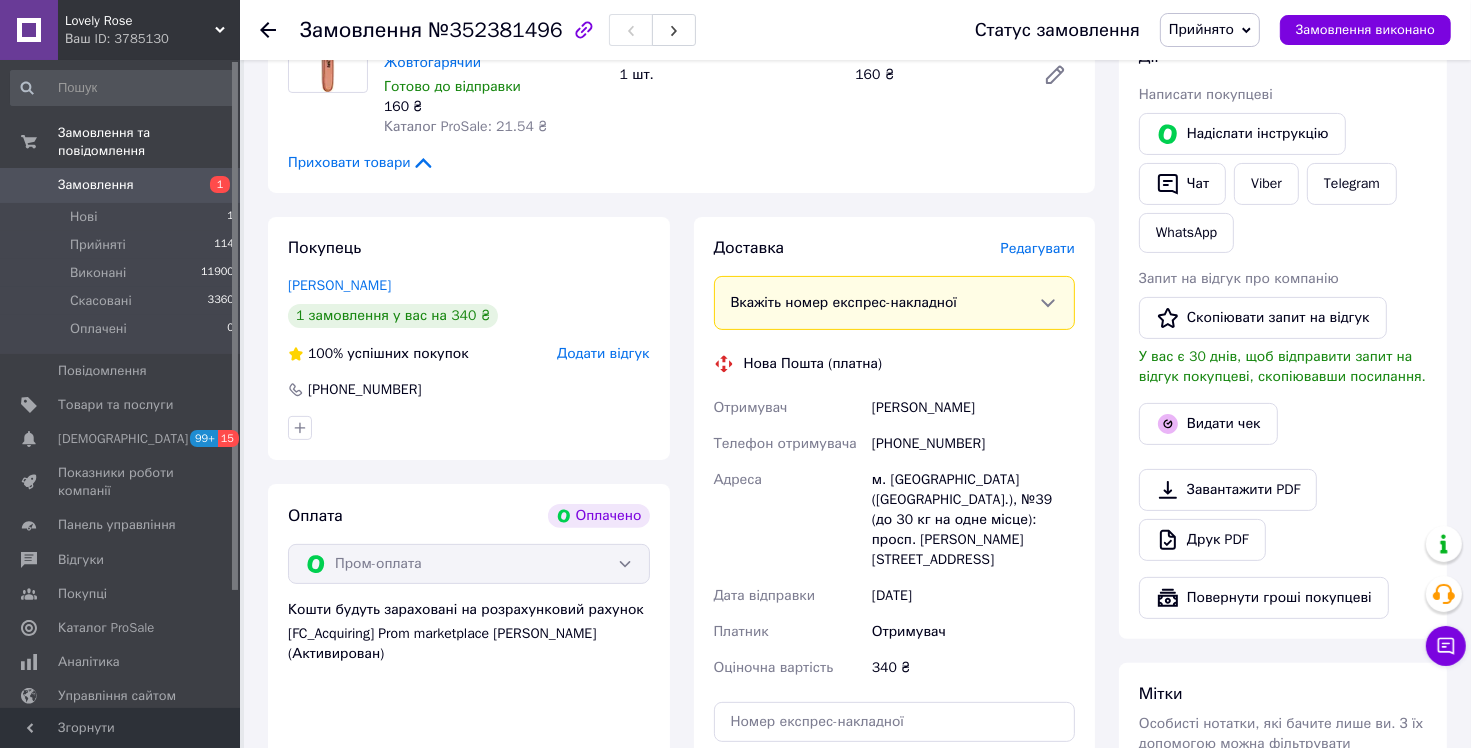 click on "Редагувати" at bounding box center (1038, 248) 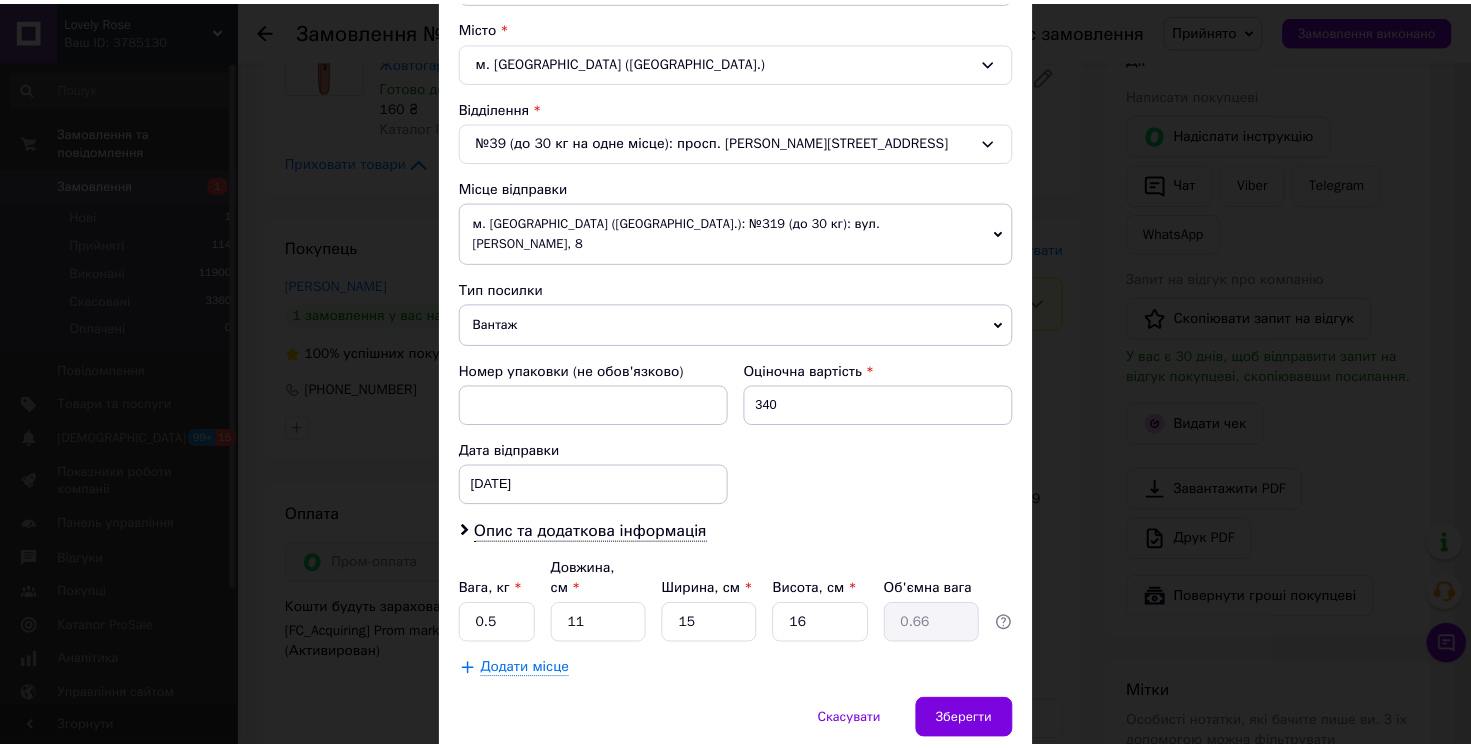 scroll, scrollTop: 574, scrollLeft: 0, axis: vertical 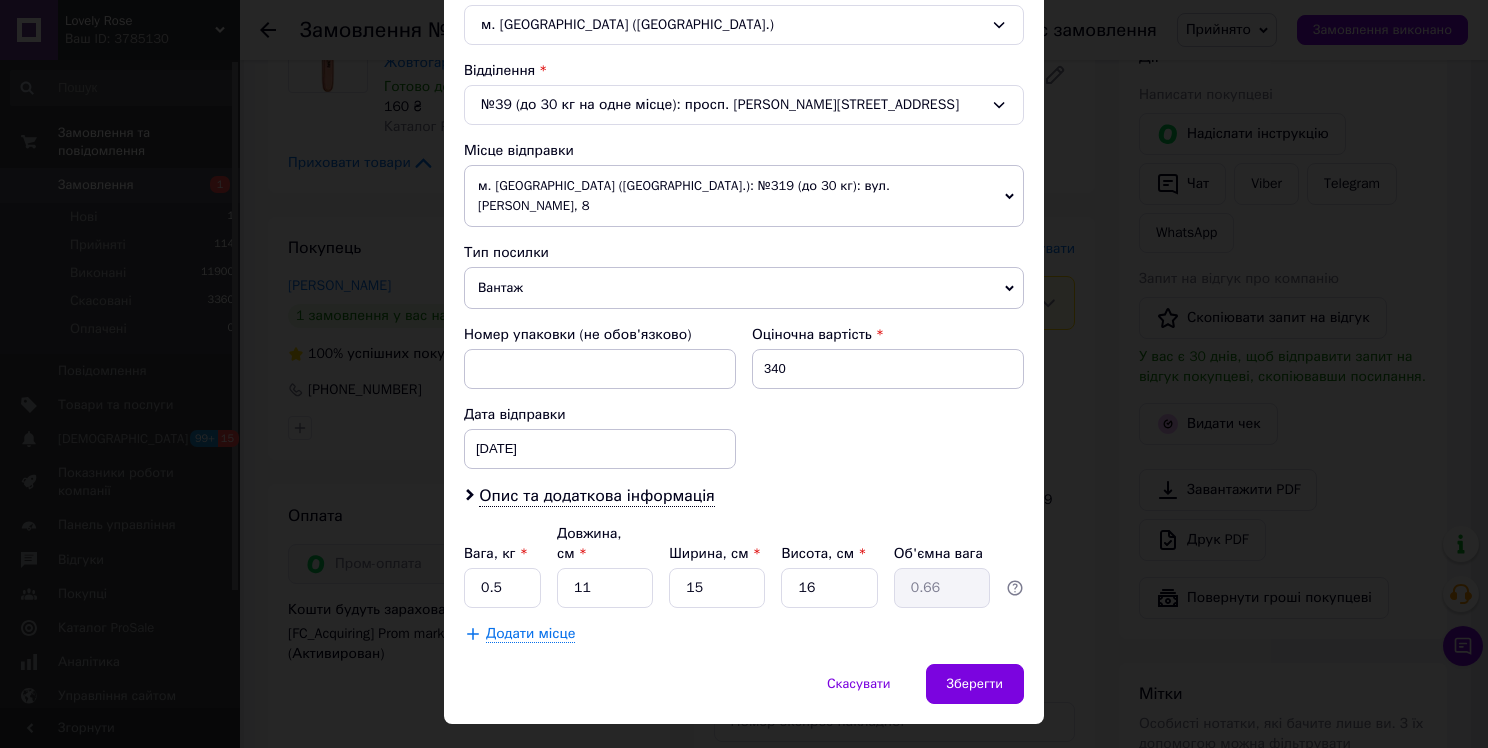 click on "× Редагування доставки Спосіб доставки Нова Пошта (платна) Платник Отримувач Відправник Прізвище отримувача Чучко Ім'я отримувача Светлана По батькові отримувача Телефон отримувача +380935043670 Тип доставки У відділенні Кур'єром В поштоматі Місто м. Миколаїв (Миколаївська обл.) Відділення №39 (до 30 кг на одне місце): просп. Богоявленський, 301 Місце відправки м. Київ (Київська обл.): №319 (до 30 кг): вул. Єлизавети Чавдар, 8 Немає збігів. Спробуйте змінити умови пошуку Додати ще місце відправки Тип посилки Вантаж Документи Номер упаковки (не обов'язково) 340 12.07.2025 < 2025 > < >" at bounding box center (744, 374) 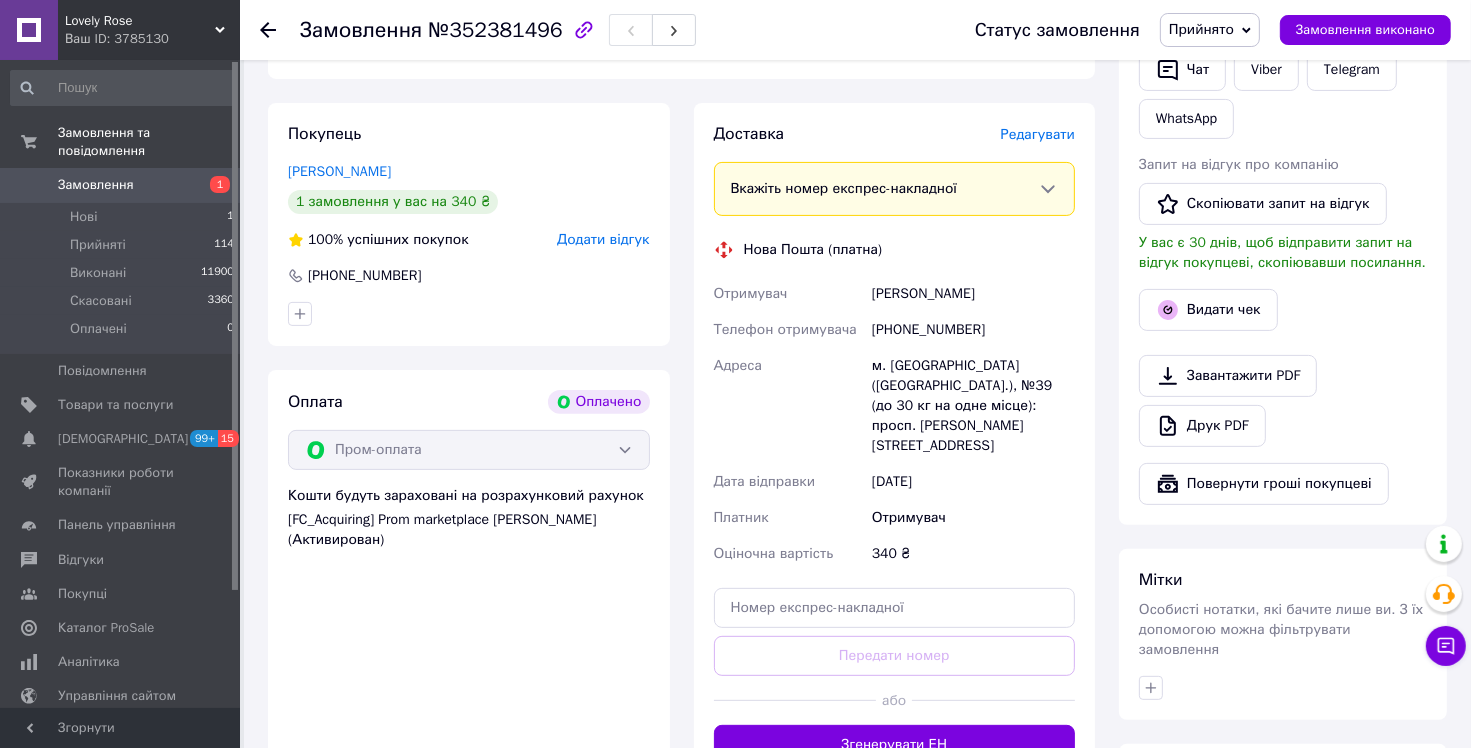 scroll, scrollTop: 600, scrollLeft: 0, axis: vertical 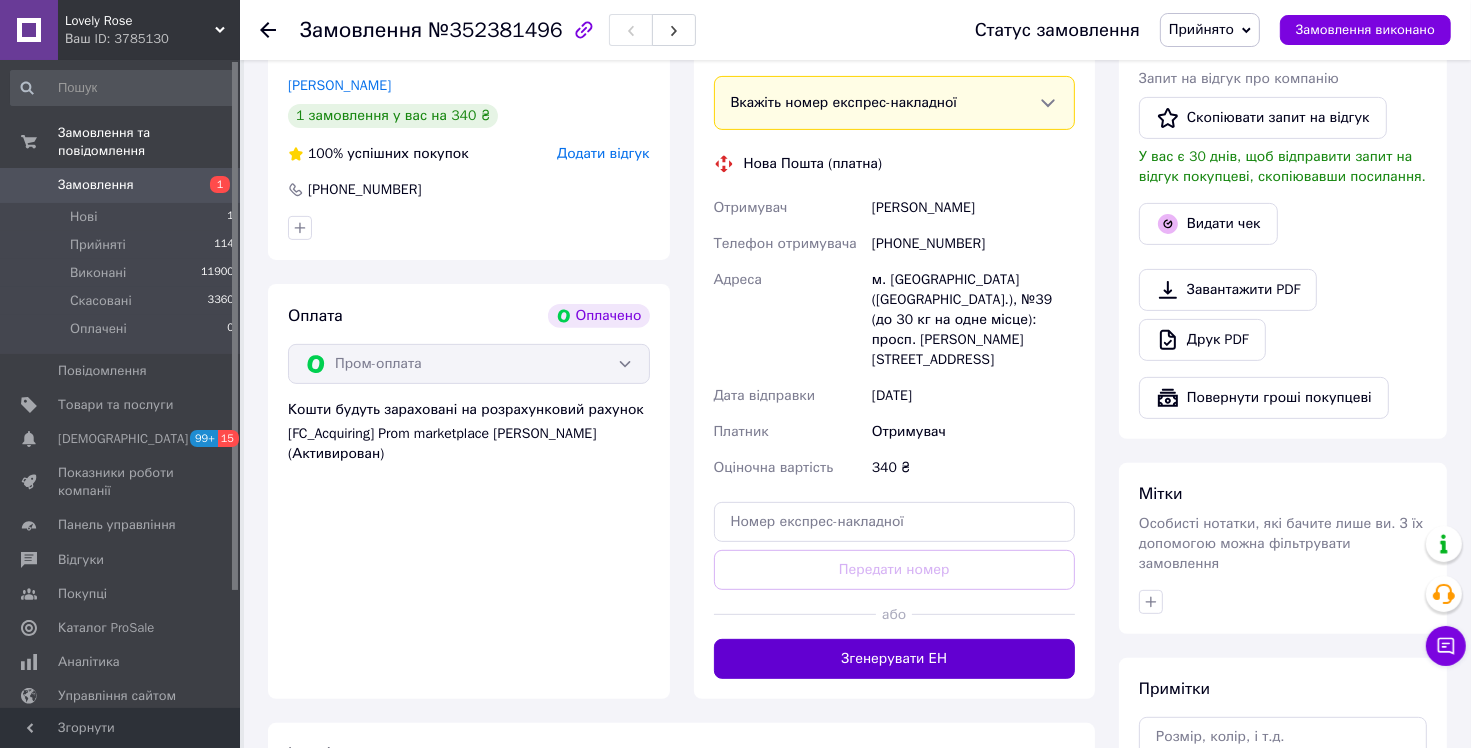 click on "Згенерувати ЕН" at bounding box center (895, 659) 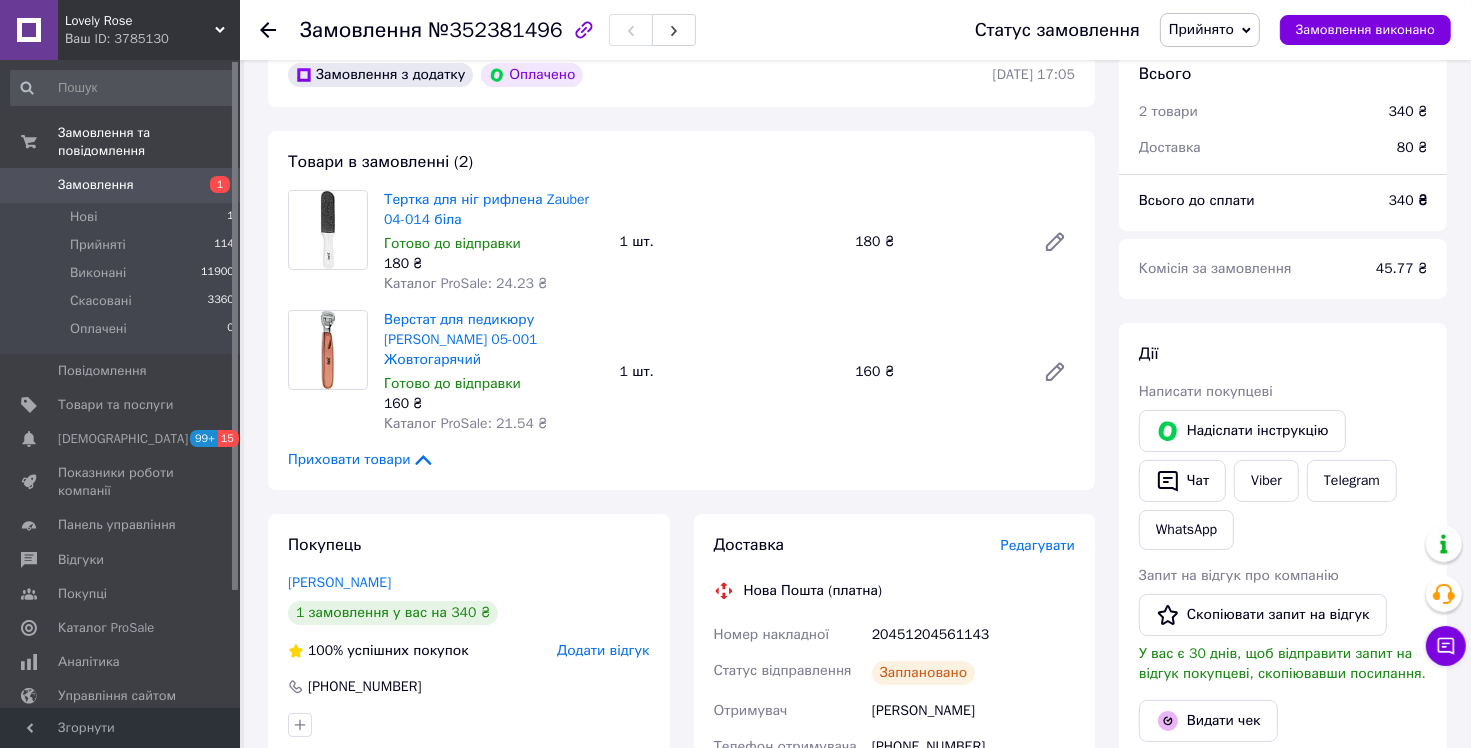 scroll, scrollTop: 100, scrollLeft: 0, axis: vertical 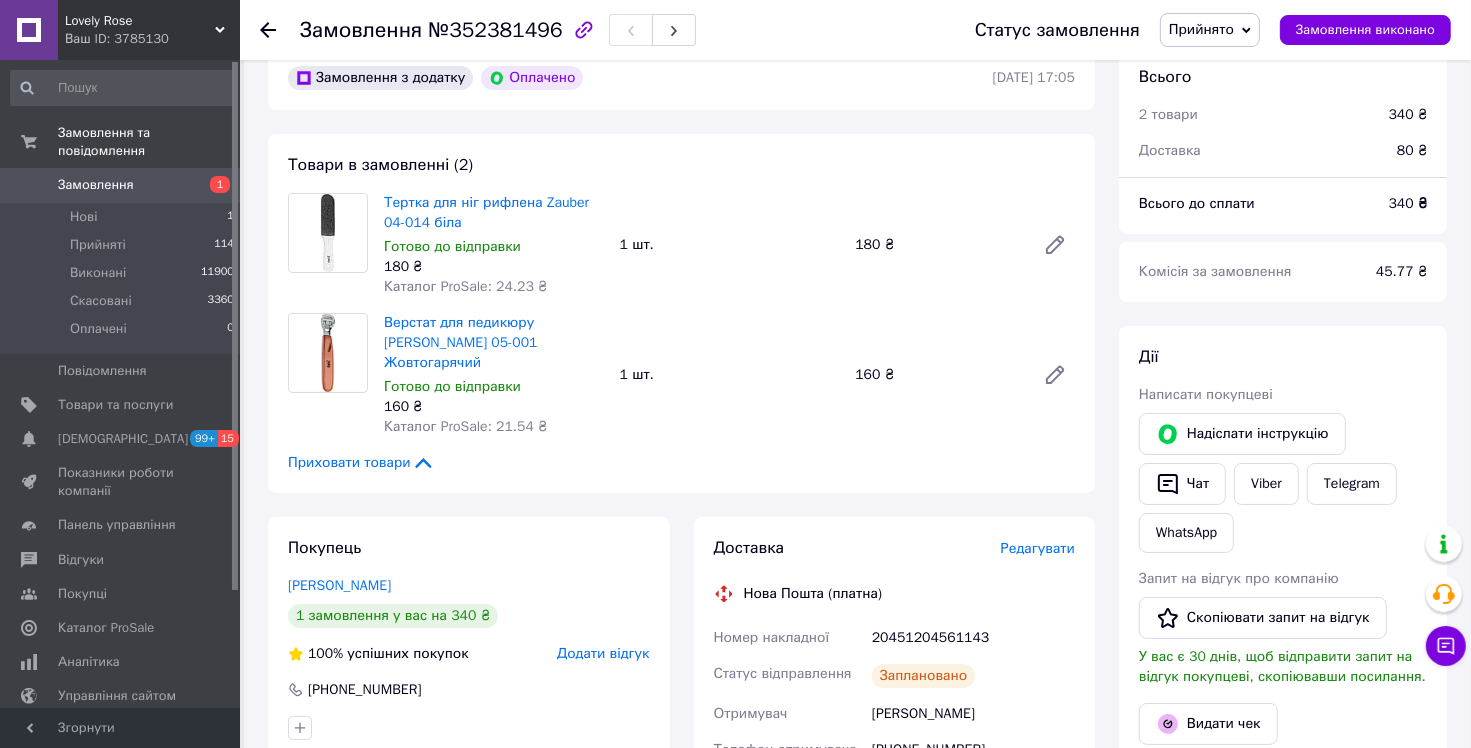 click on "Замовлення 1" at bounding box center (123, 185) 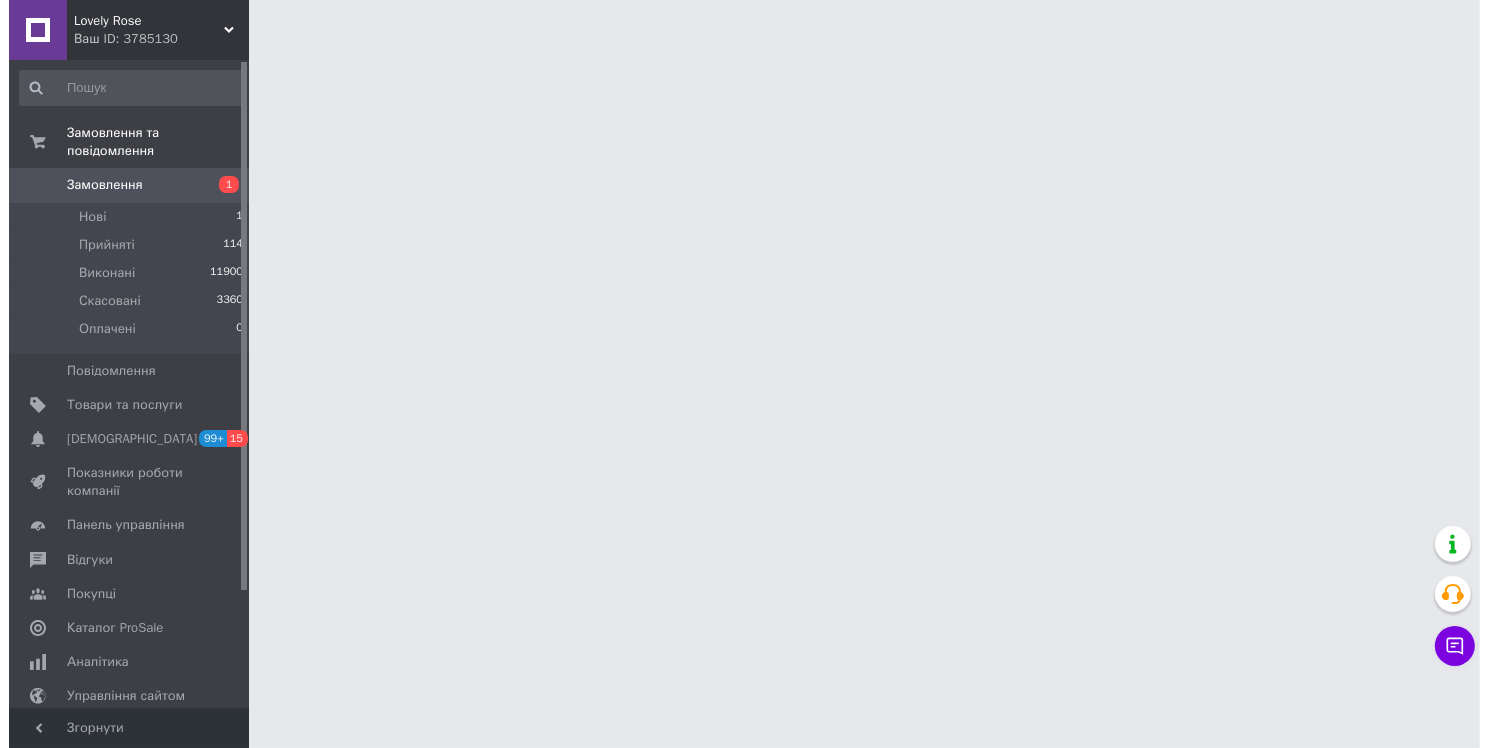 scroll, scrollTop: 0, scrollLeft: 0, axis: both 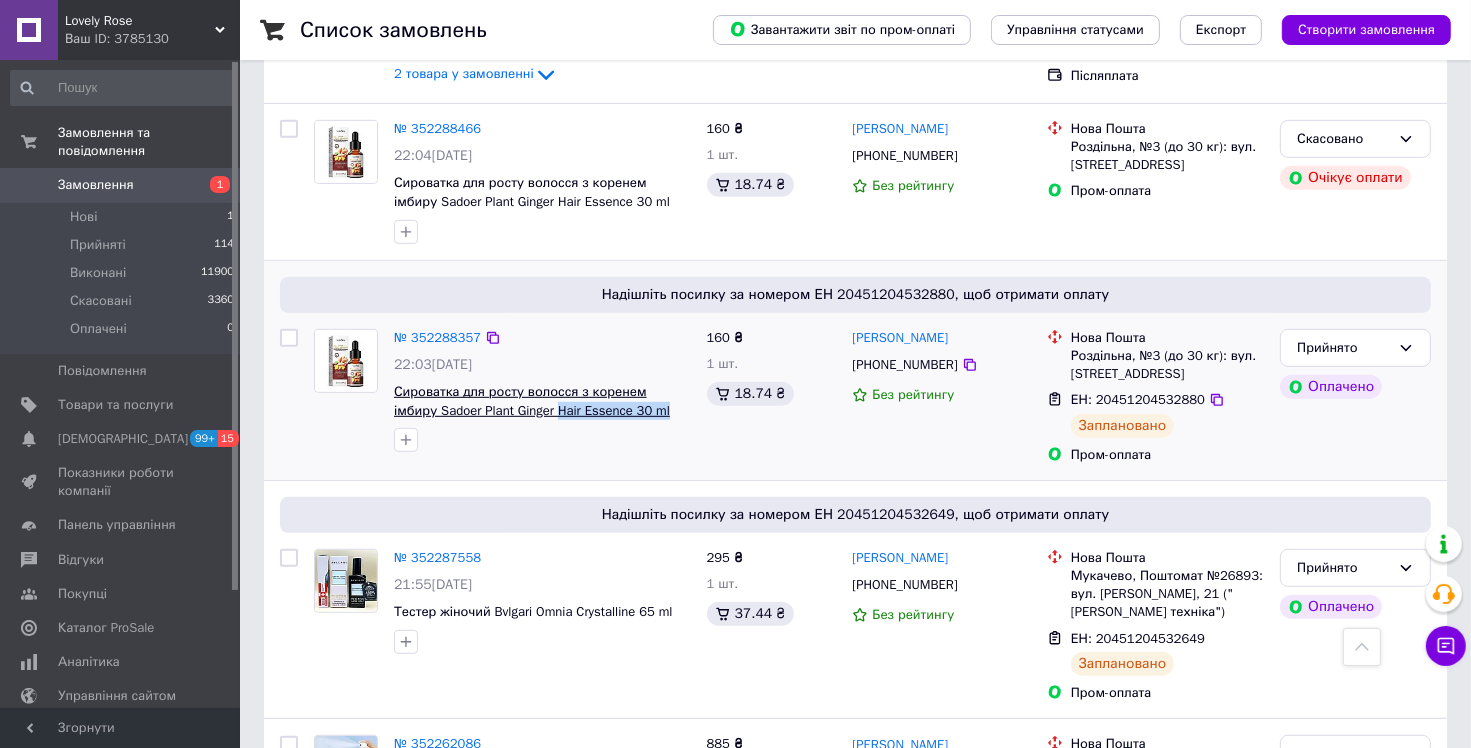 drag, startPoint x: 631, startPoint y: 352, endPoint x: 512, endPoint y: 351, distance: 119.0042 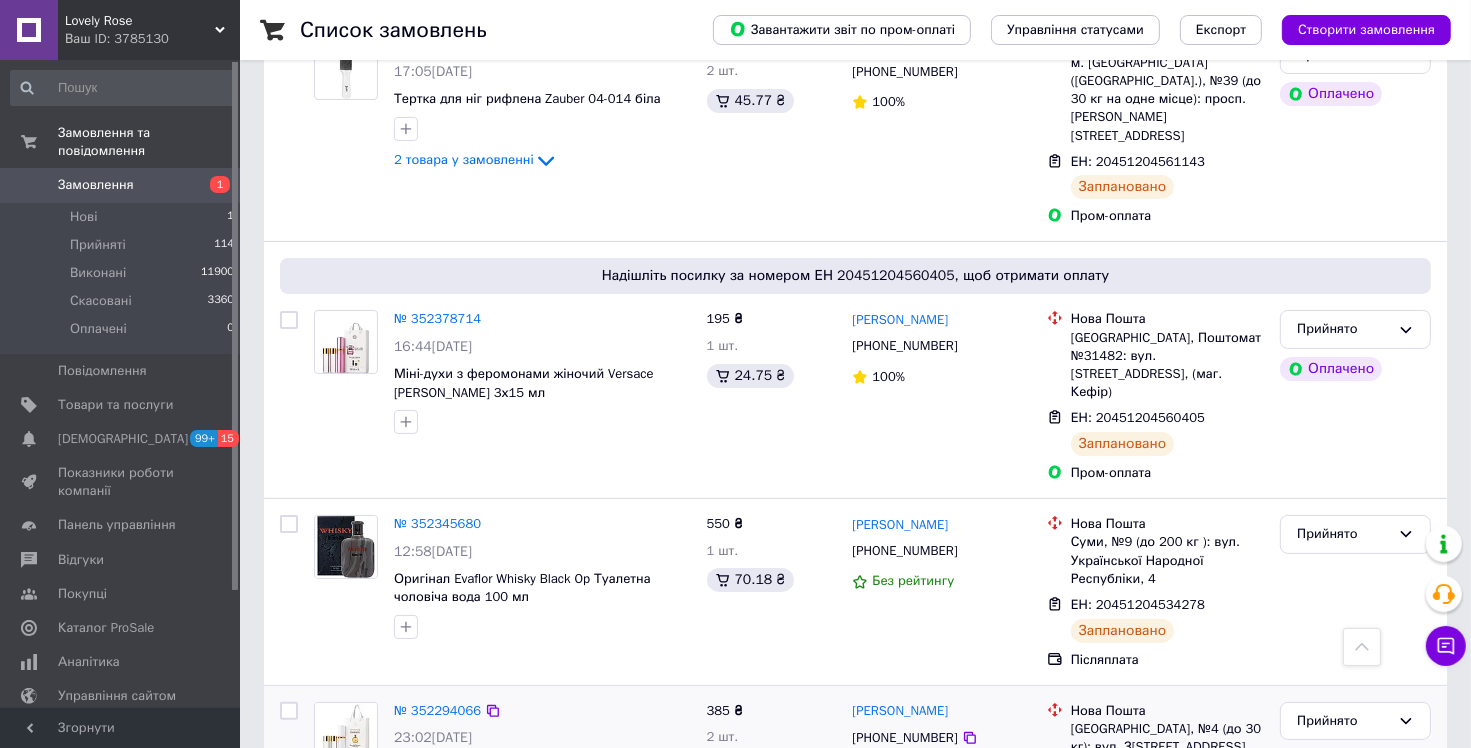 scroll, scrollTop: 200, scrollLeft: 0, axis: vertical 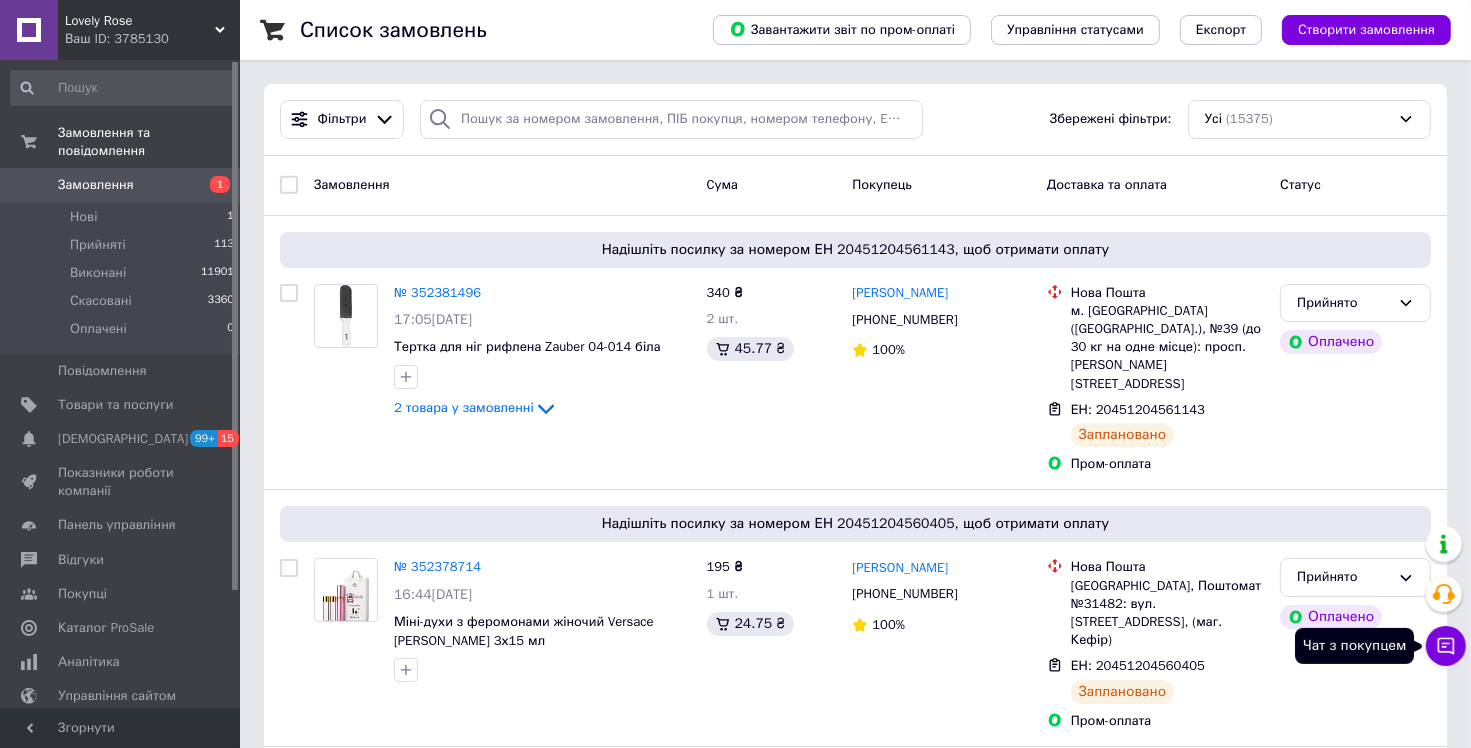 click 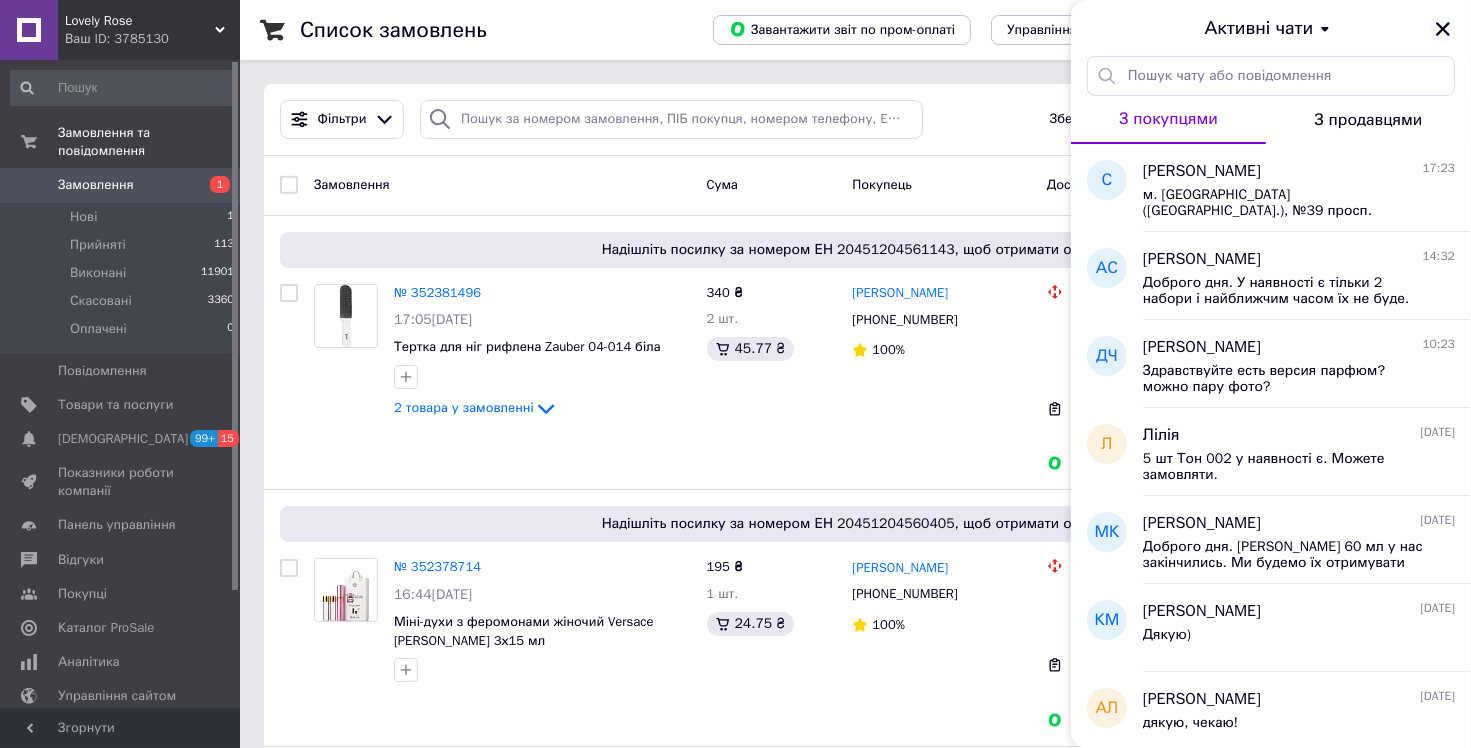 click 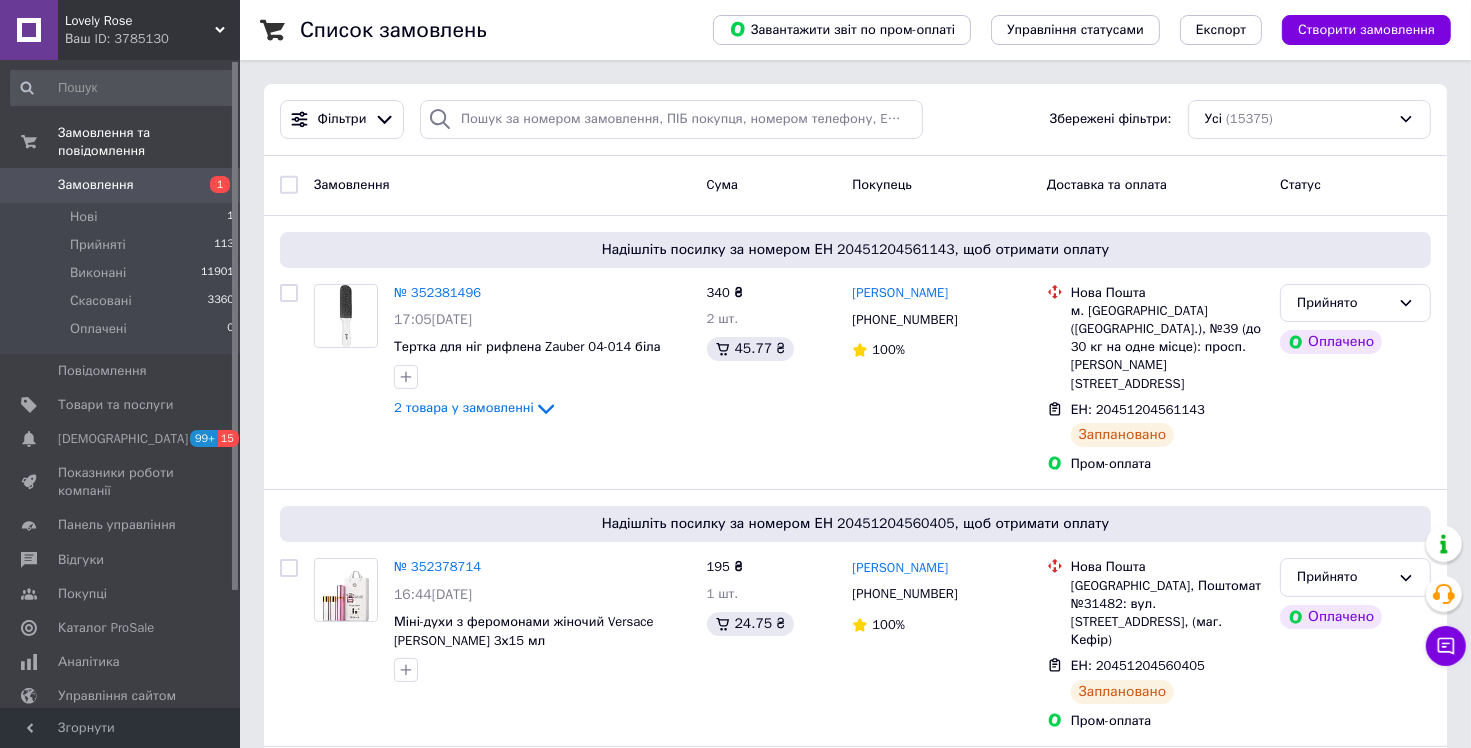 click on "Замовлення 1" at bounding box center [123, 185] 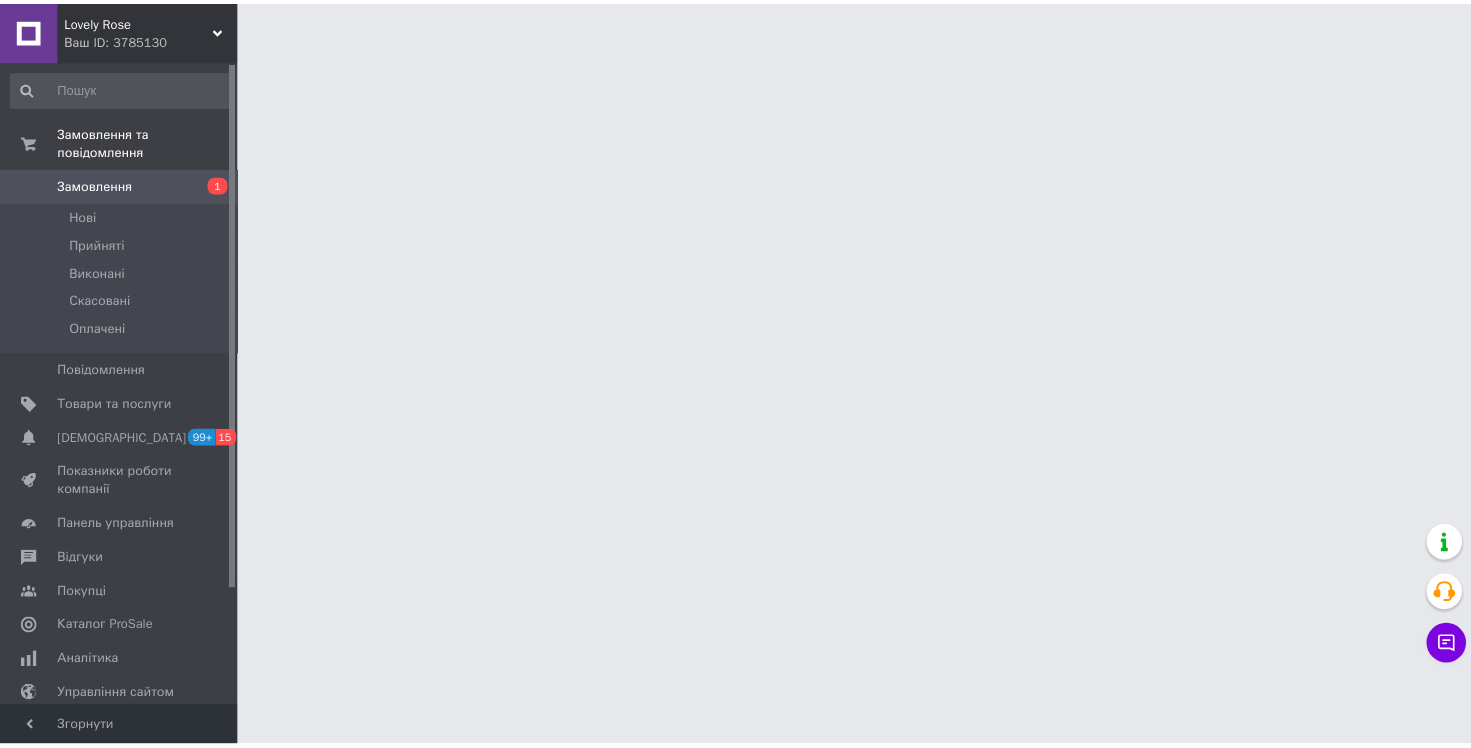 scroll, scrollTop: 0, scrollLeft: 0, axis: both 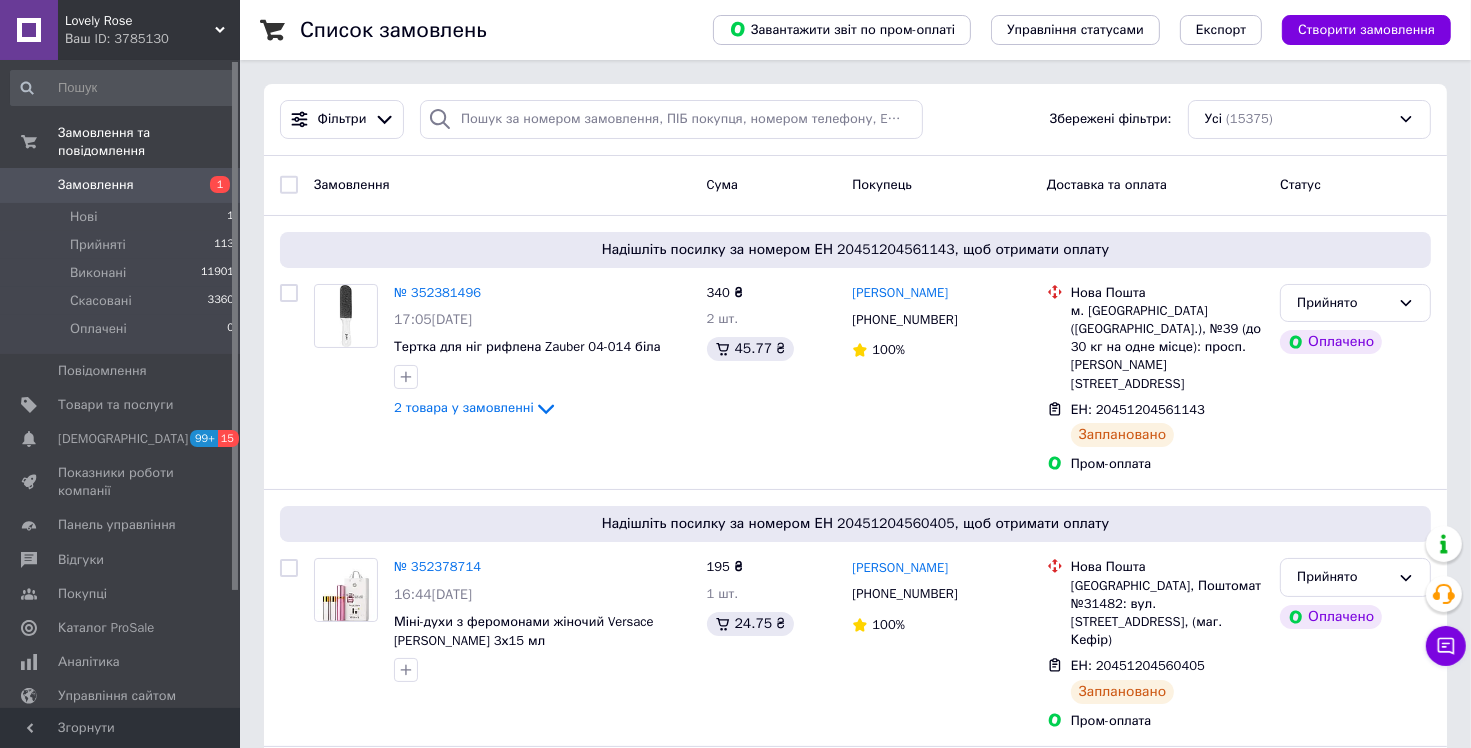click on "Замовлення" at bounding box center [96, 185] 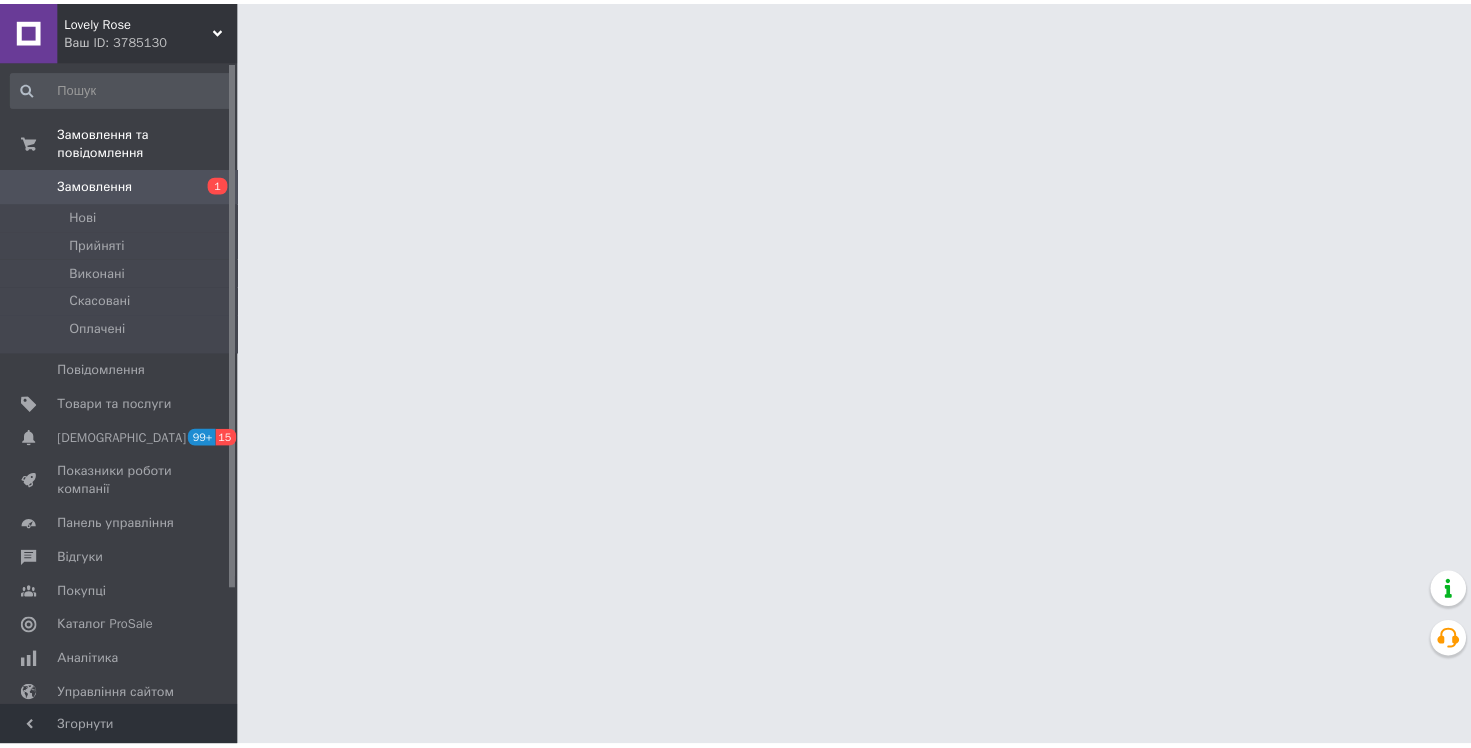 scroll, scrollTop: 0, scrollLeft: 0, axis: both 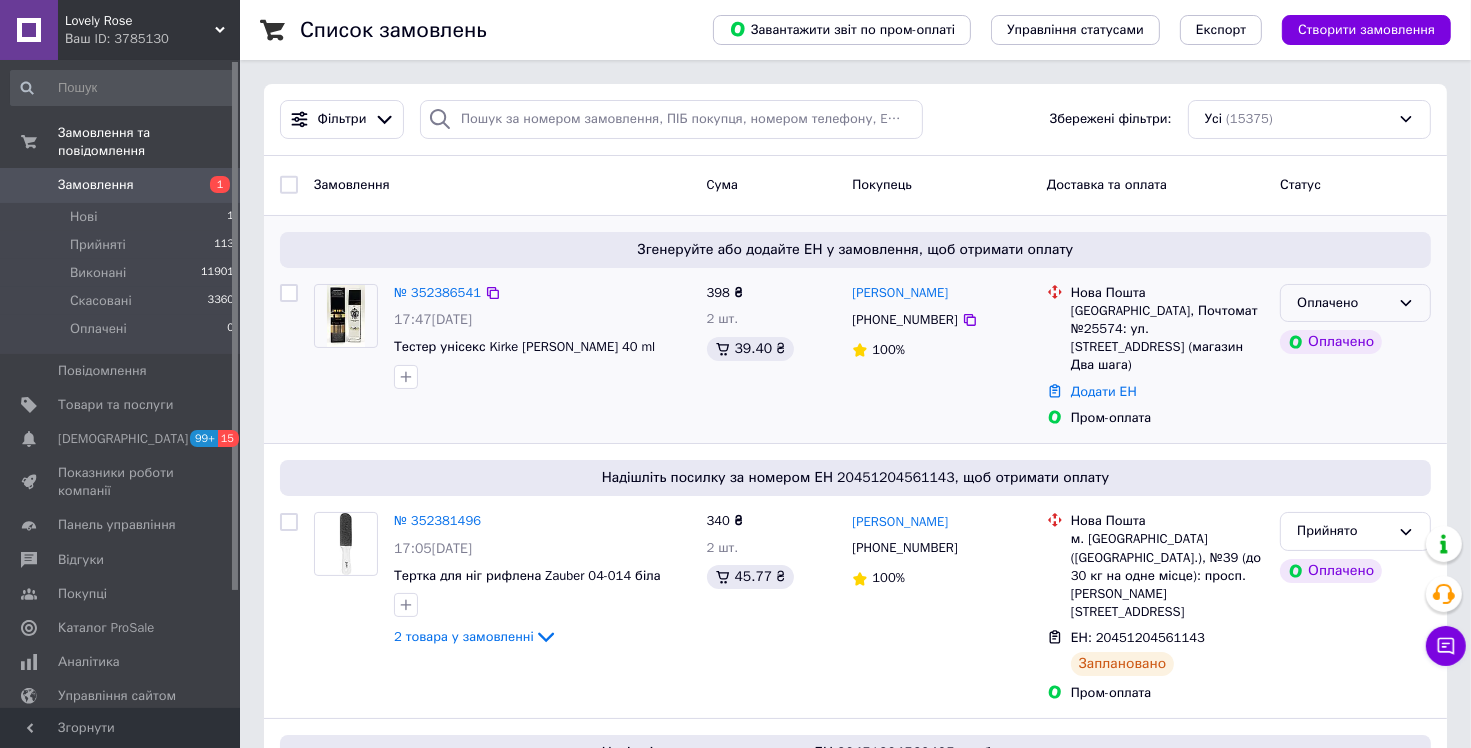 click on "Оплачено" at bounding box center (1343, 303) 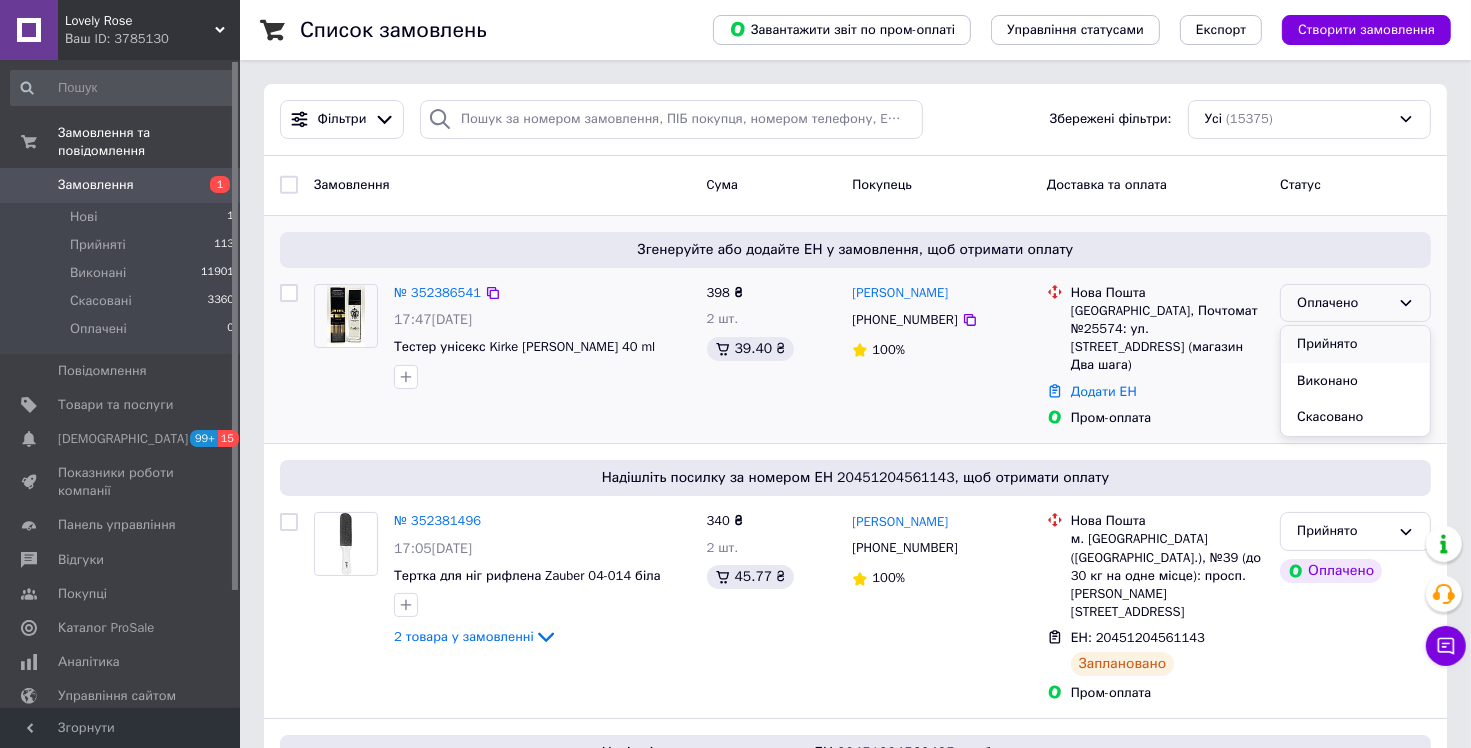 click on "Прийнято" at bounding box center [1355, 344] 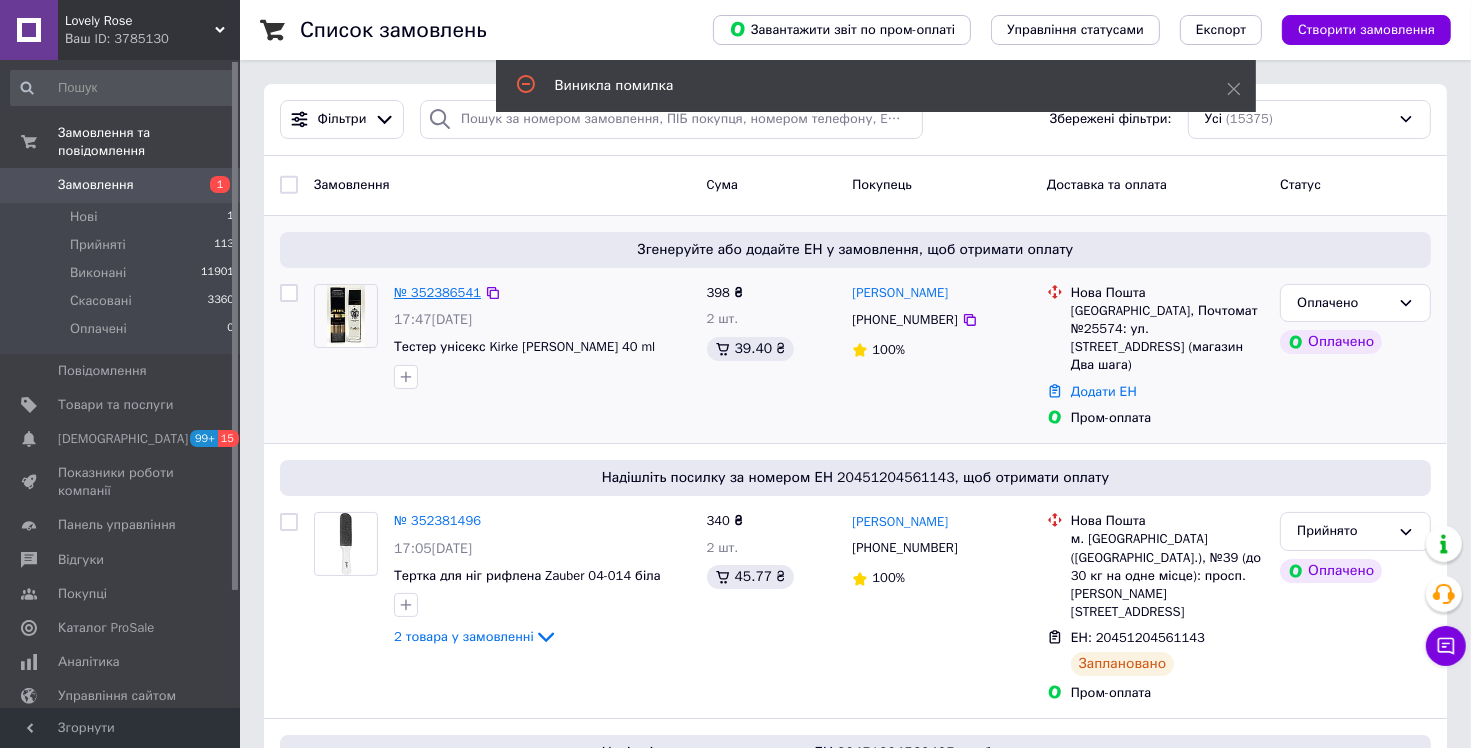 click on "№ 352386541" at bounding box center (437, 292) 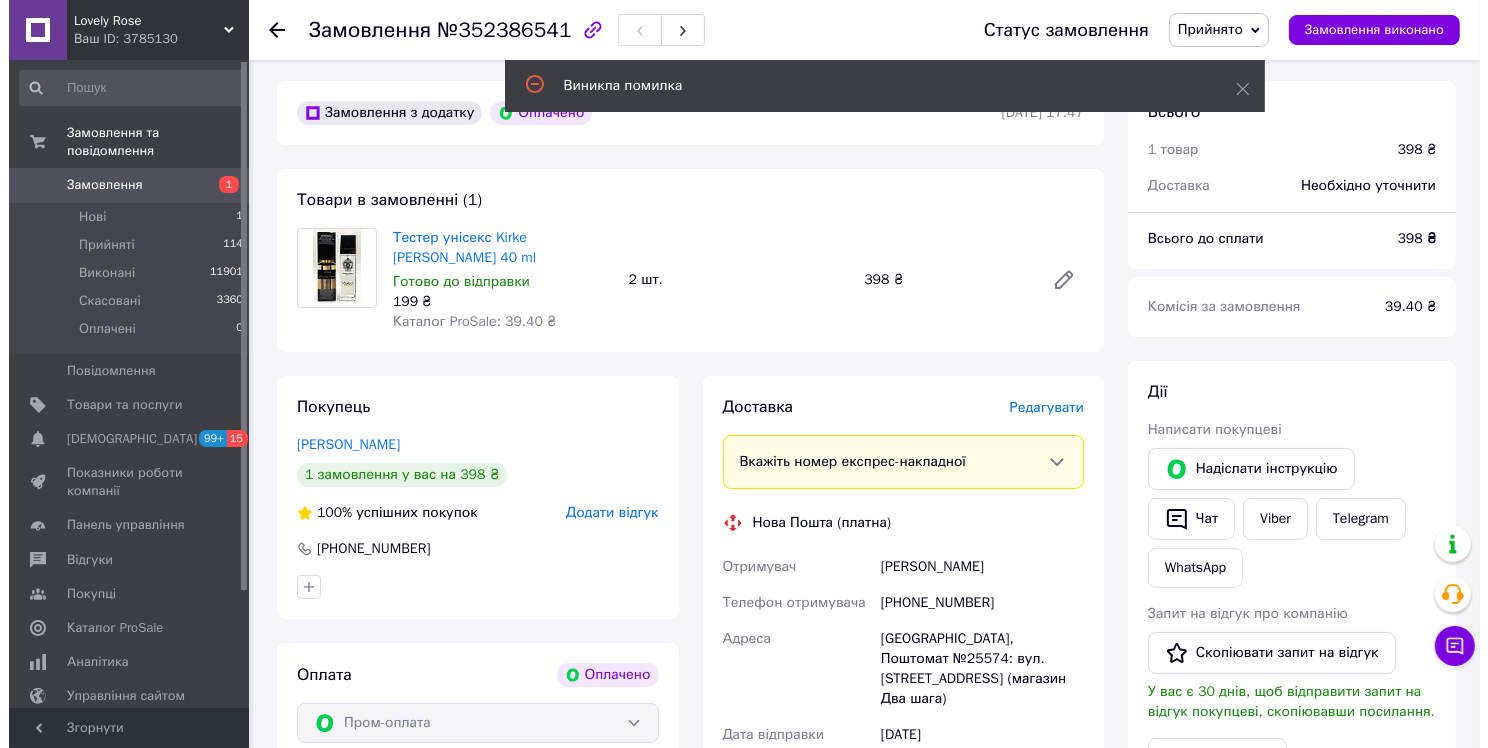 scroll, scrollTop: 100, scrollLeft: 0, axis: vertical 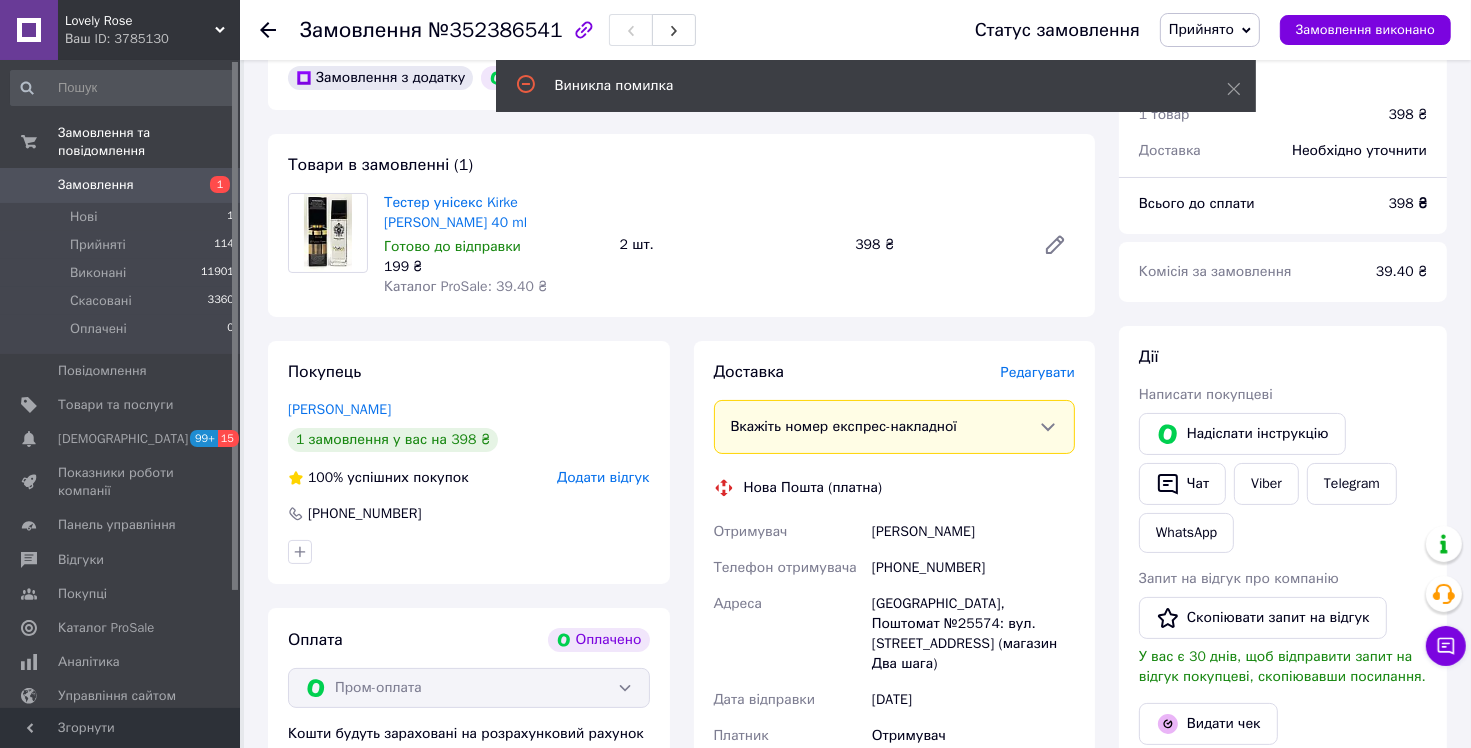 click on "Редагувати" at bounding box center [1038, 372] 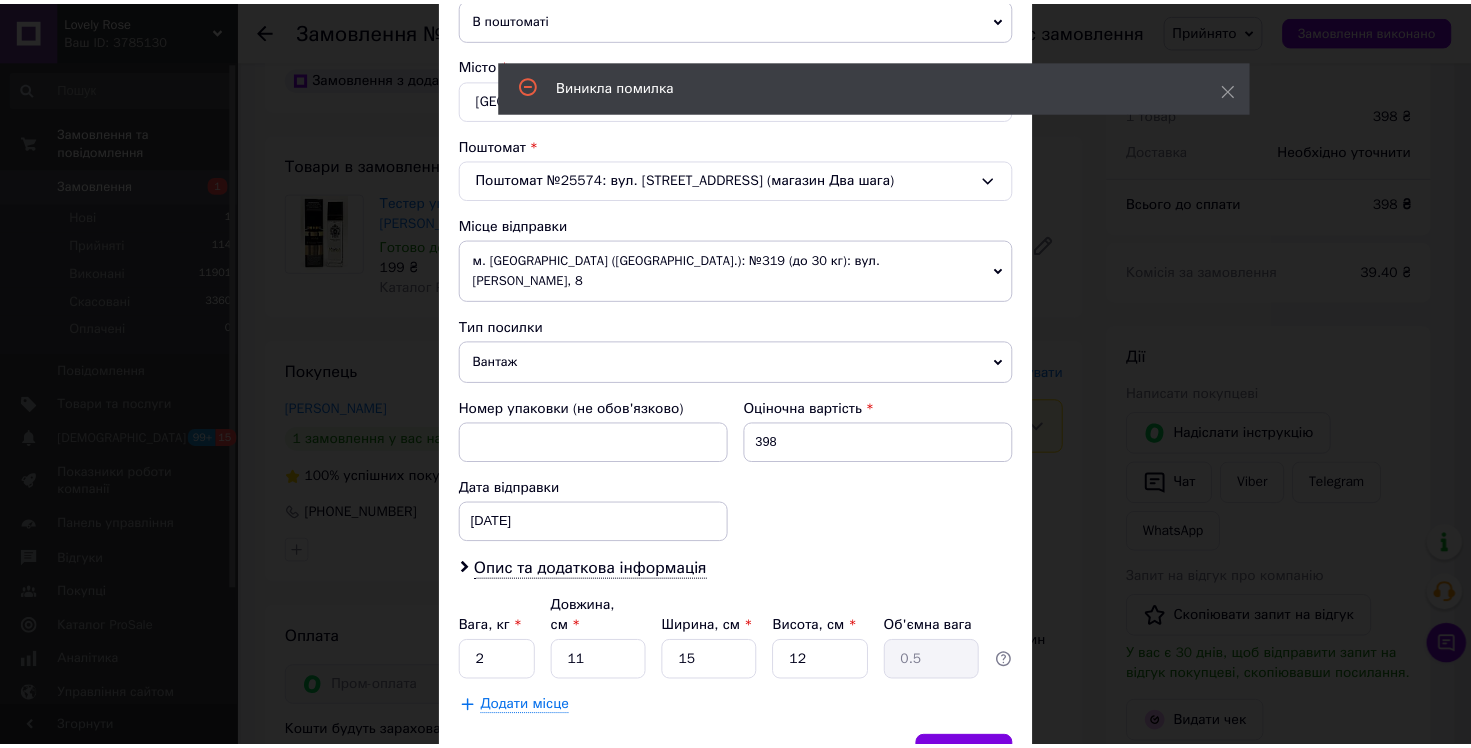 scroll, scrollTop: 574, scrollLeft: 0, axis: vertical 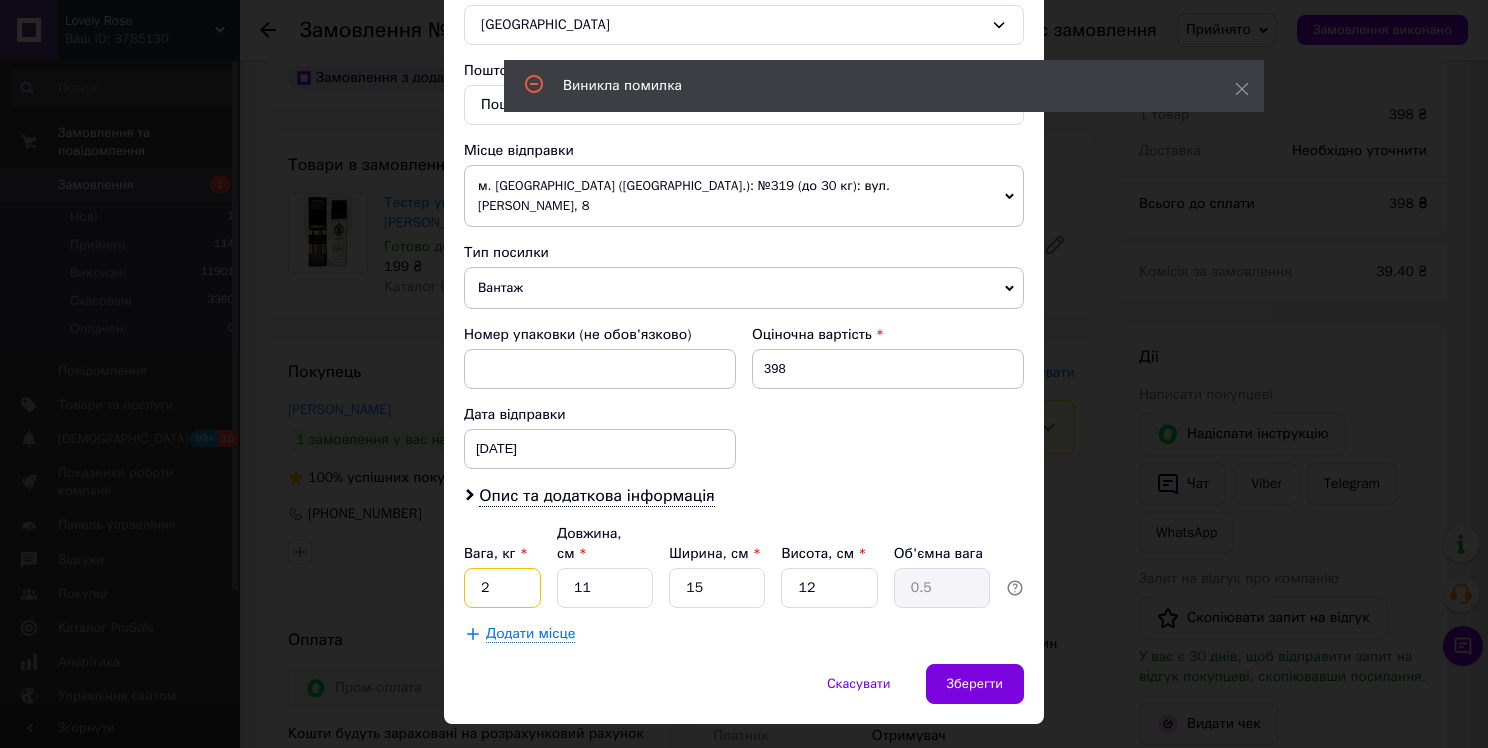 drag, startPoint x: 457, startPoint y: 537, endPoint x: 523, endPoint y: 547, distance: 66.75328 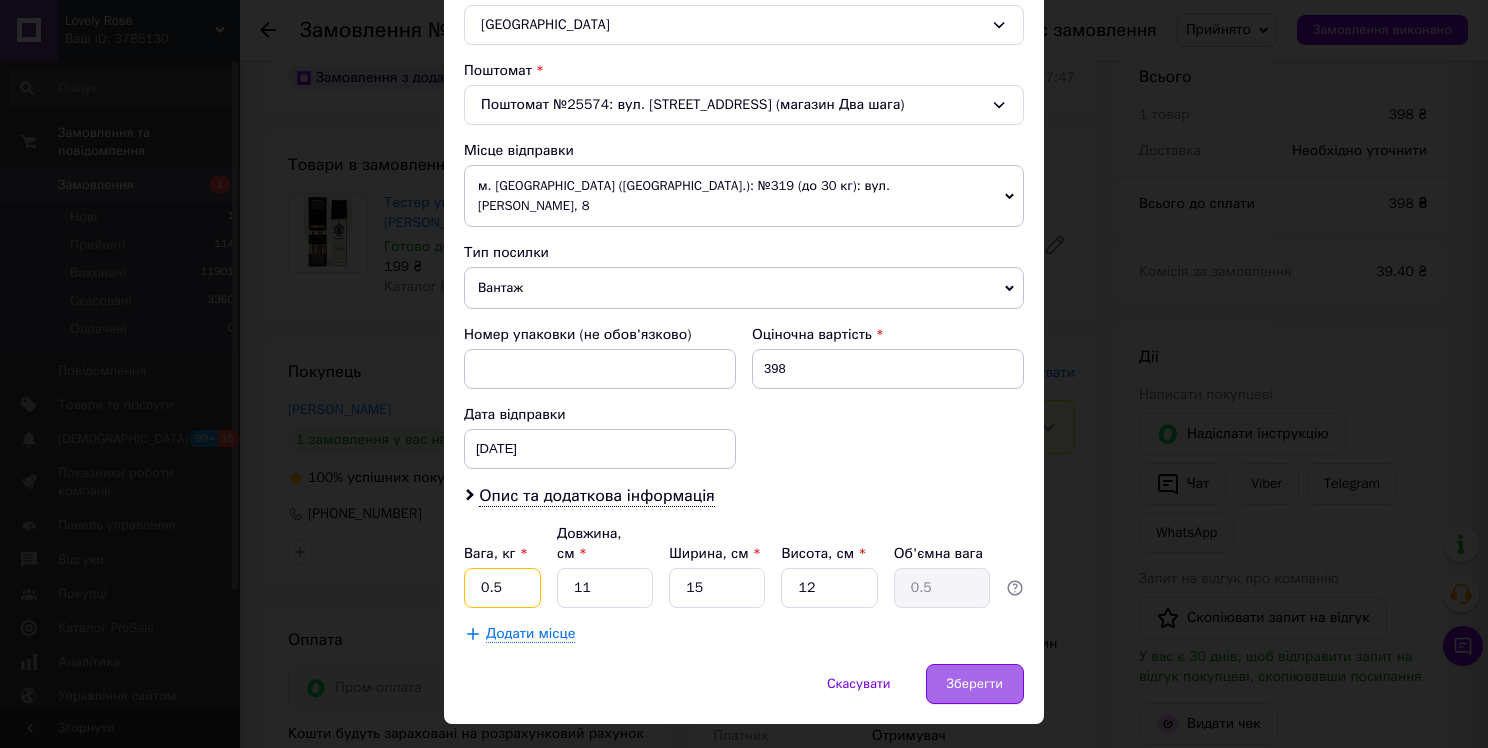 type on "0.5" 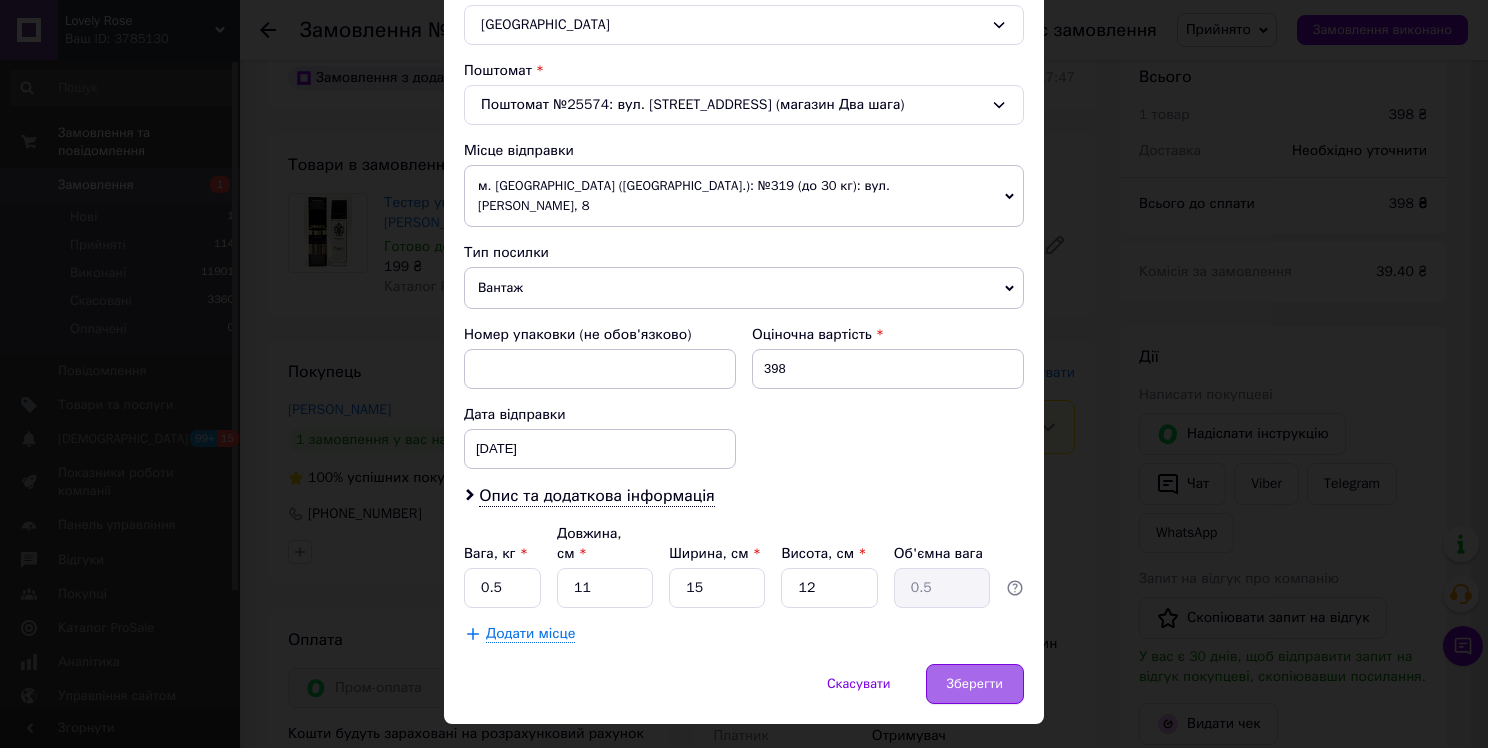 click on "Зберегти" at bounding box center [975, 684] 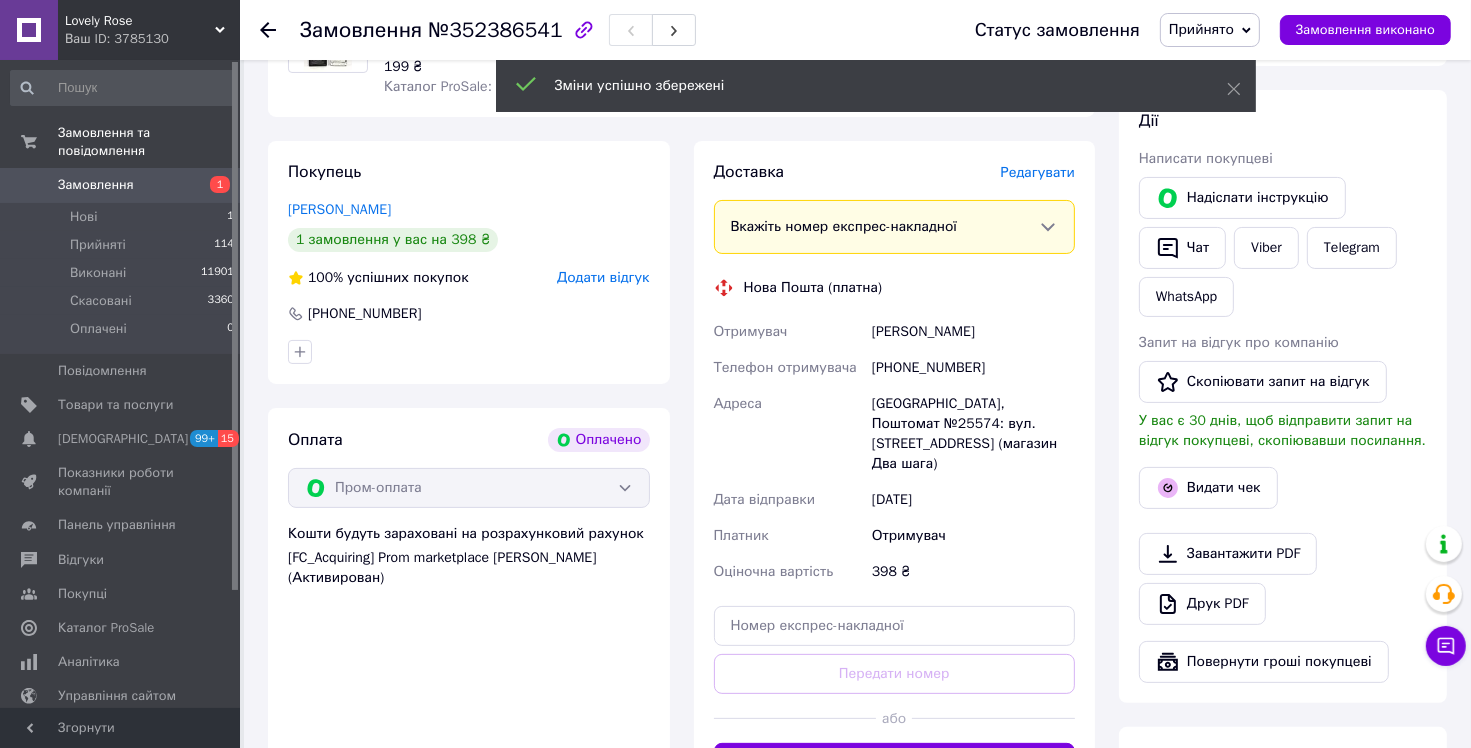 scroll, scrollTop: 400, scrollLeft: 0, axis: vertical 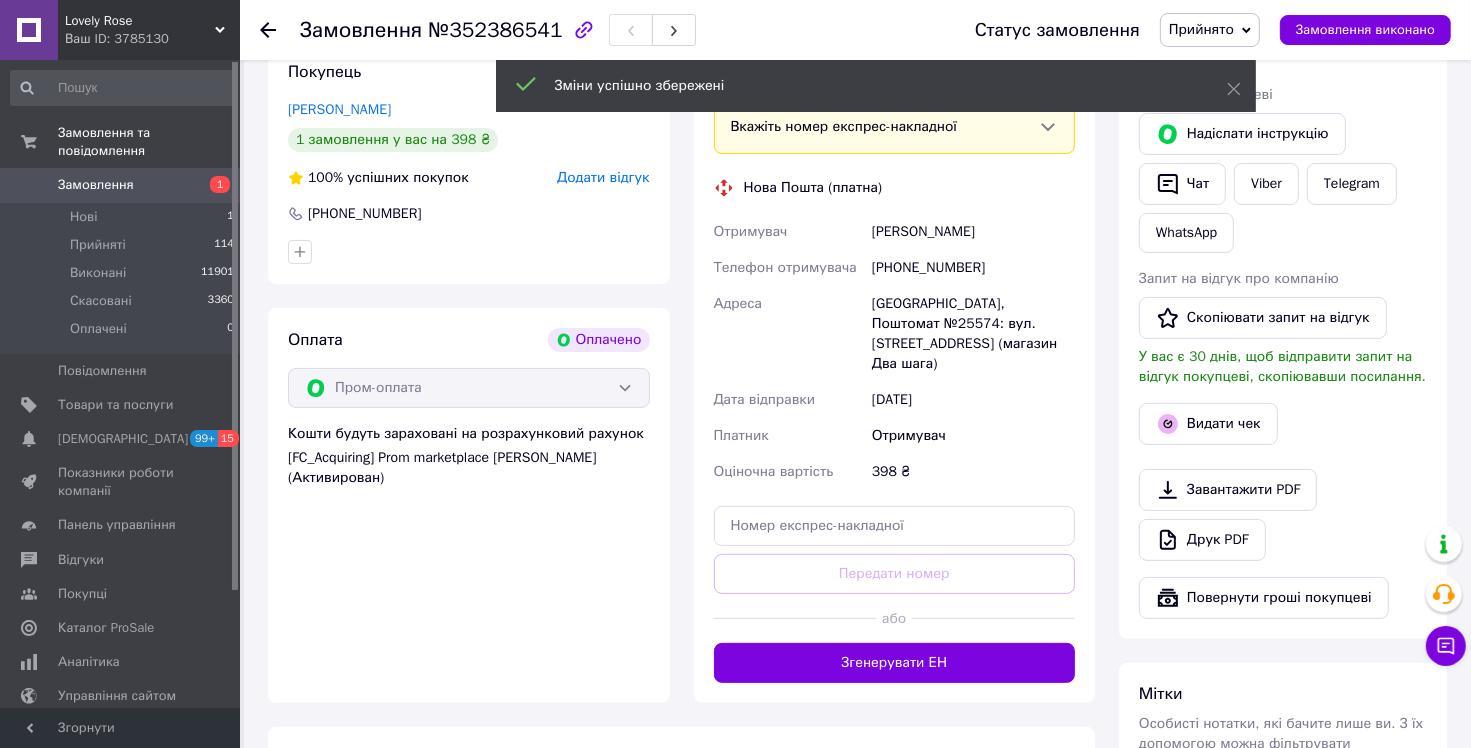 click on "Доставка [PERSON_NAME] Вкажіть номер експрес-накладної Обов'язково введіть номер експрес-накладної,
якщо створювали її не на цій сторінці. У разі,
якщо номер ЕН не буде доданий, ми не зможемо
виплатити гроші за замовлення Мобільний номер покупця (із замовлення) повинен відповідати номеру отримувача за накладною Нова Пошта (платна) Отримувач [PERSON_NAME] Телефон отримувача [PHONE_NUMBER] Адреса Одеса, Поштомат №25574: вул. [GEOGRAPHIC_DATA], 99 (магазин Два шага) Дата відправки [DATE] Платник Отримувач Оціночна вартість 398 ₴ Передати номер або Згенерувати ЕН [PERSON_NAME] <" at bounding box center [895, 372] 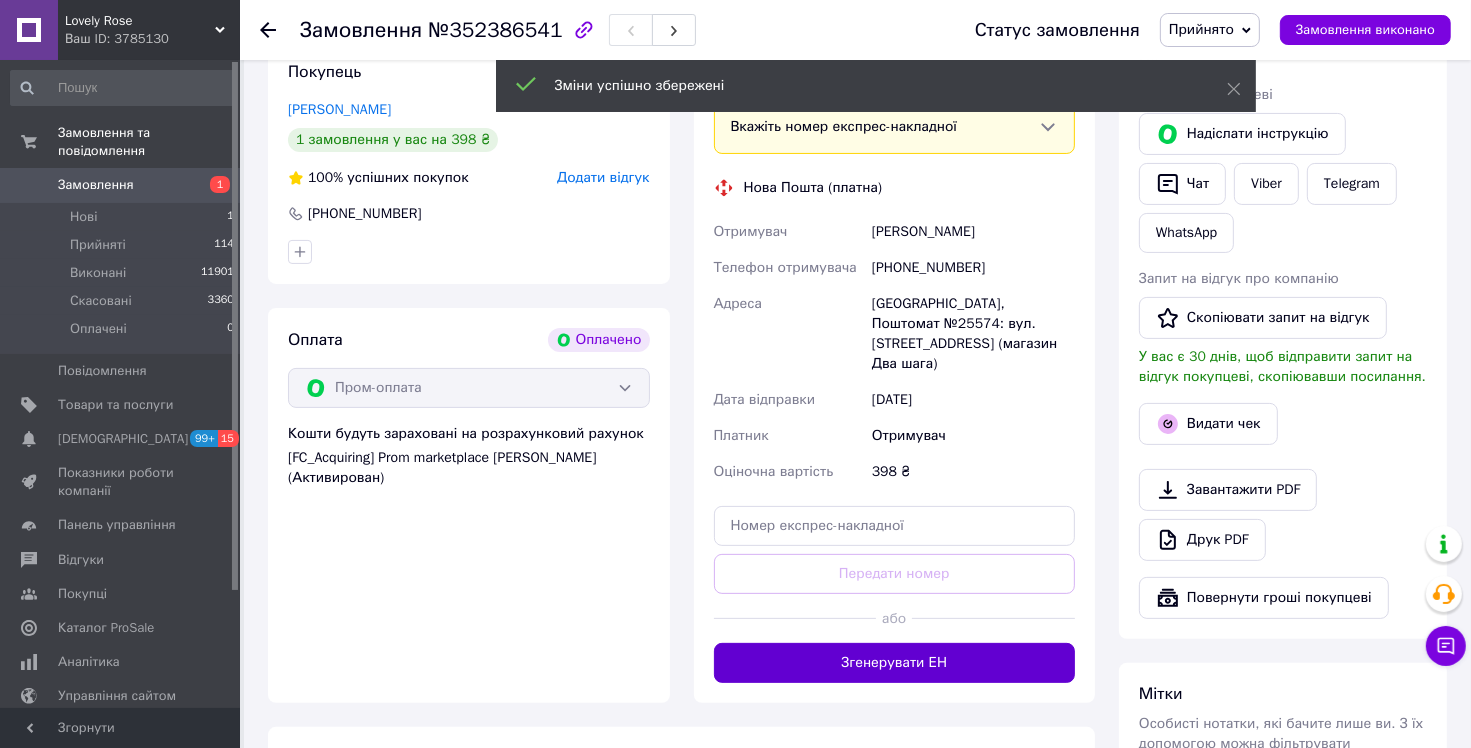 click on "Згенерувати ЕН" at bounding box center (895, 663) 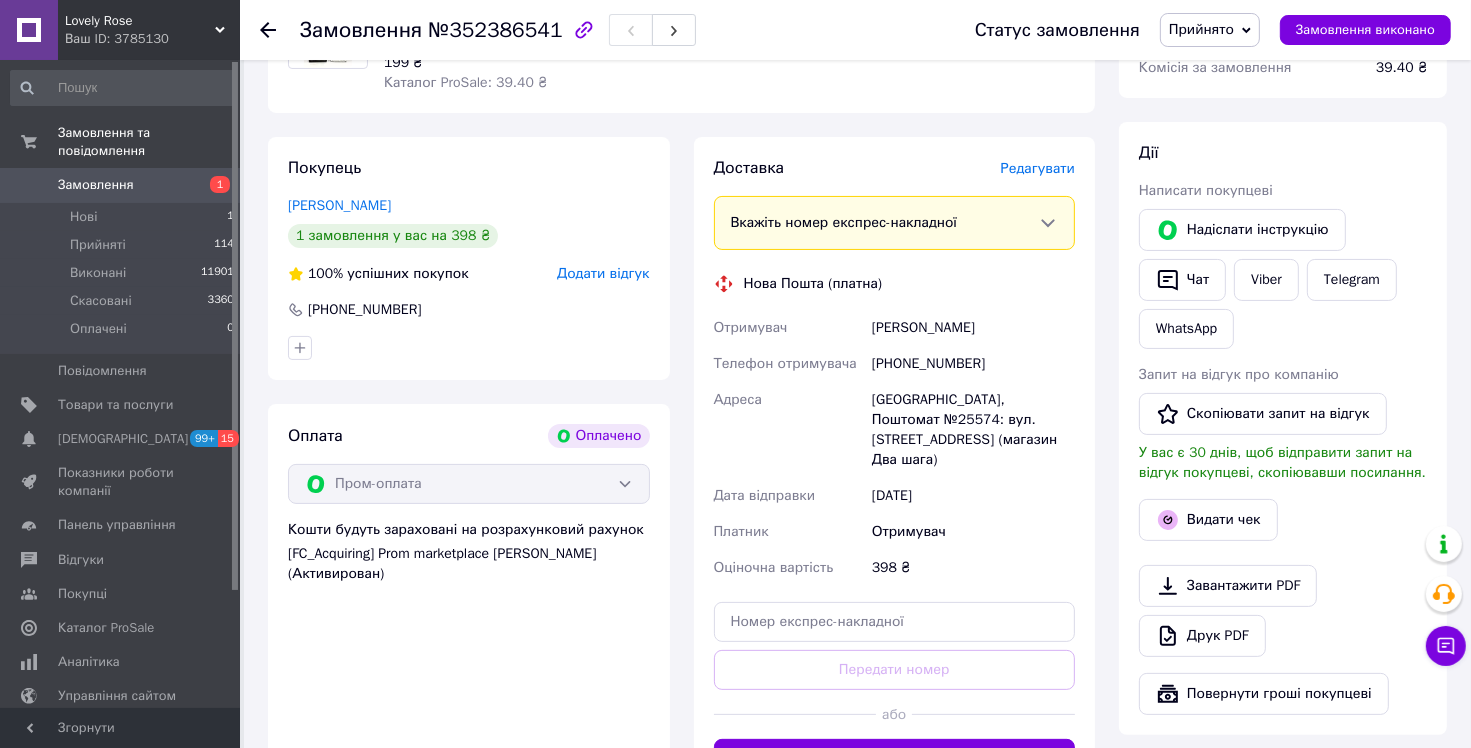 scroll, scrollTop: 300, scrollLeft: 0, axis: vertical 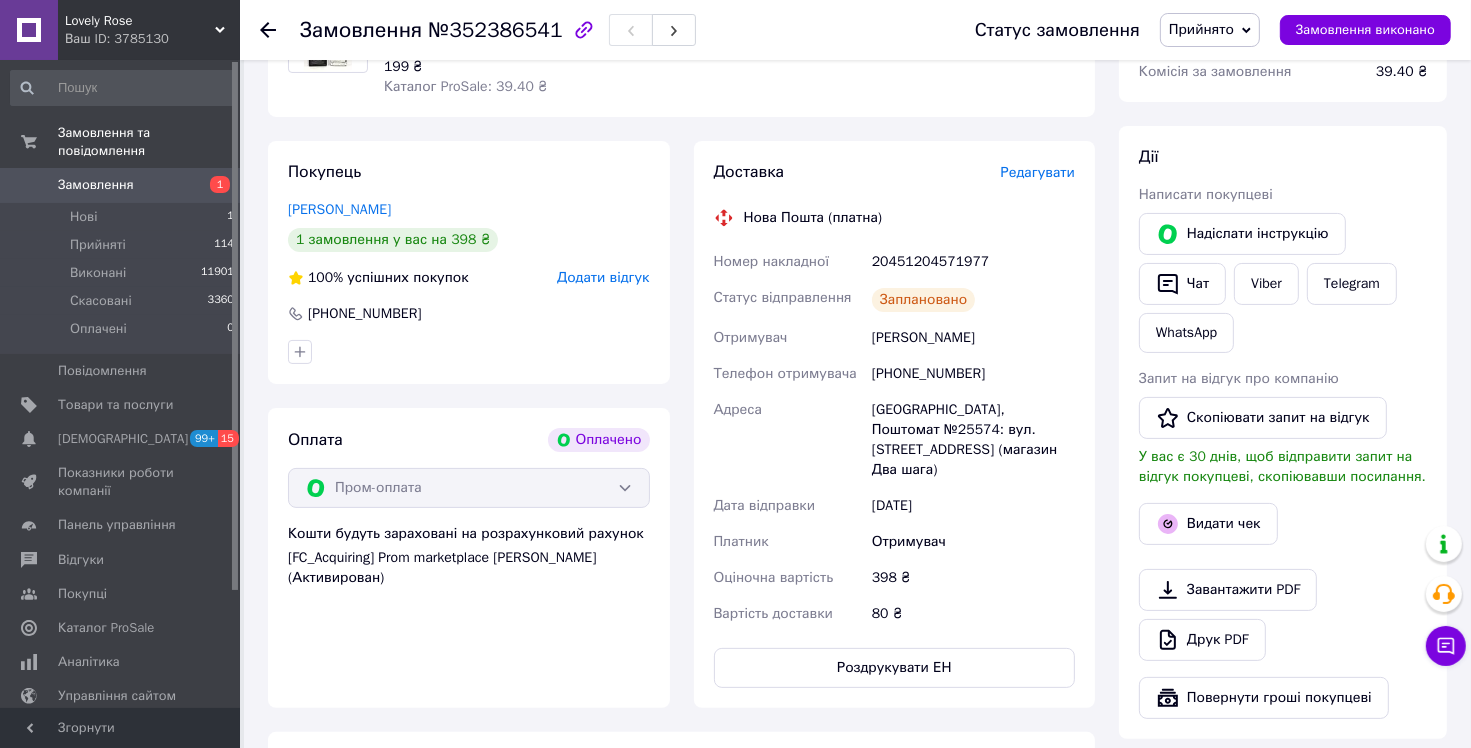 click on "Замовлення" at bounding box center [121, 185] 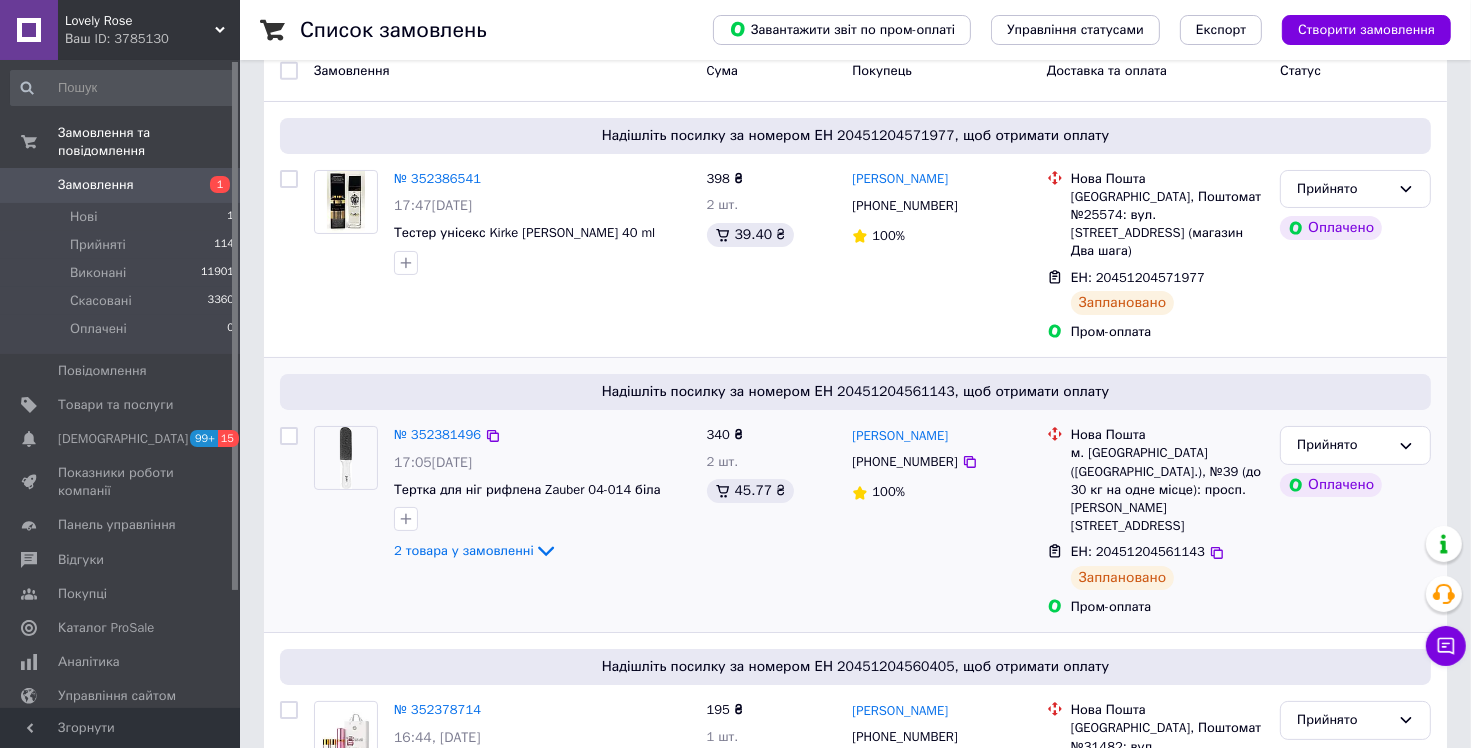scroll, scrollTop: 200, scrollLeft: 0, axis: vertical 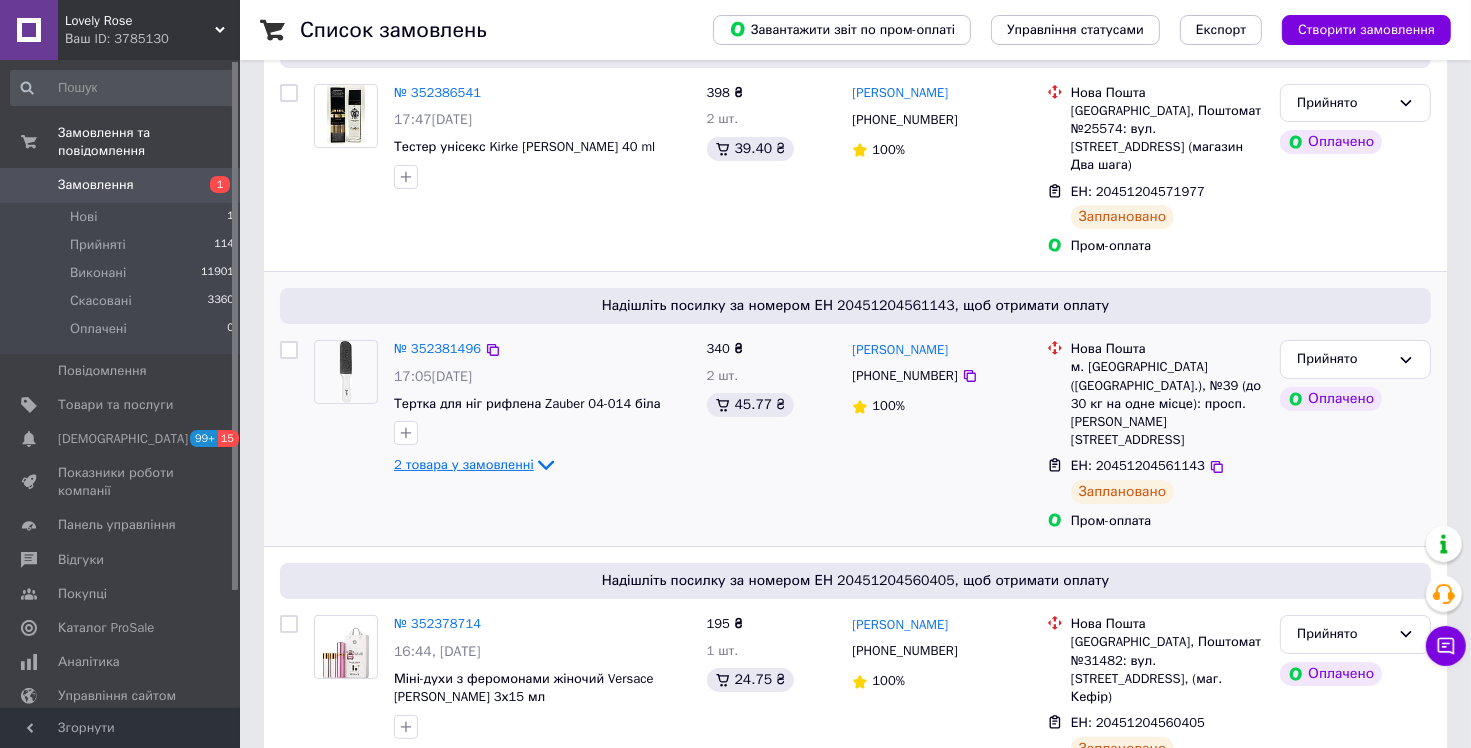 click on "2 товара у замовленні" at bounding box center (464, 464) 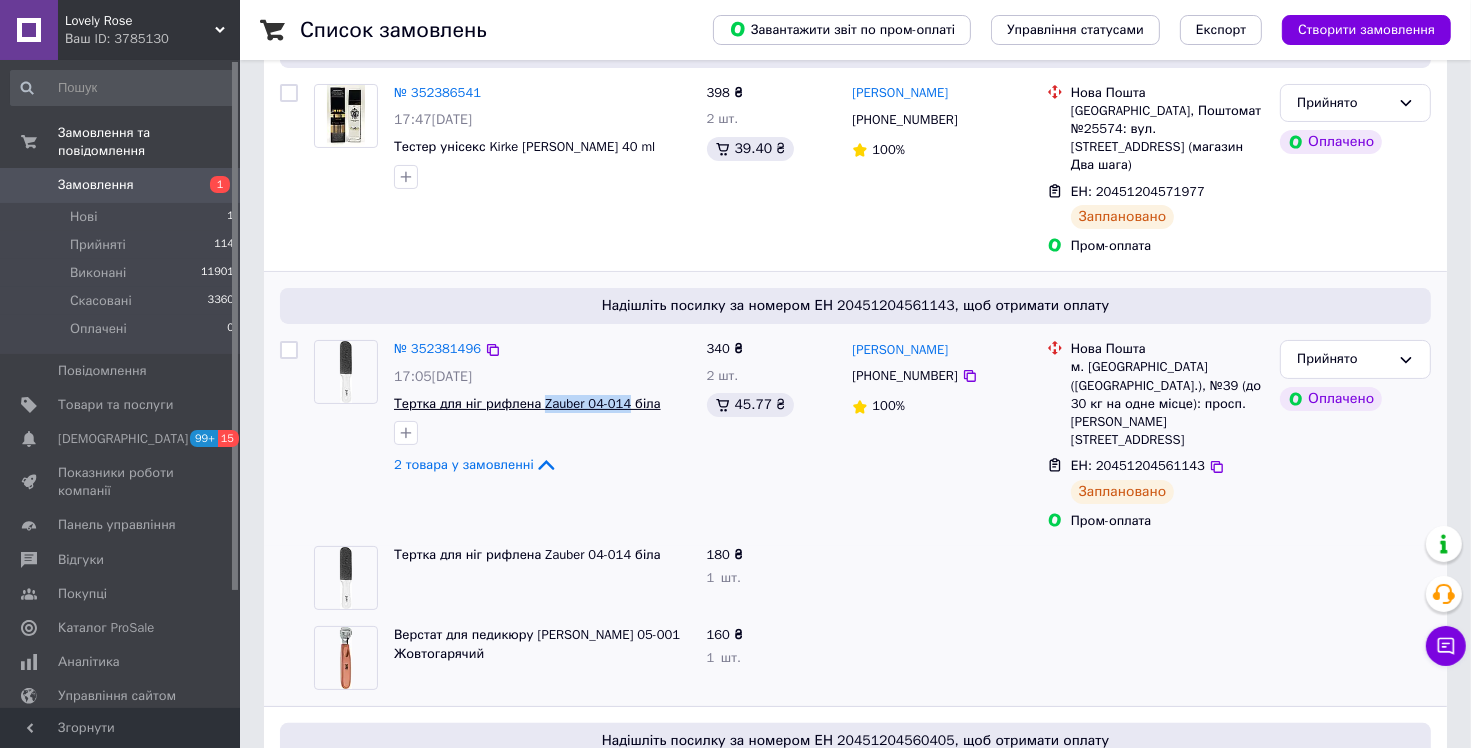 drag, startPoint x: 536, startPoint y: 369, endPoint x: 618, endPoint y: 377, distance: 82.38932 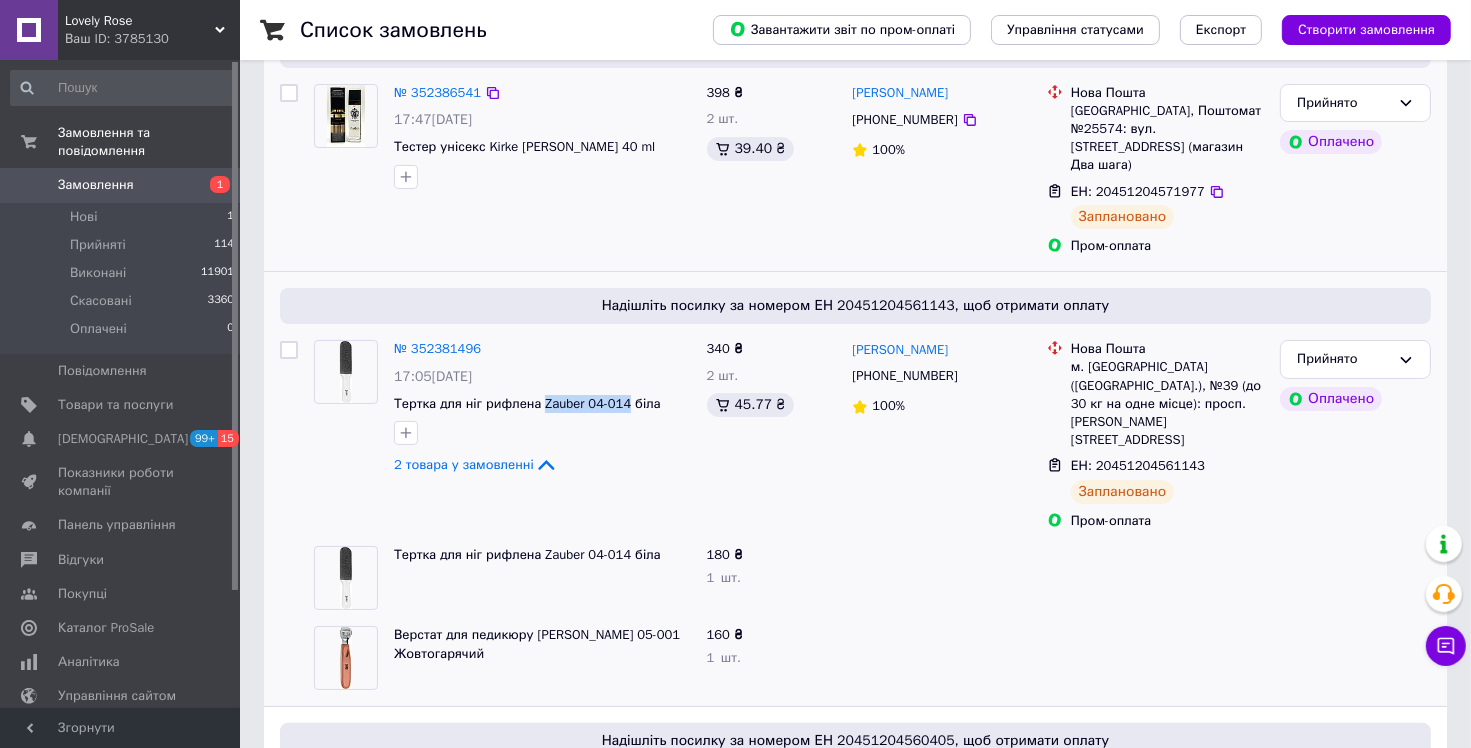 copy on "[PERSON_NAME] 04-014" 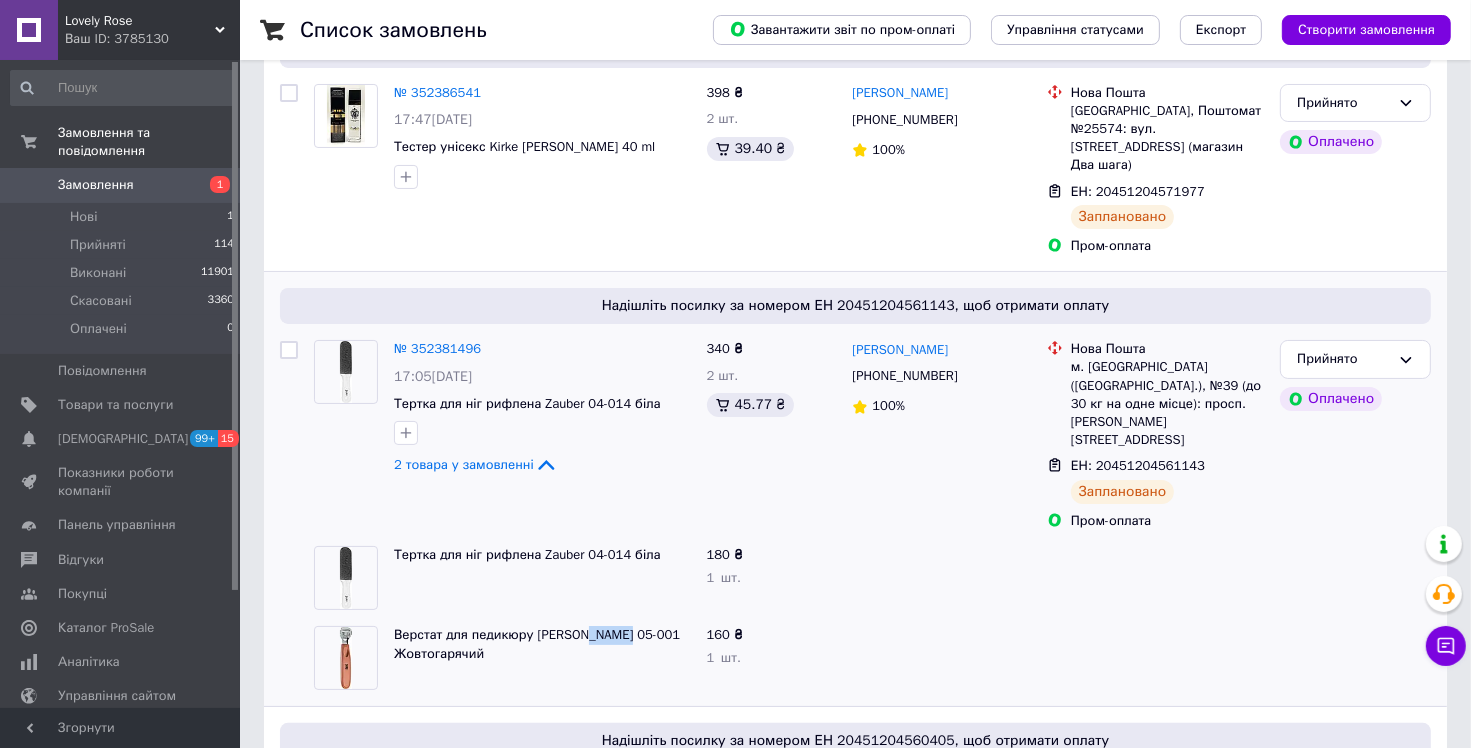 drag, startPoint x: 574, startPoint y: 585, endPoint x: 623, endPoint y: 589, distance: 49.162994 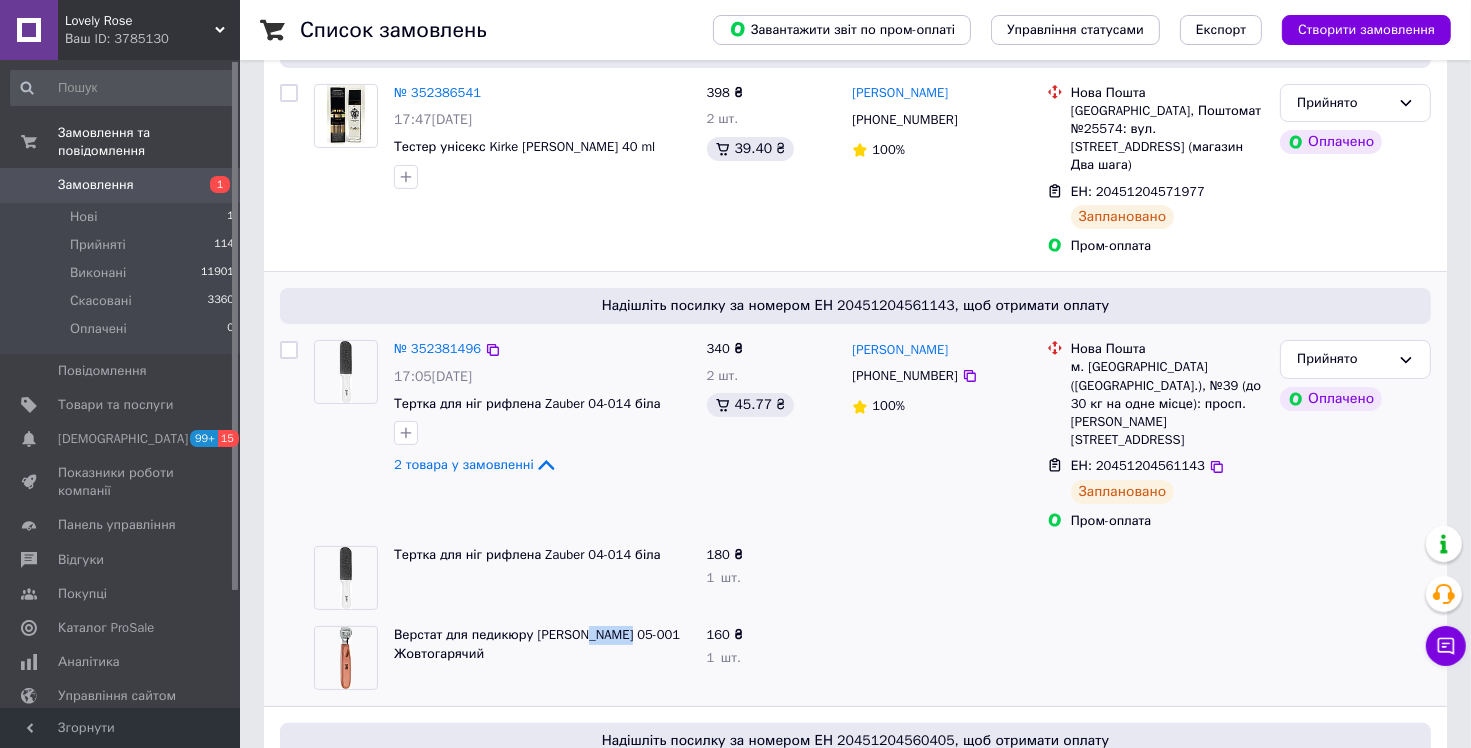copy on "05-001" 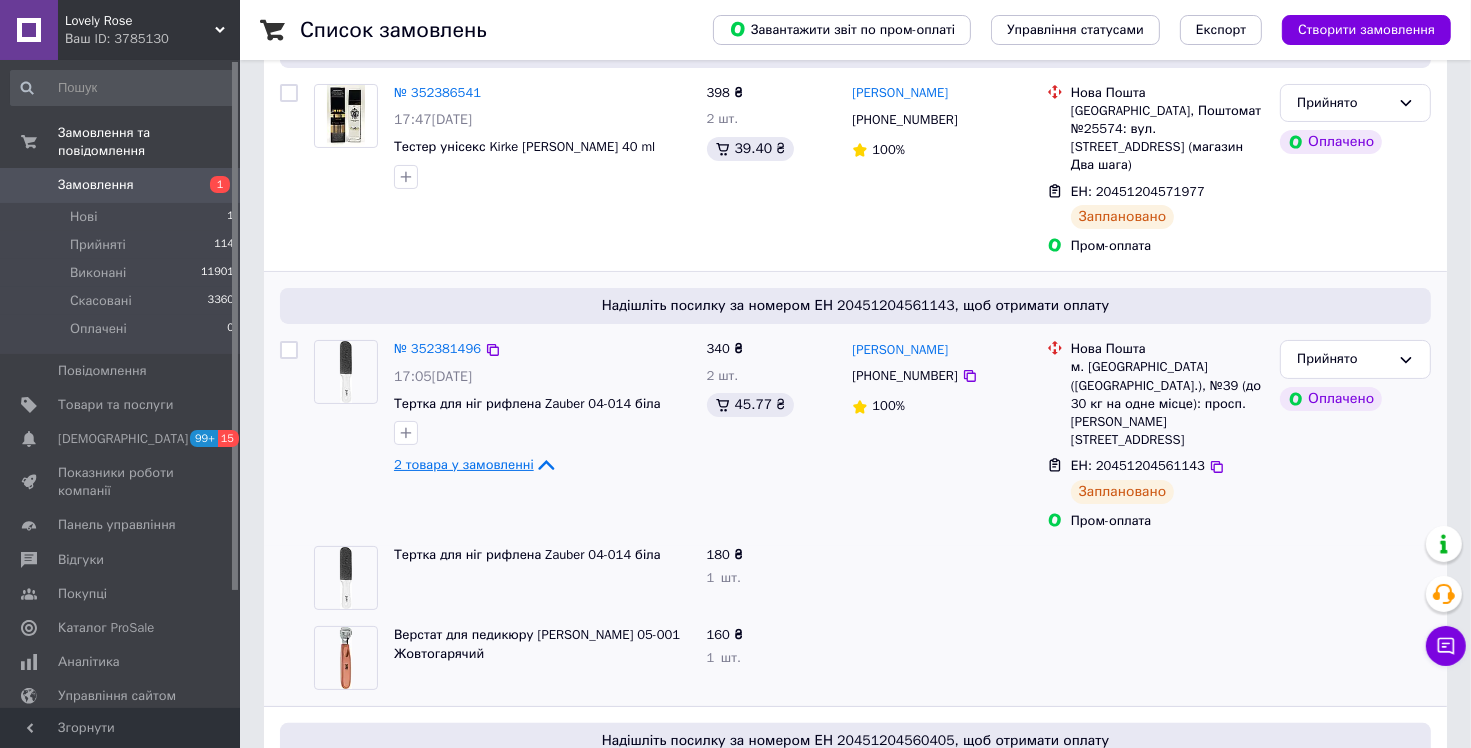 click 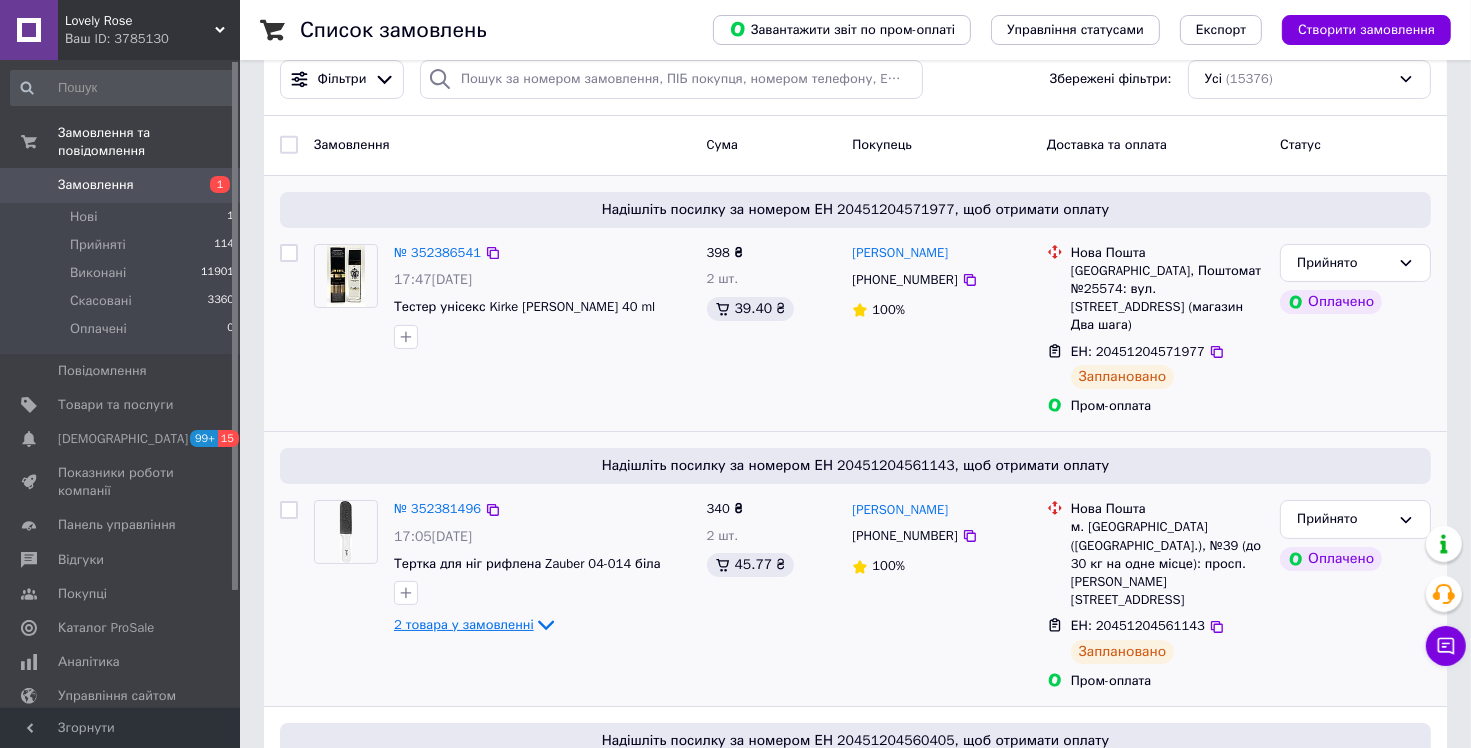 scroll, scrollTop: 0, scrollLeft: 0, axis: both 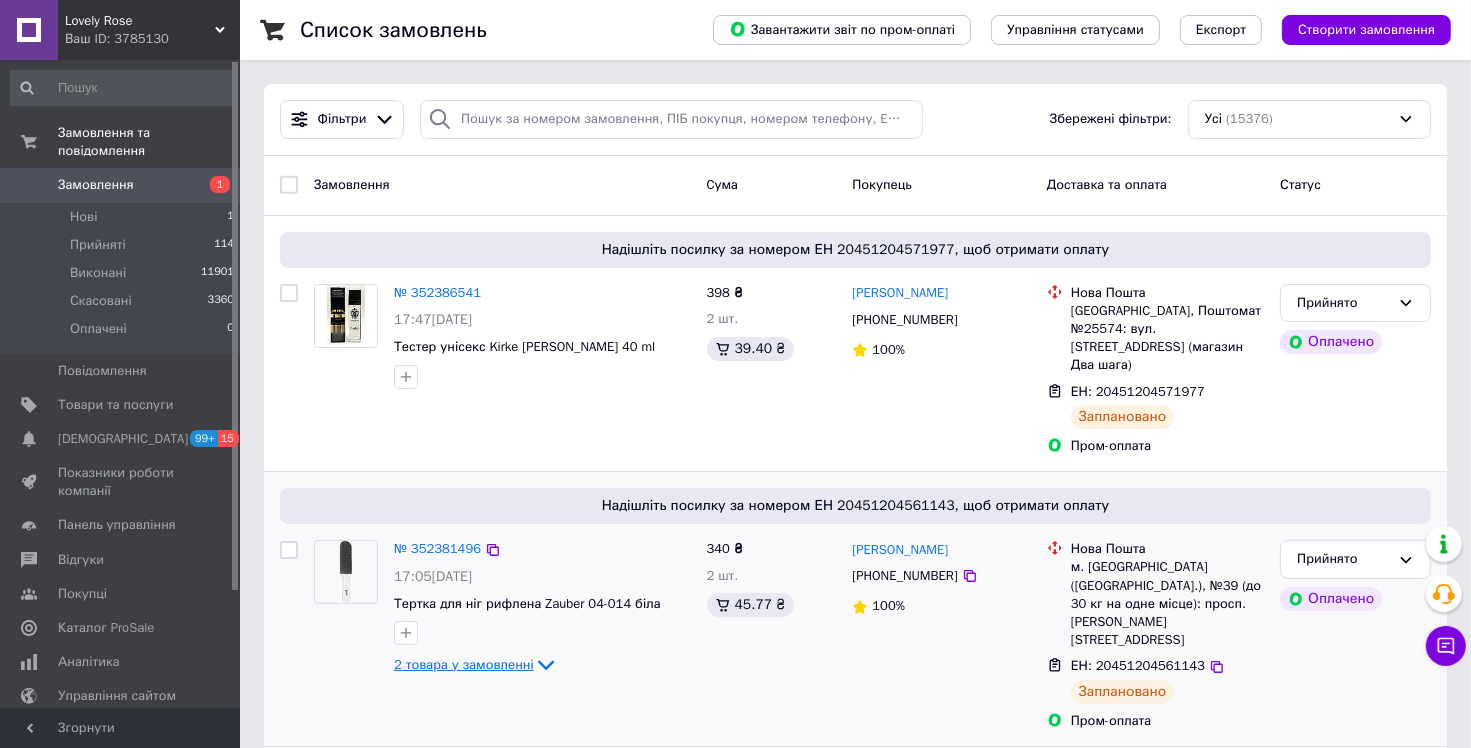 click on "[PERSON_NAME]" at bounding box center [900, 293] 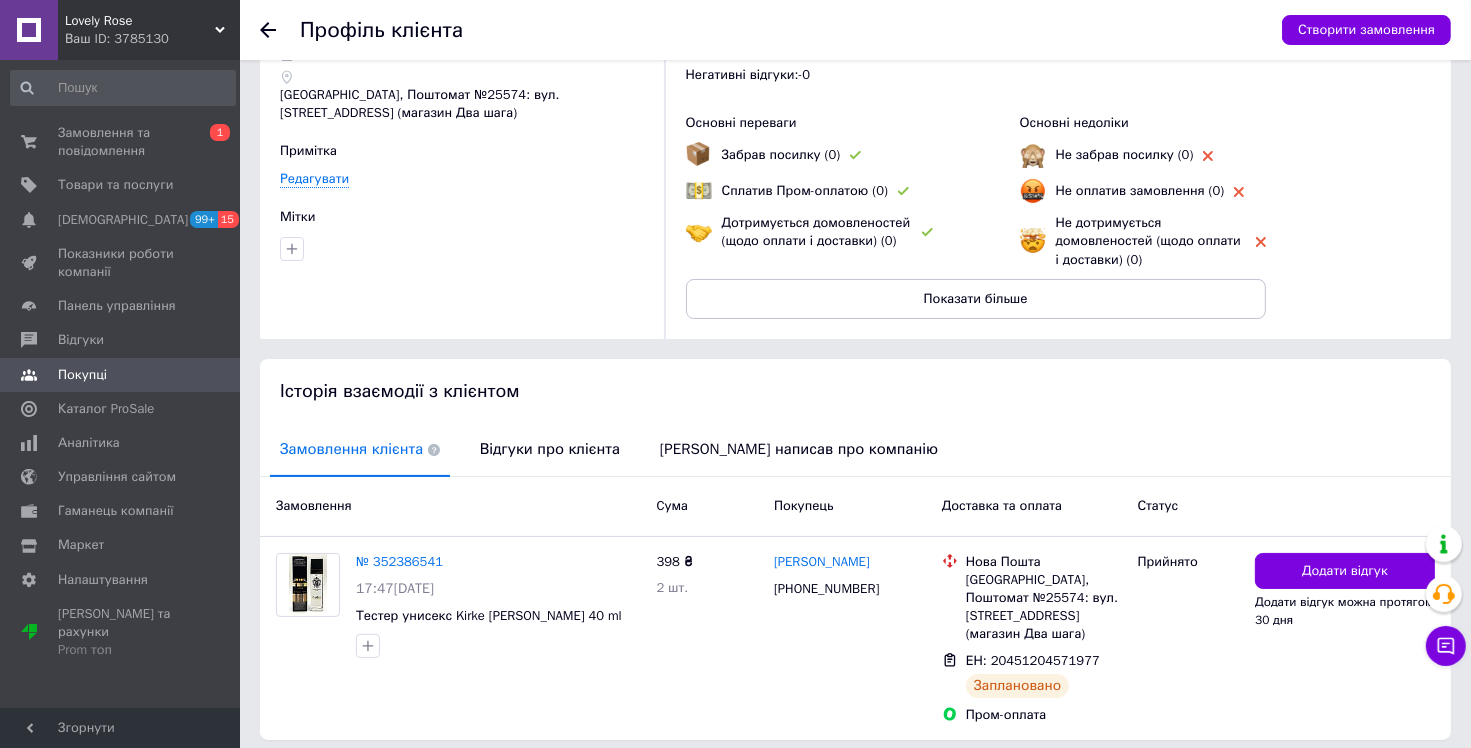 scroll, scrollTop: 0, scrollLeft: 0, axis: both 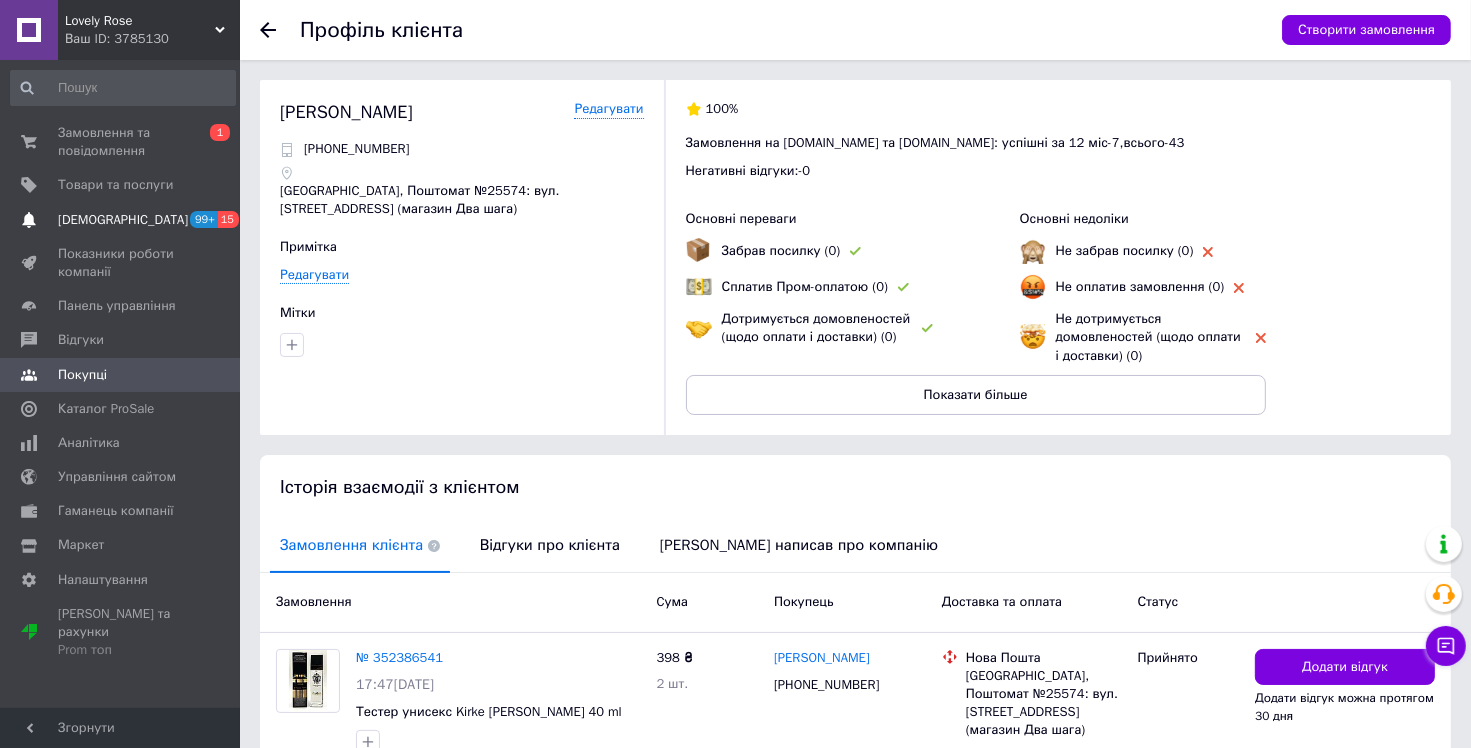 click on "[DEMOGRAPHIC_DATA]" at bounding box center (121, 220) 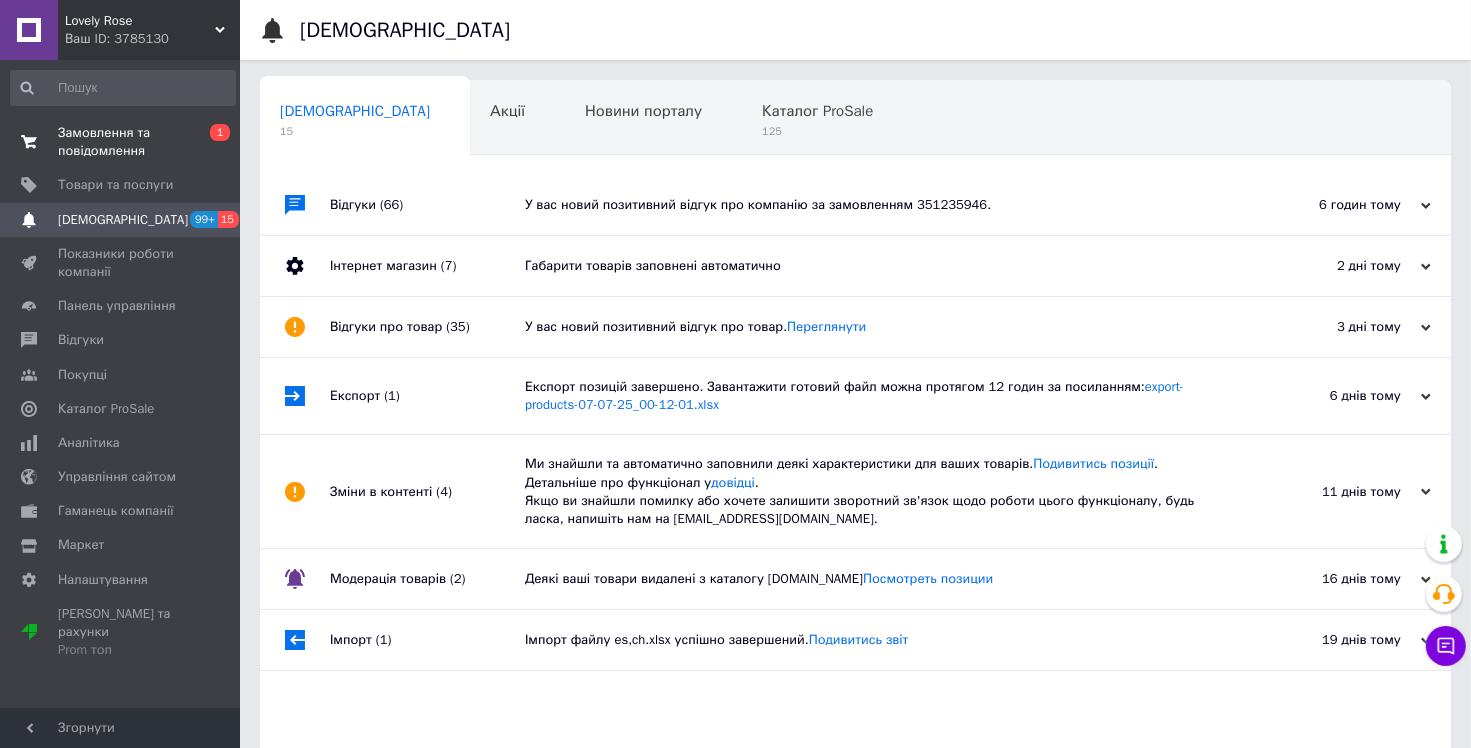 click on "Замовлення та повідомлення" at bounding box center (121, 142) 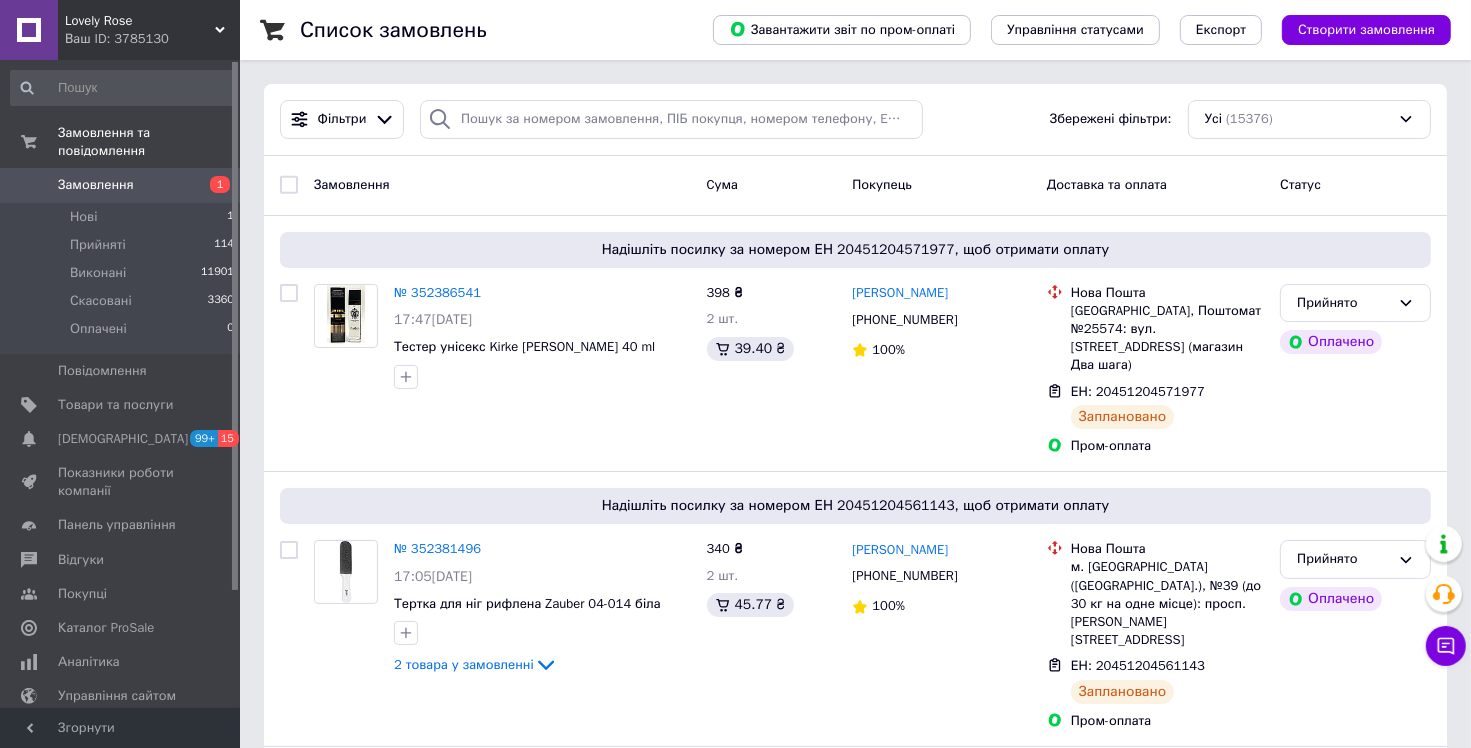 click on "Замовлення 1" at bounding box center (123, 185) 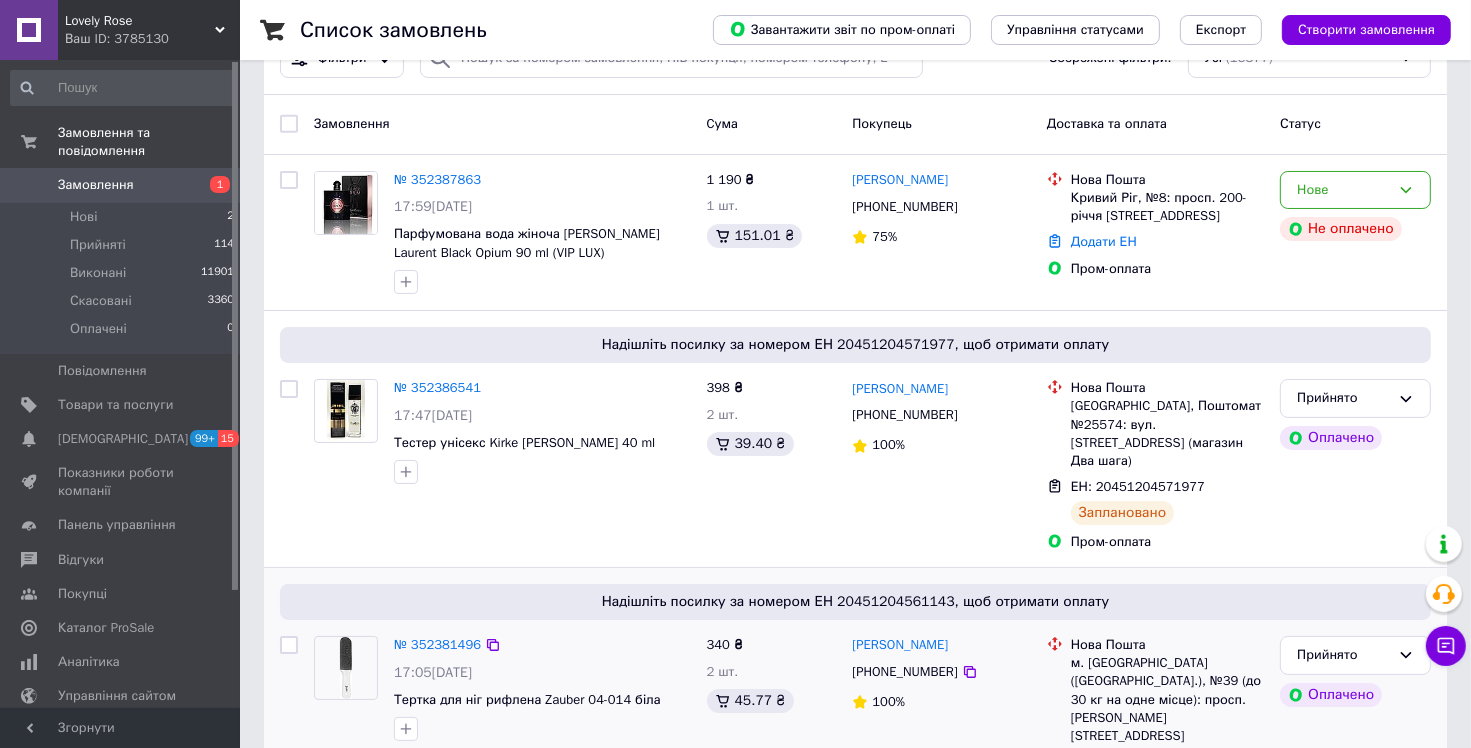 scroll, scrollTop: 0, scrollLeft: 0, axis: both 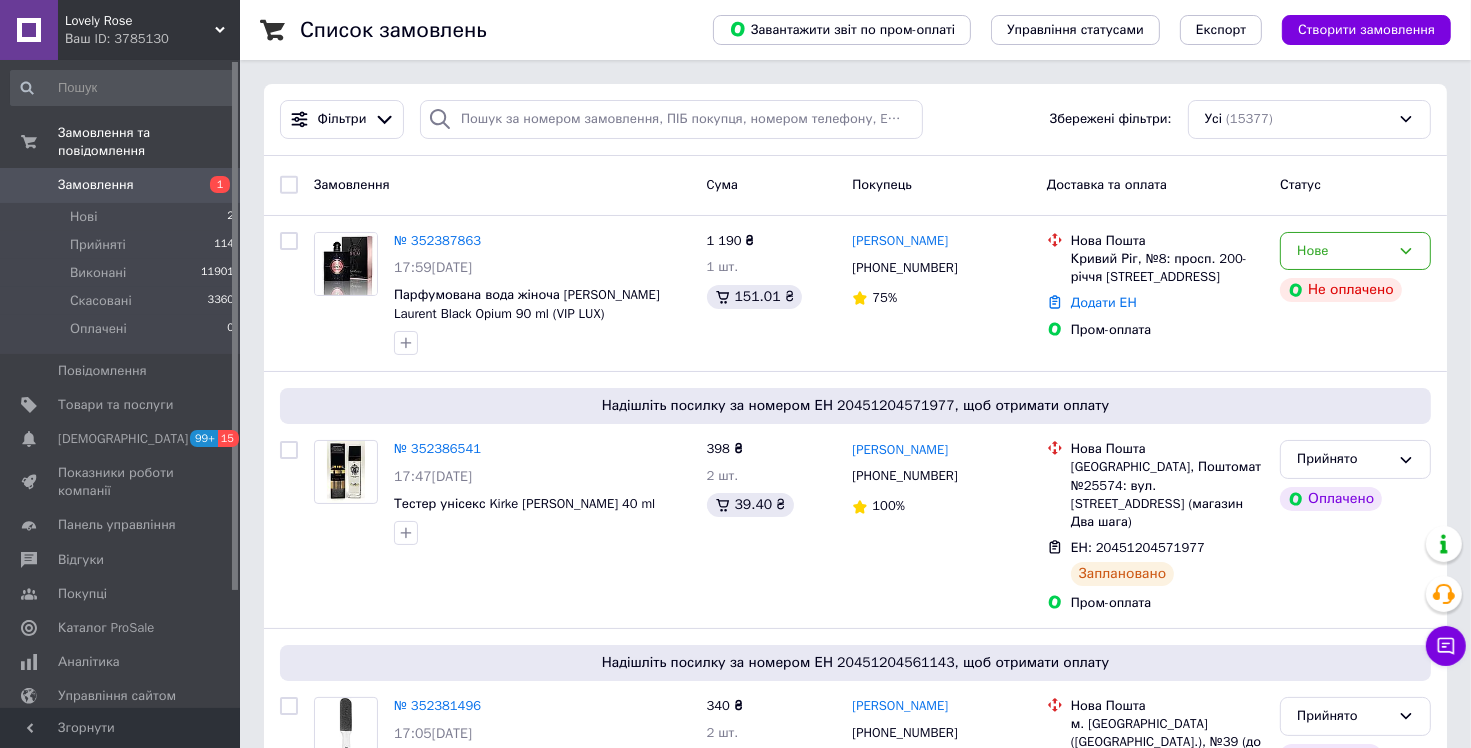 click on "Замовлення" at bounding box center (96, 185) 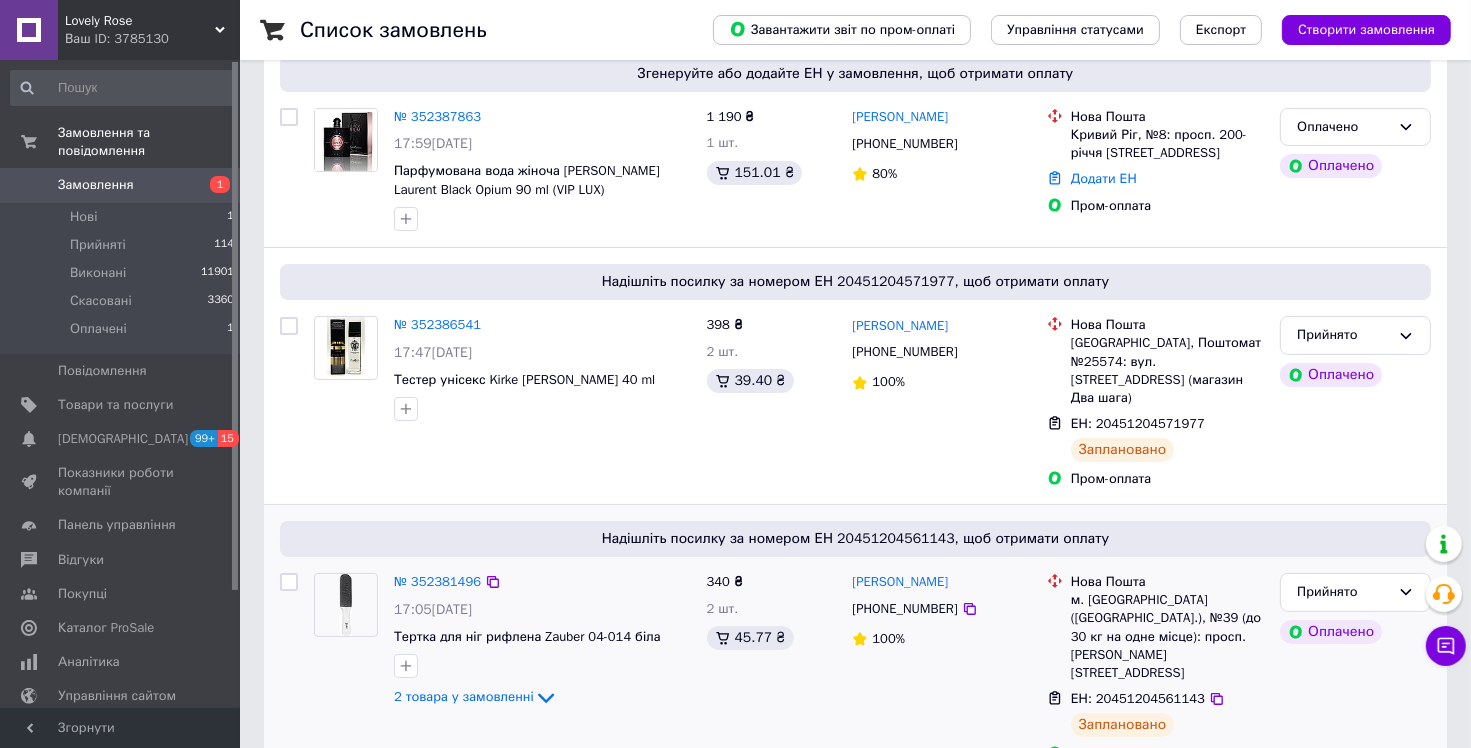 scroll, scrollTop: 200, scrollLeft: 0, axis: vertical 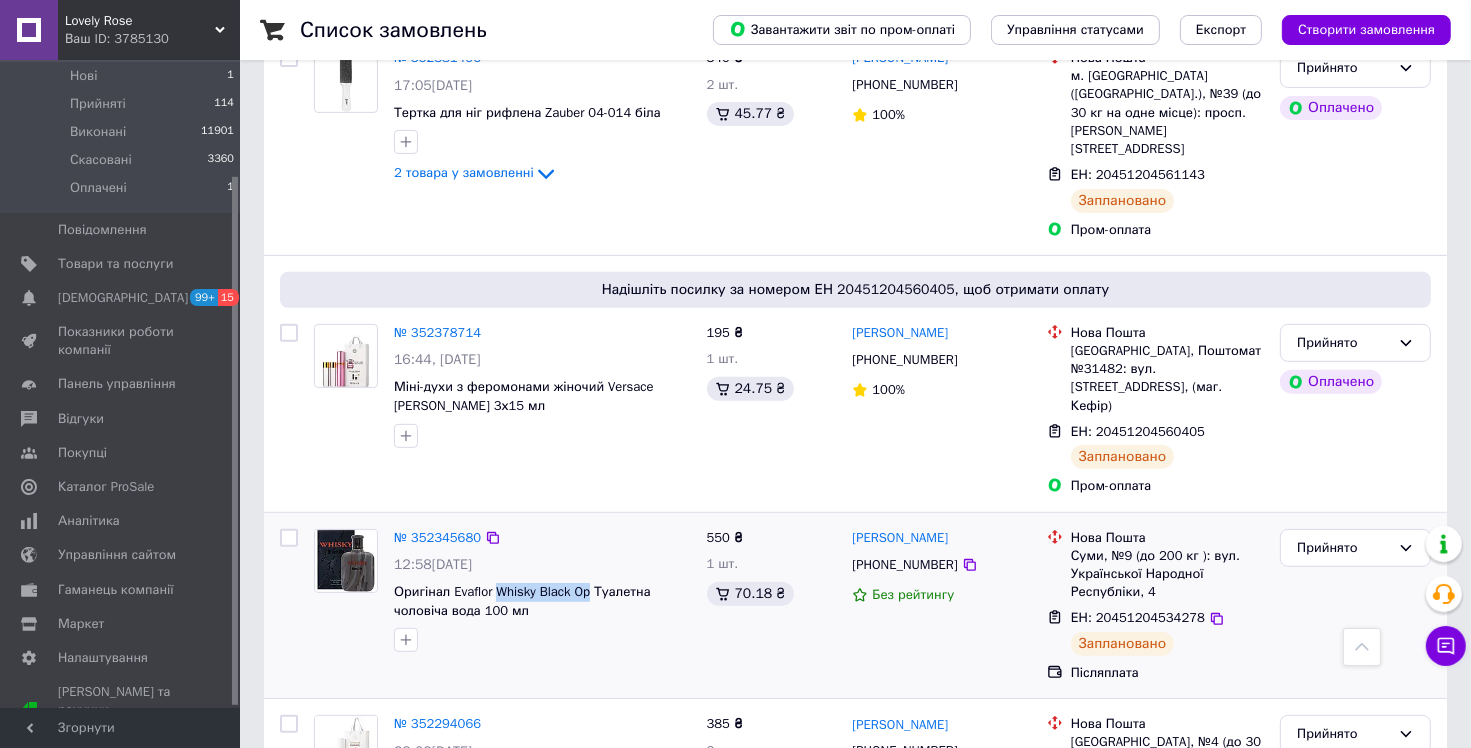 drag, startPoint x: 496, startPoint y: 505, endPoint x: 589, endPoint y: 504, distance: 93.00538 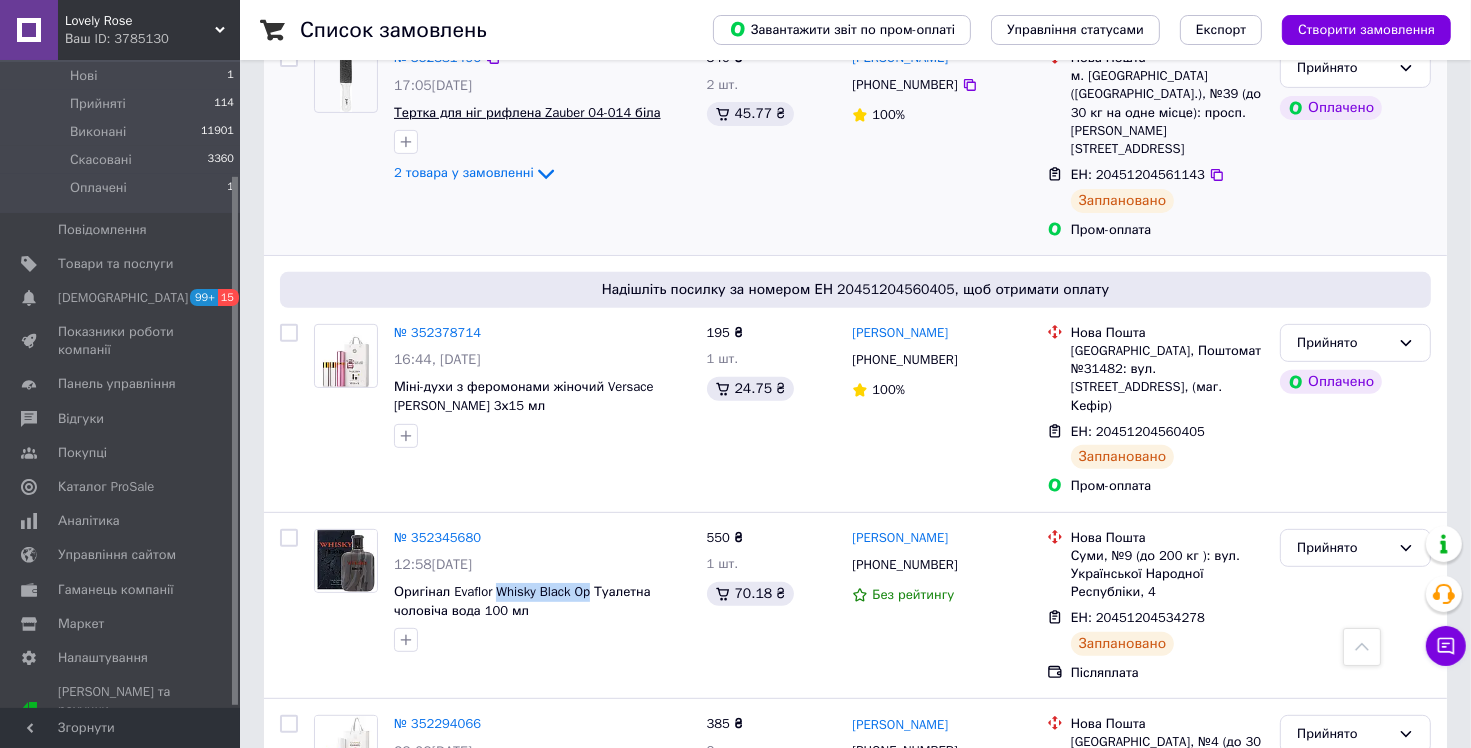 copy on "Whisky Black Op" 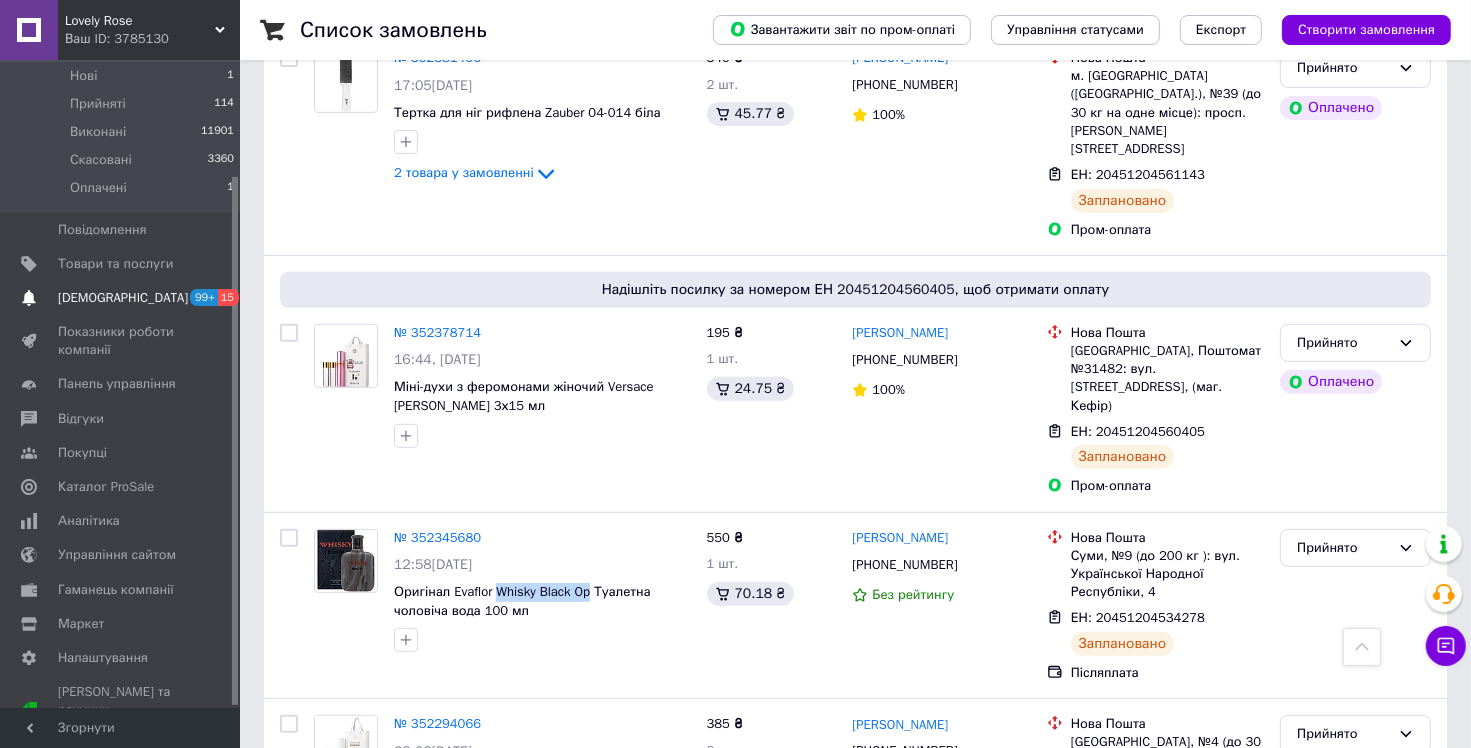 click on "[DEMOGRAPHIC_DATA]" at bounding box center (121, 298) 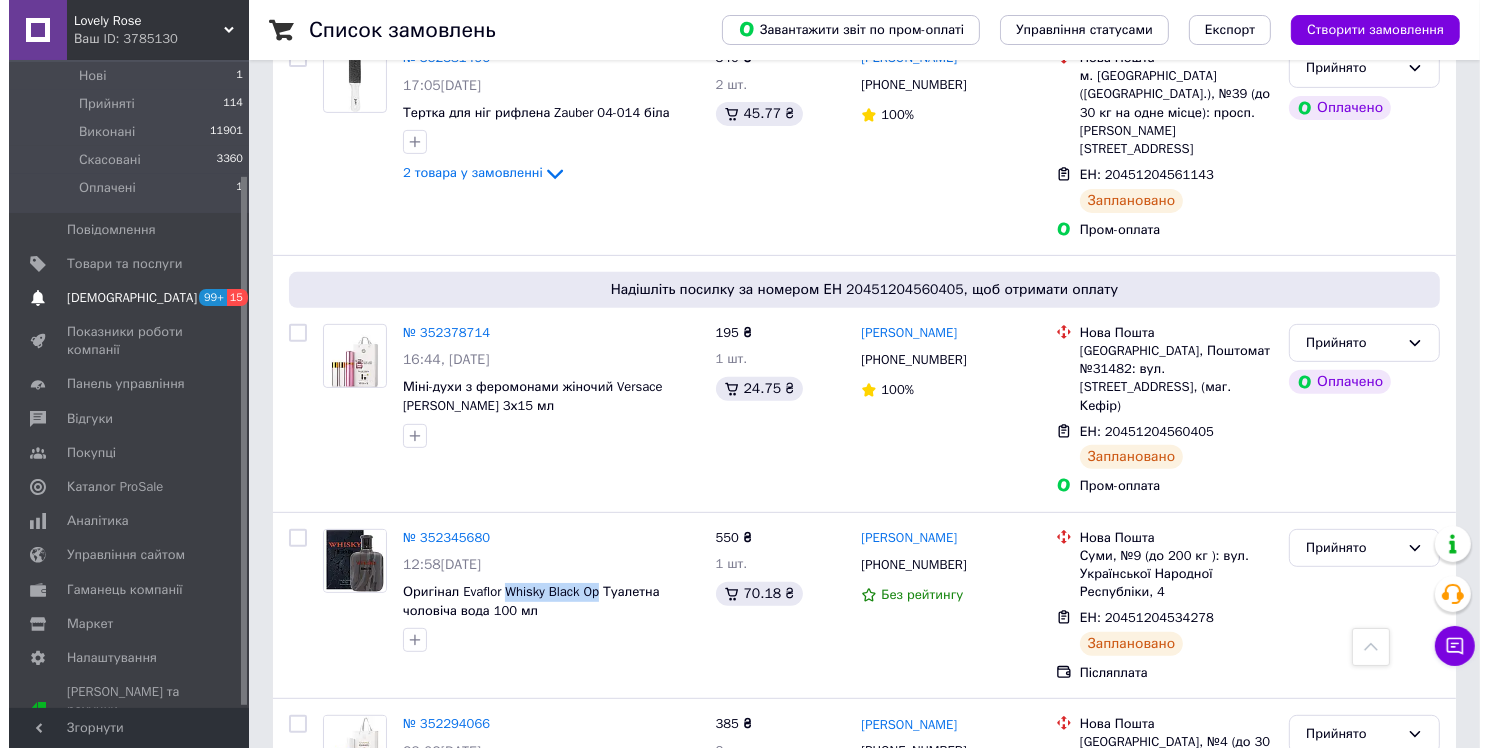 scroll, scrollTop: 0, scrollLeft: 0, axis: both 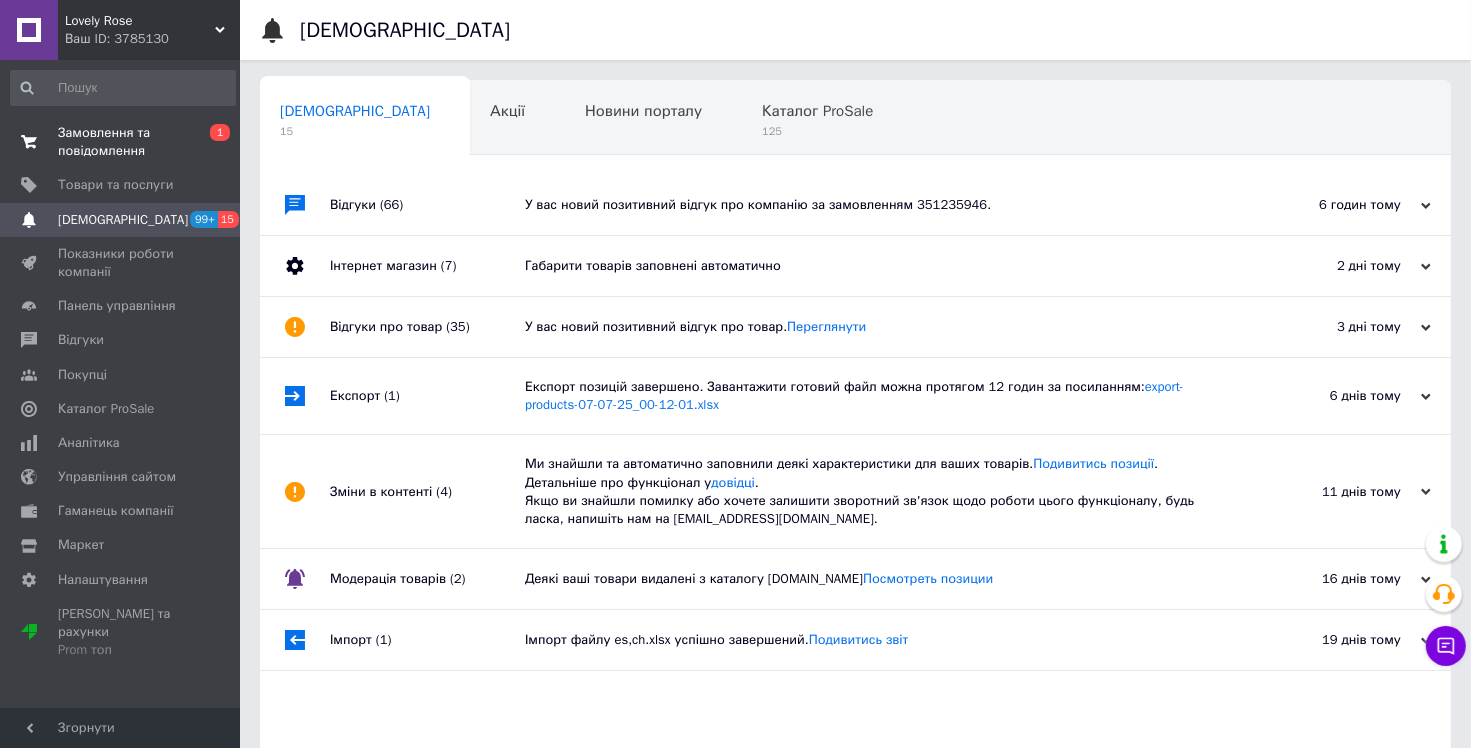 click on "Замовлення та повідомлення" at bounding box center (121, 142) 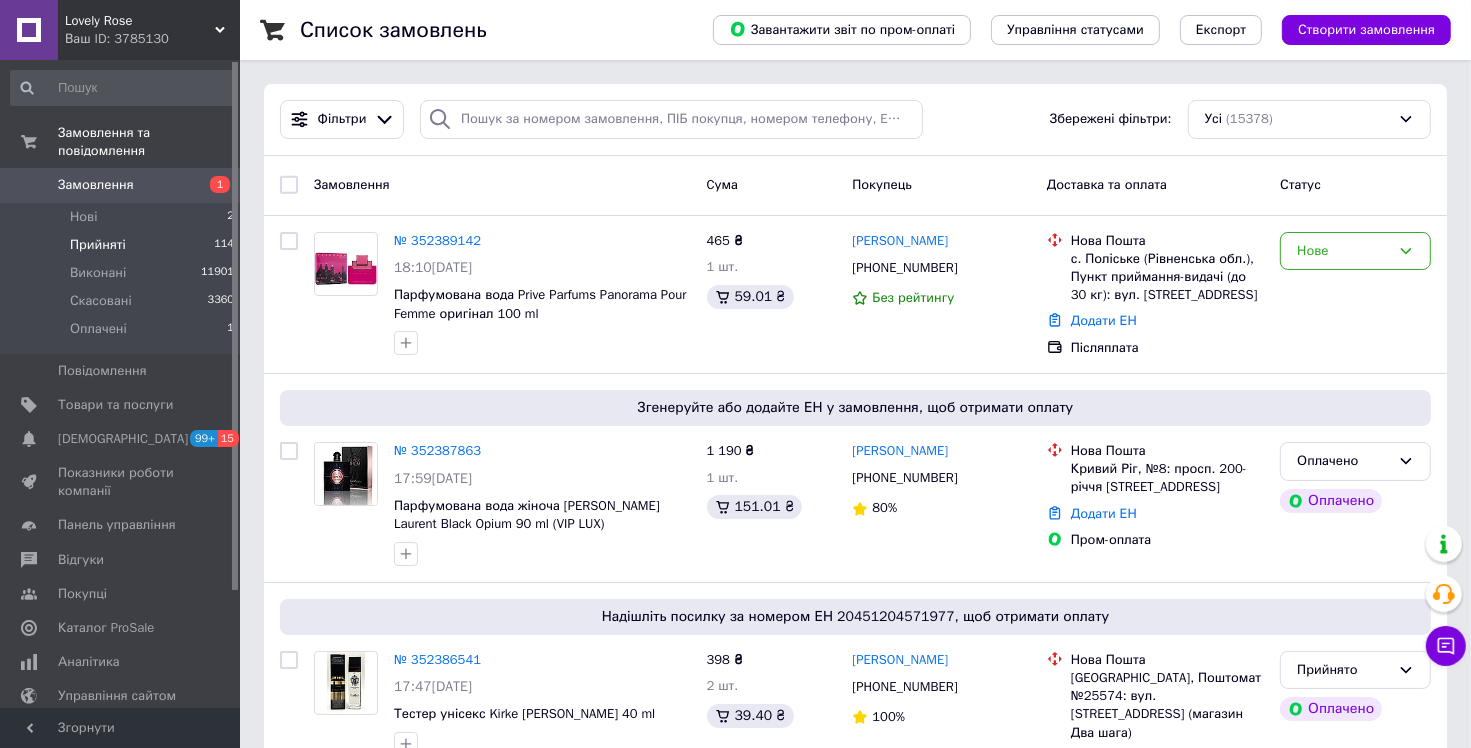 click on "Прийняті 114" at bounding box center (123, 245) 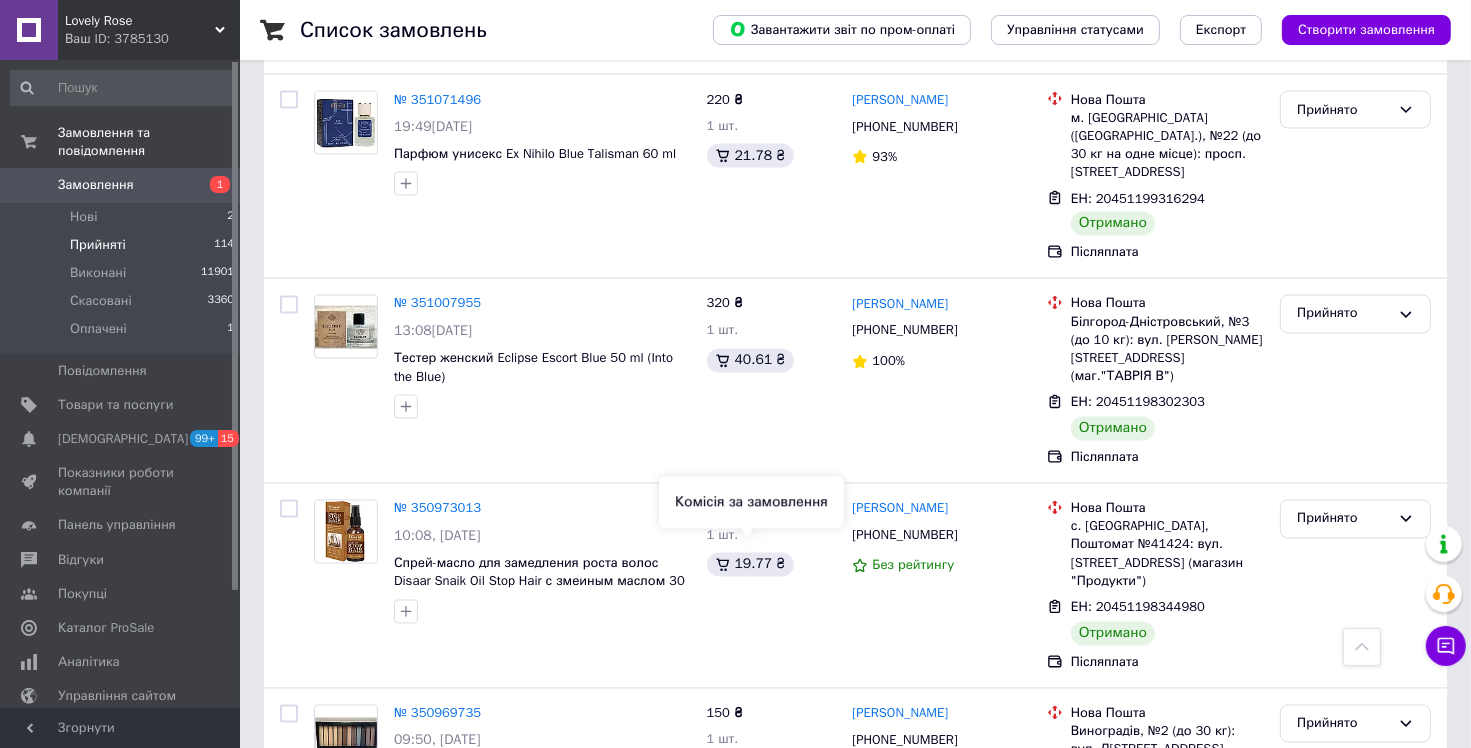 scroll, scrollTop: 18216, scrollLeft: 0, axis: vertical 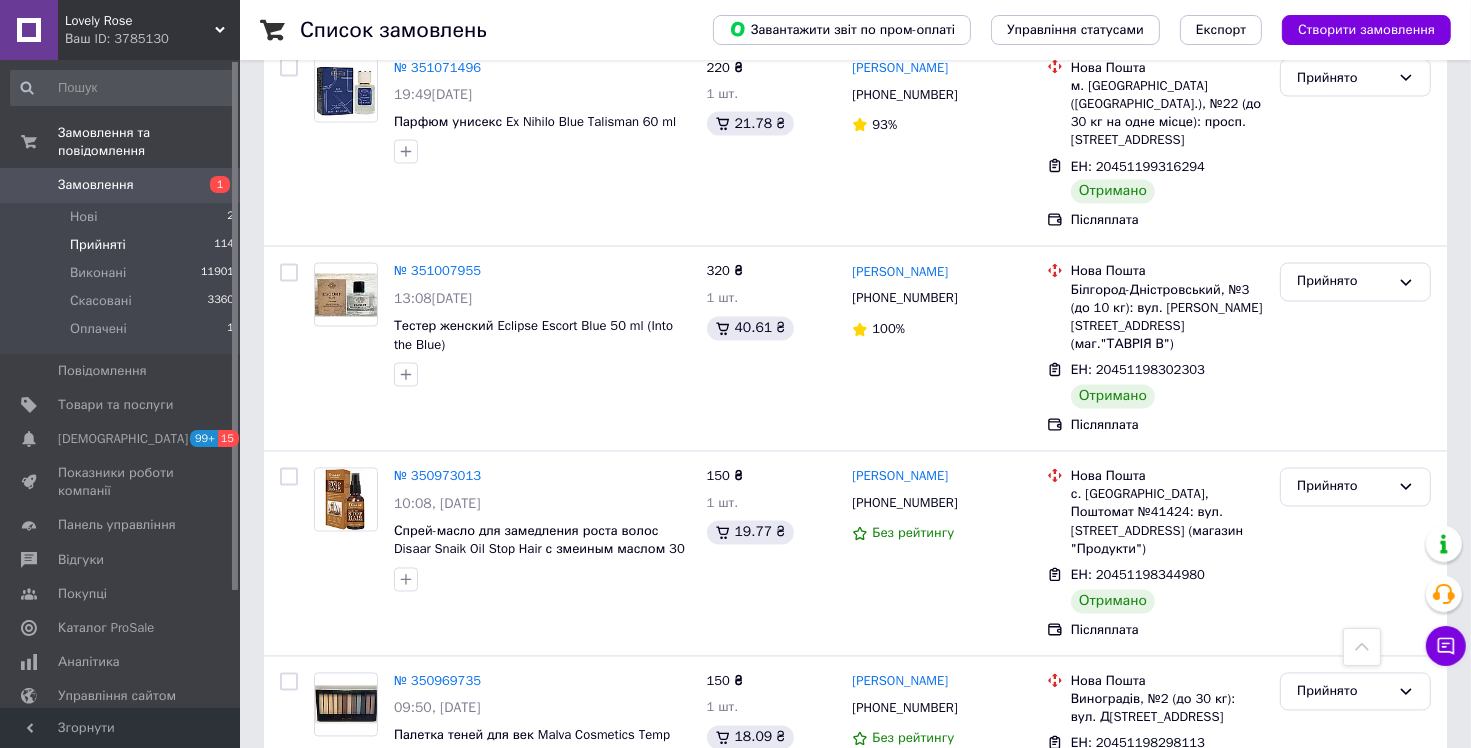 click on "2" at bounding box center (327, 1742) 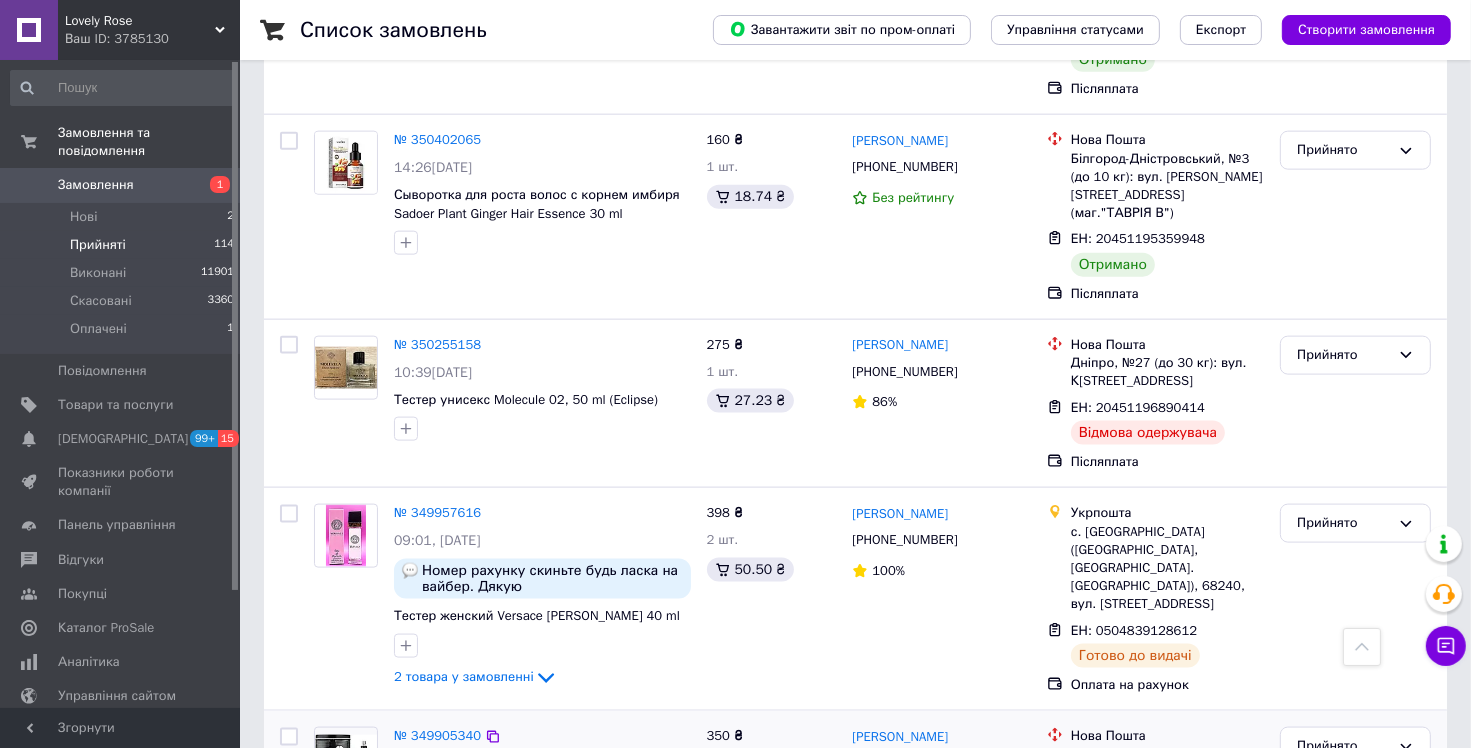 scroll, scrollTop: 2494, scrollLeft: 0, axis: vertical 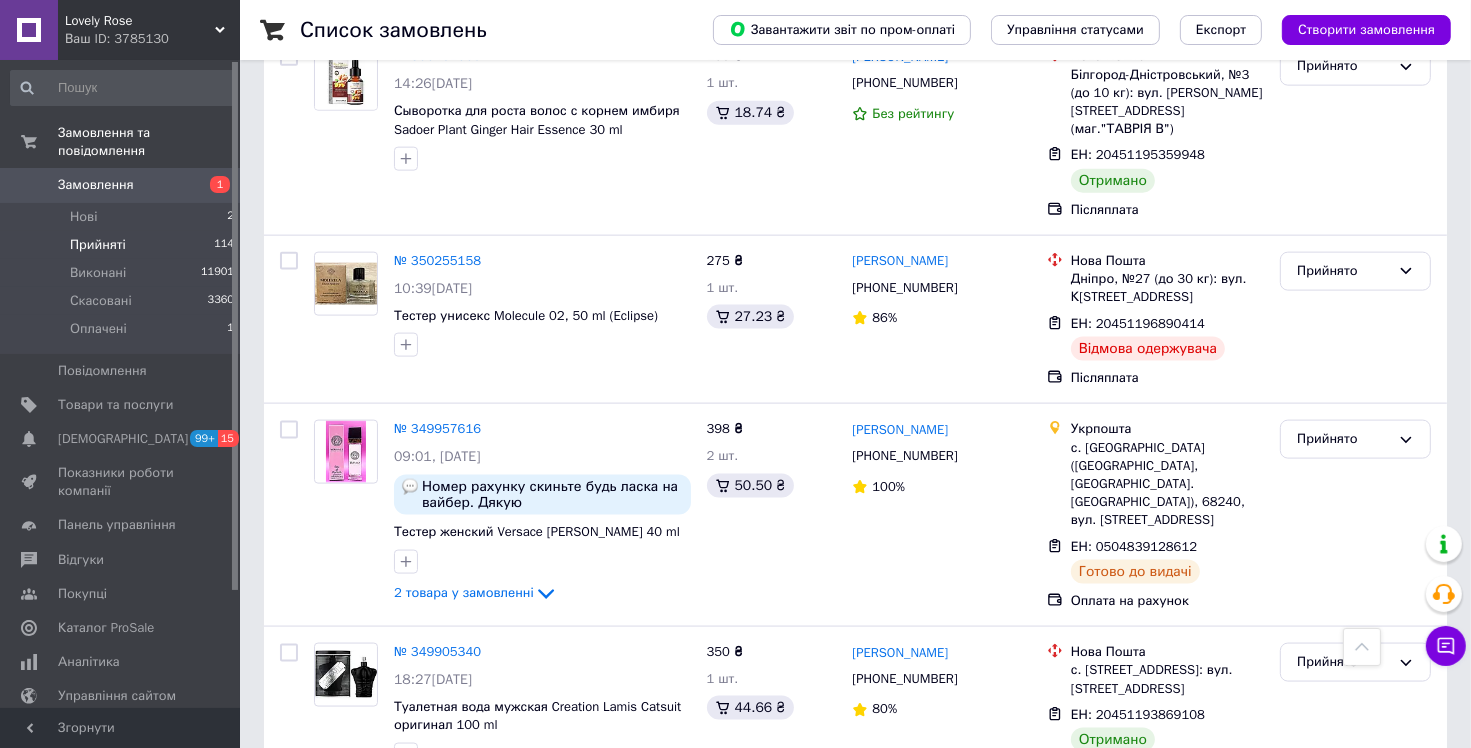 click on "1" at bounding box center [404, 840] 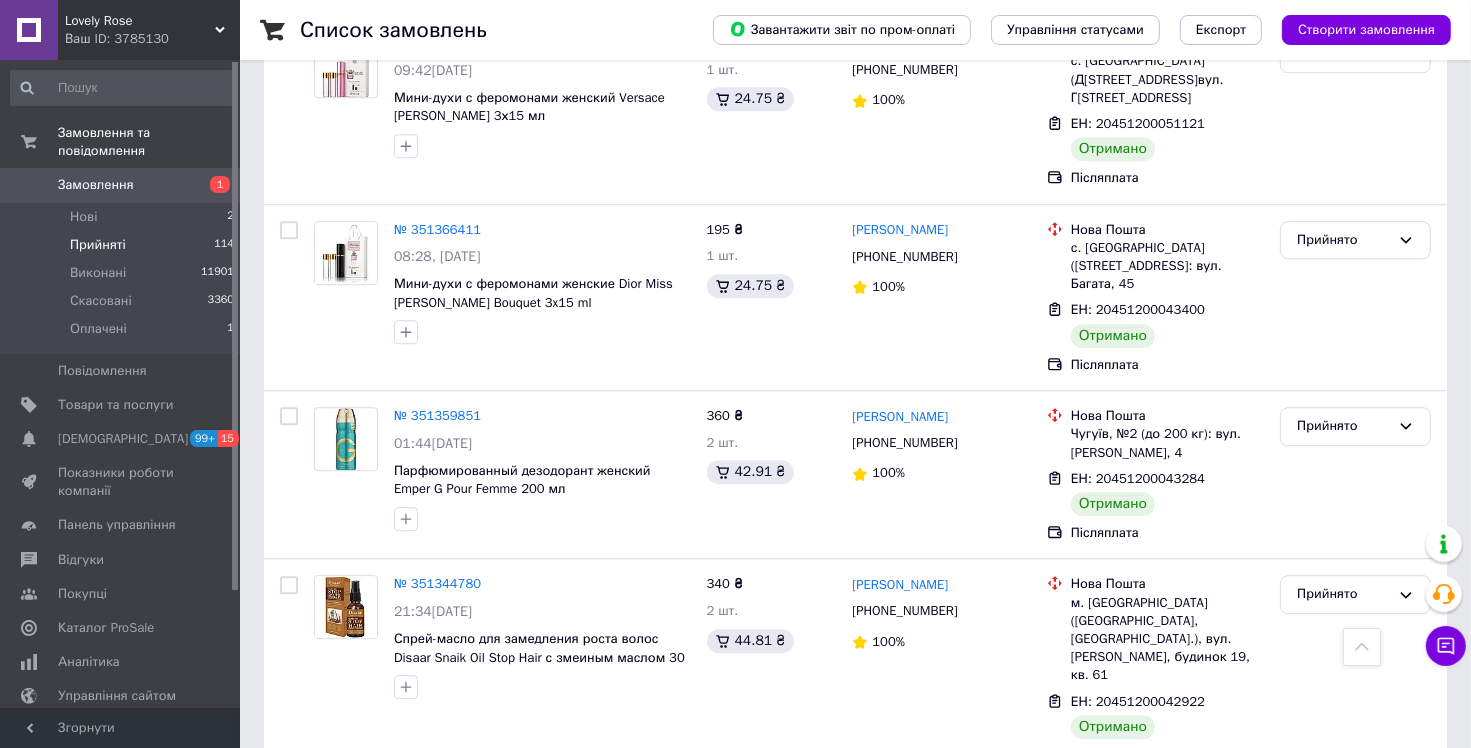 scroll, scrollTop: 12816, scrollLeft: 0, axis: vertical 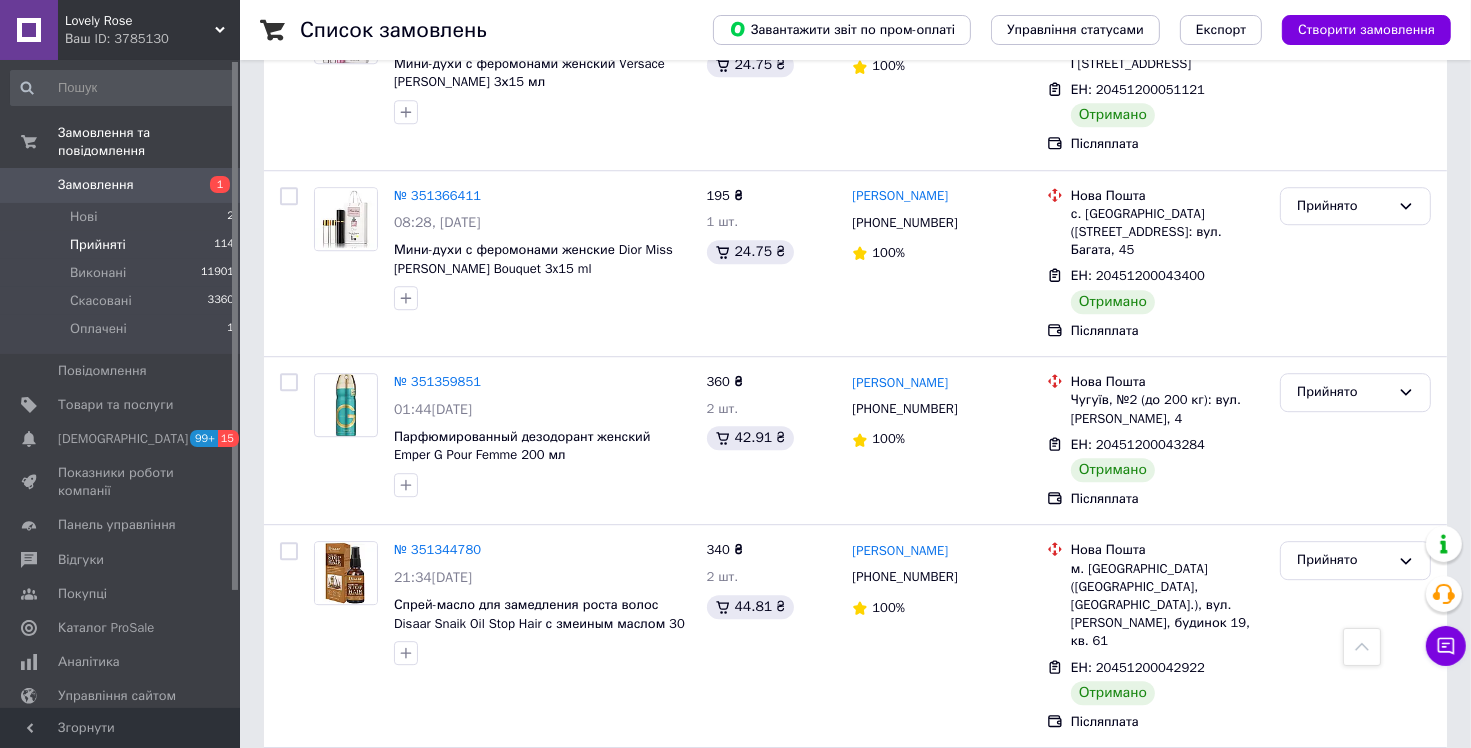click on "№ 351319246 17:23[DATE] Мини-духи с ферoмонами женские Kilian Good girl gone Bad 3х15 мл 2 товара у замовленні" at bounding box center [542, 1215] 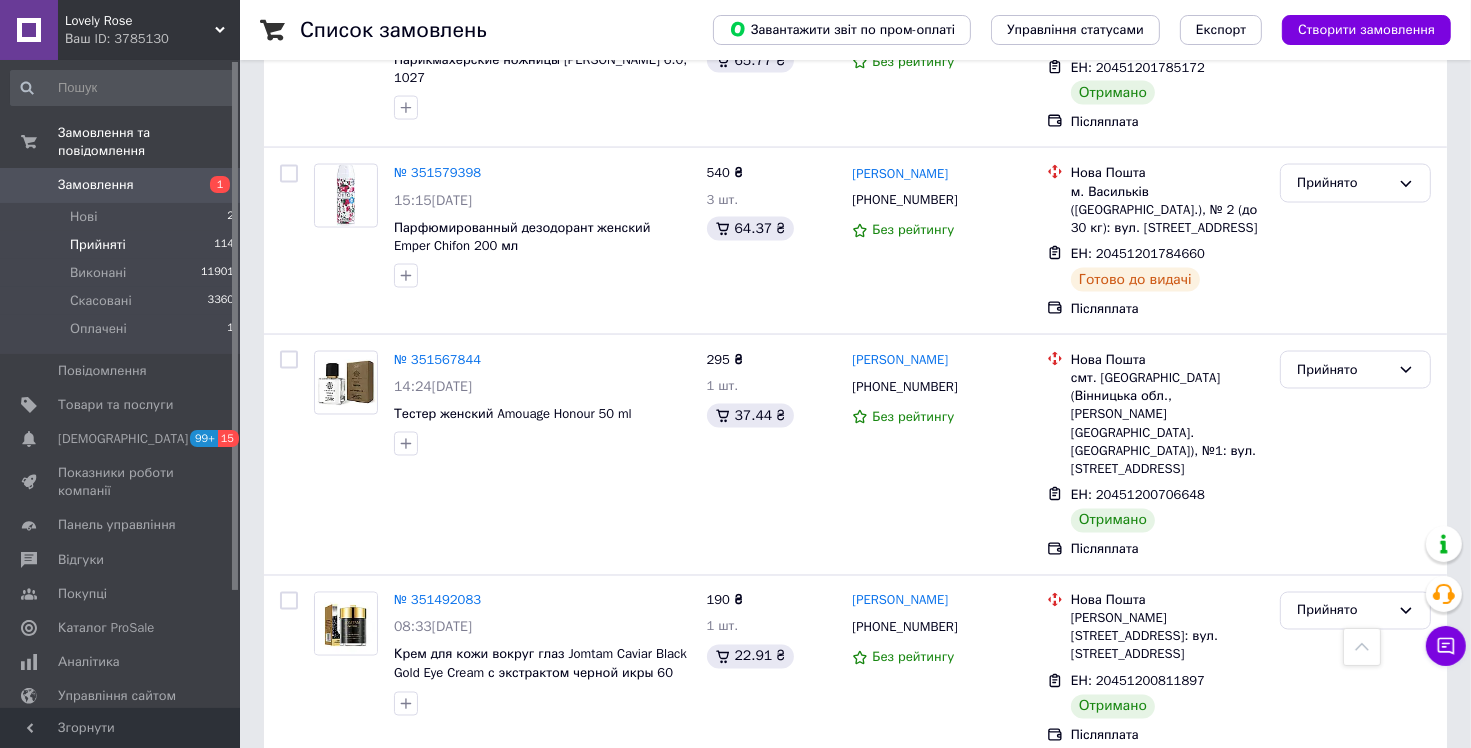 scroll, scrollTop: 10516, scrollLeft: 0, axis: vertical 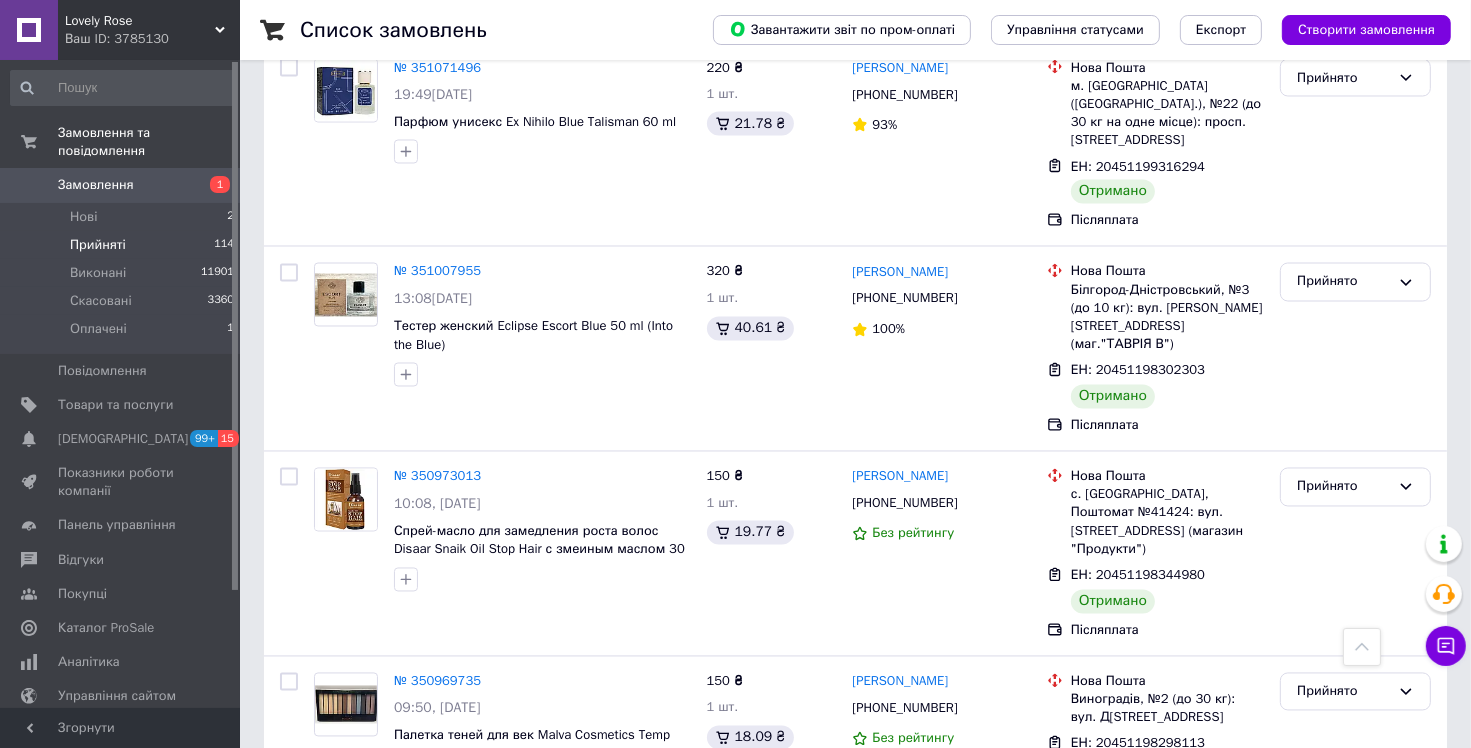 click on "2" at bounding box center [327, 1742] 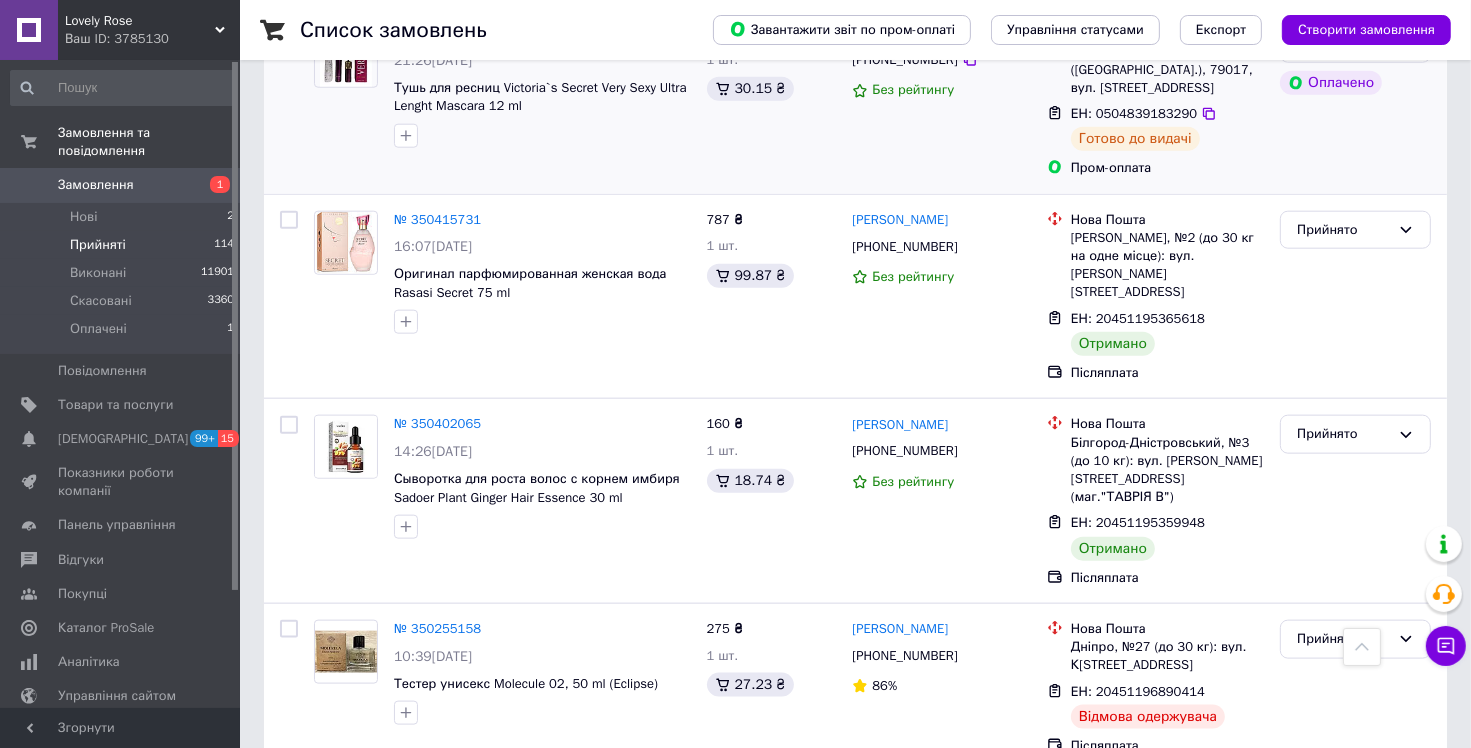 scroll, scrollTop: 1800, scrollLeft: 0, axis: vertical 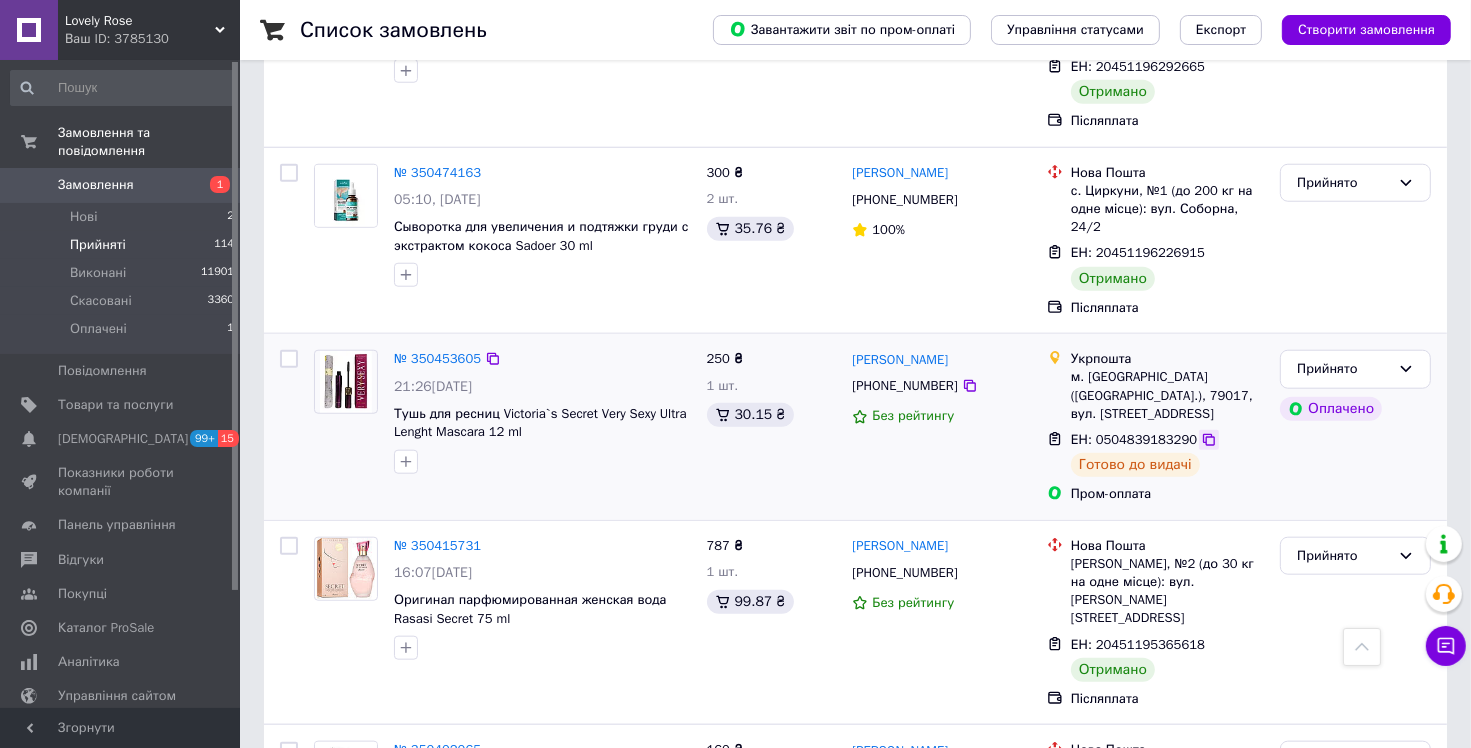 click 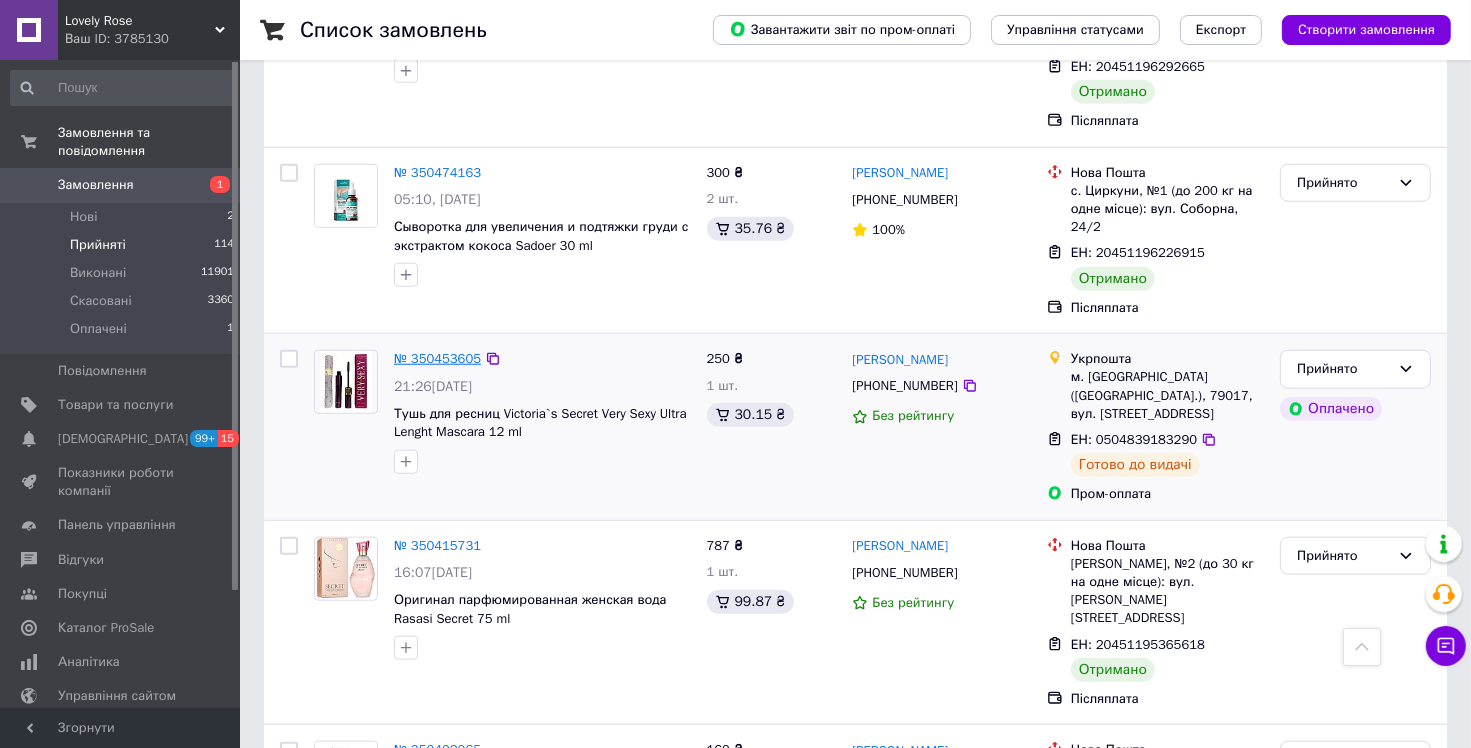 click on "№ 350453605" at bounding box center [437, 358] 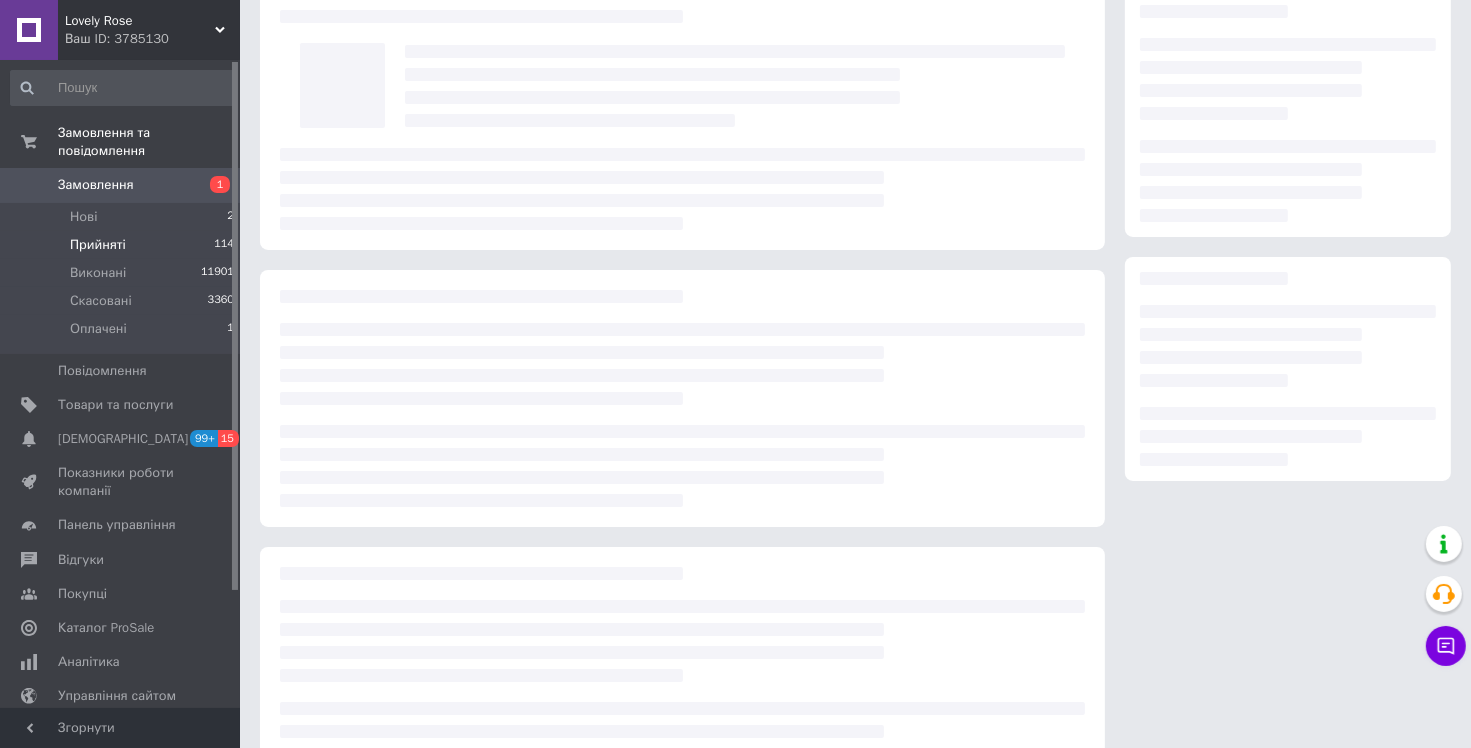 scroll, scrollTop: 0, scrollLeft: 0, axis: both 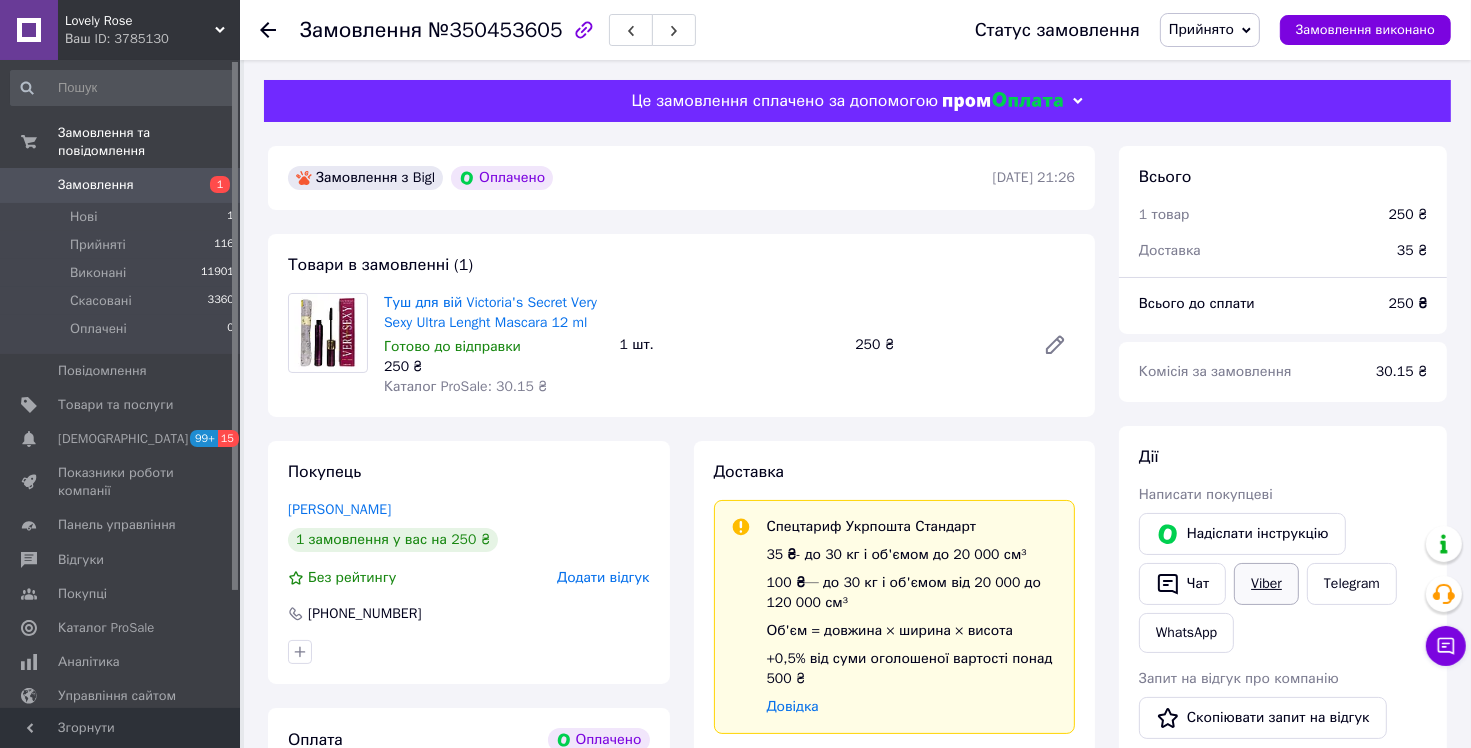 click on "Viber" at bounding box center [1266, 584] 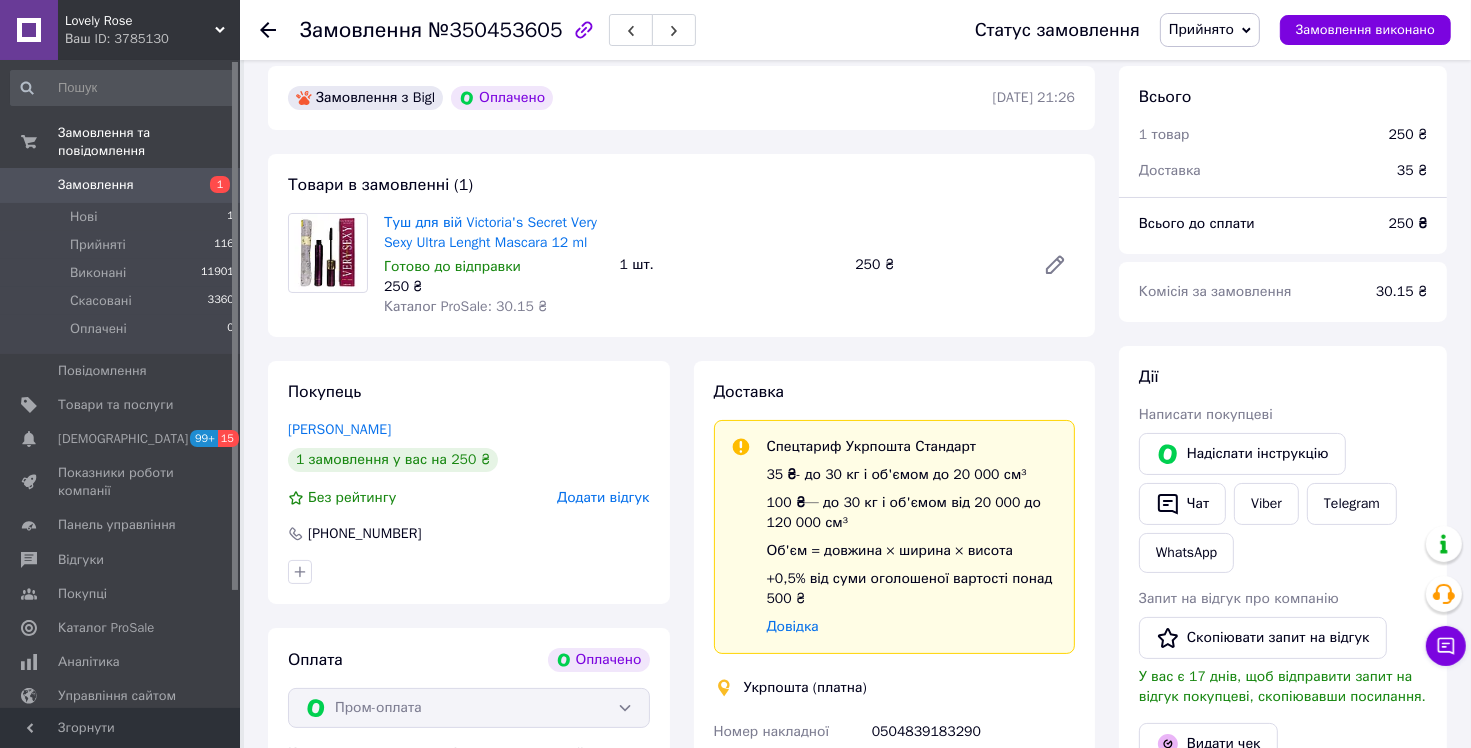 scroll, scrollTop: 200, scrollLeft: 0, axis: vertical 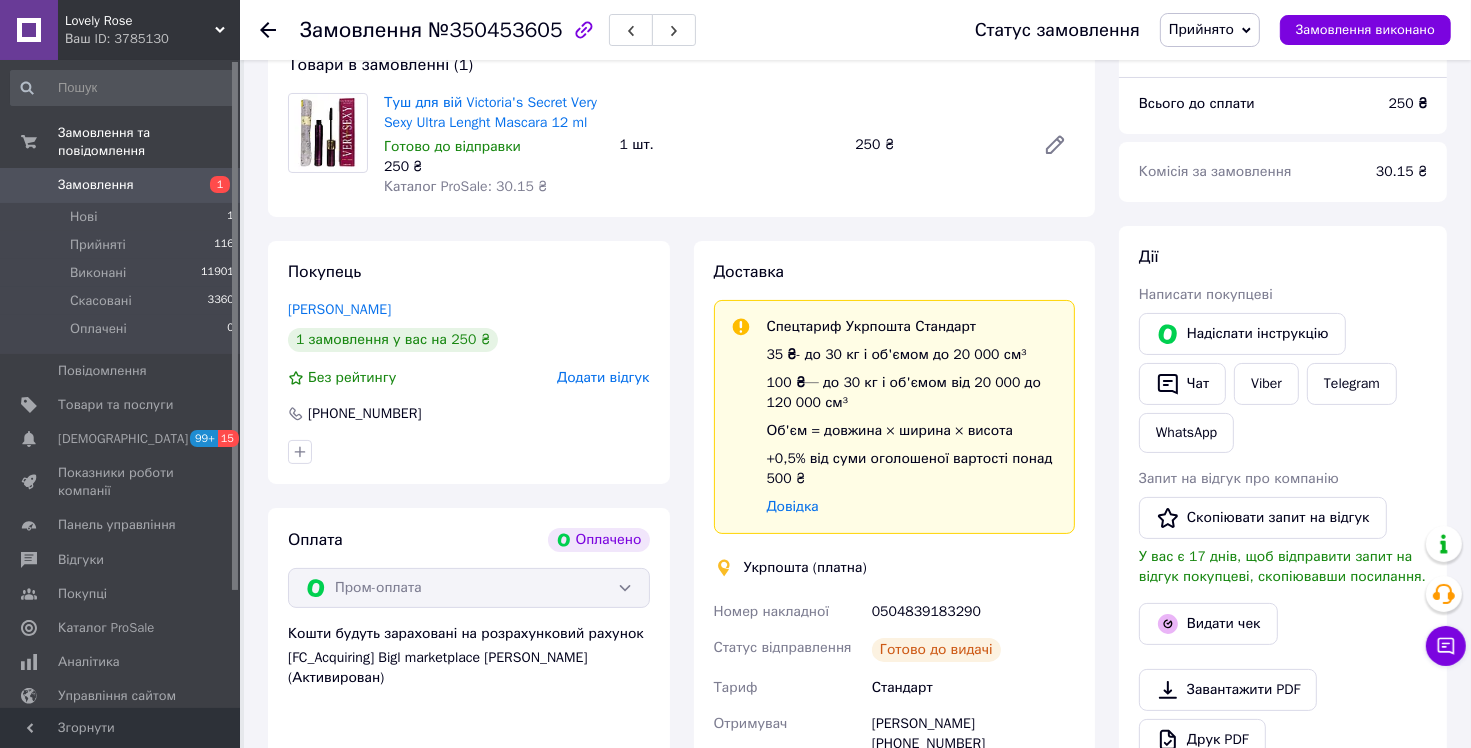 click 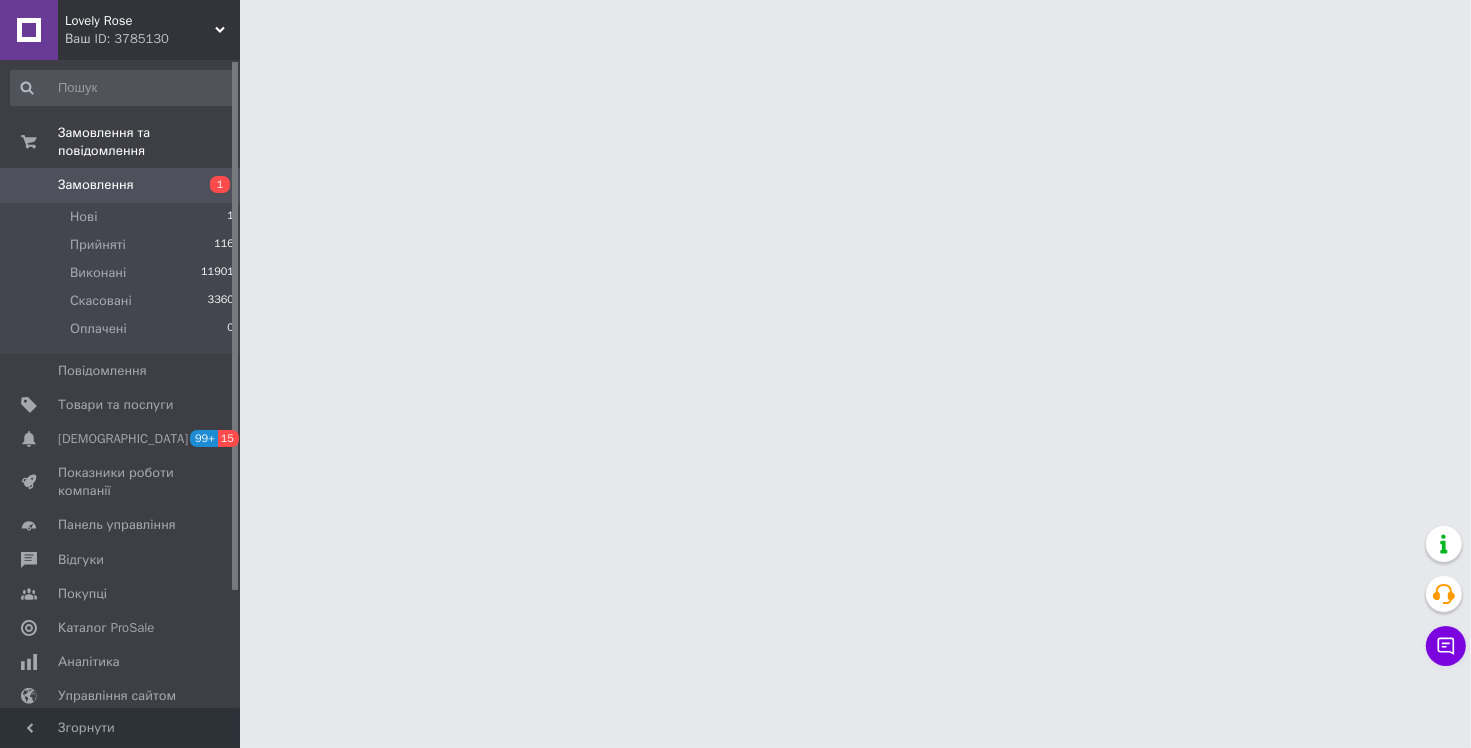 scroll, scrollTop: 0, scrollLeft: 0, axis: both 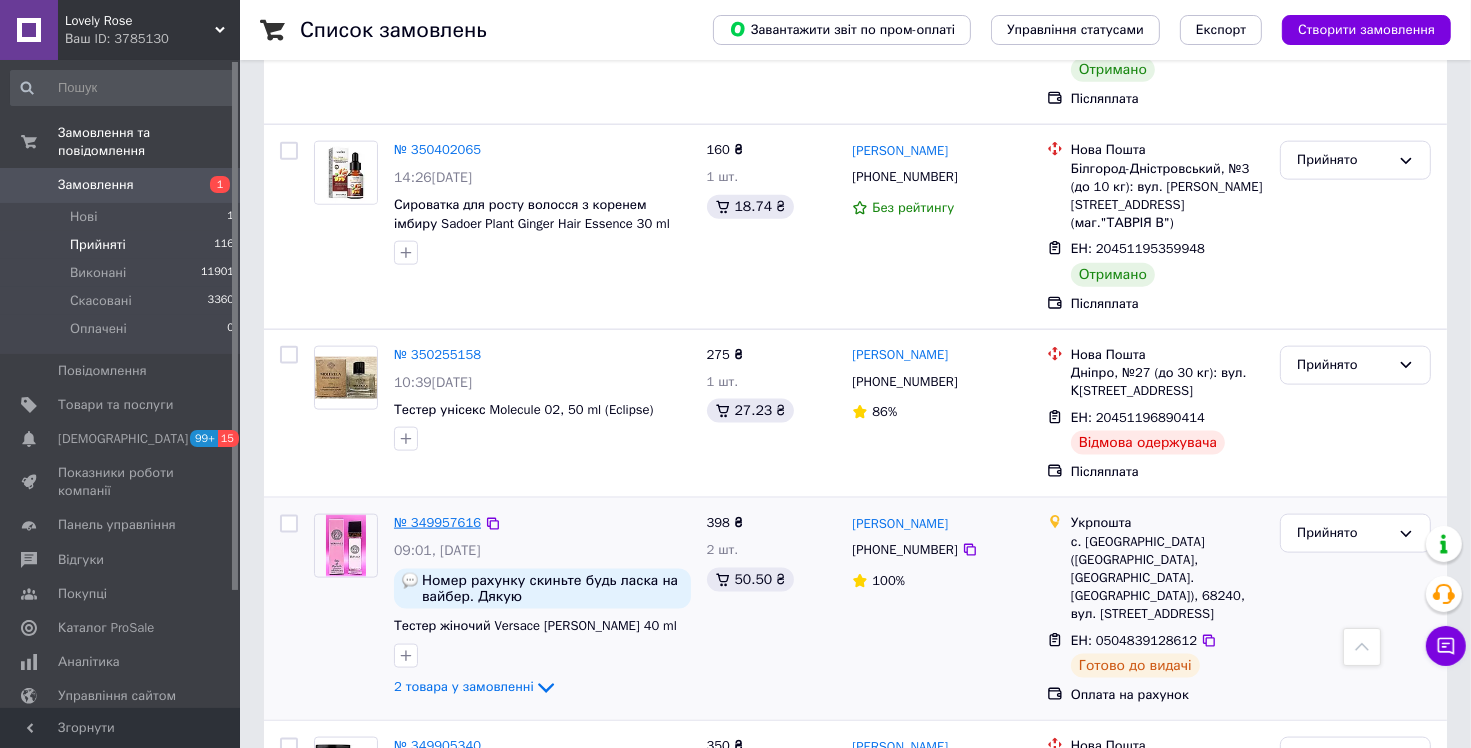 click on "№ 349957616" at bounding box center (437, 522) 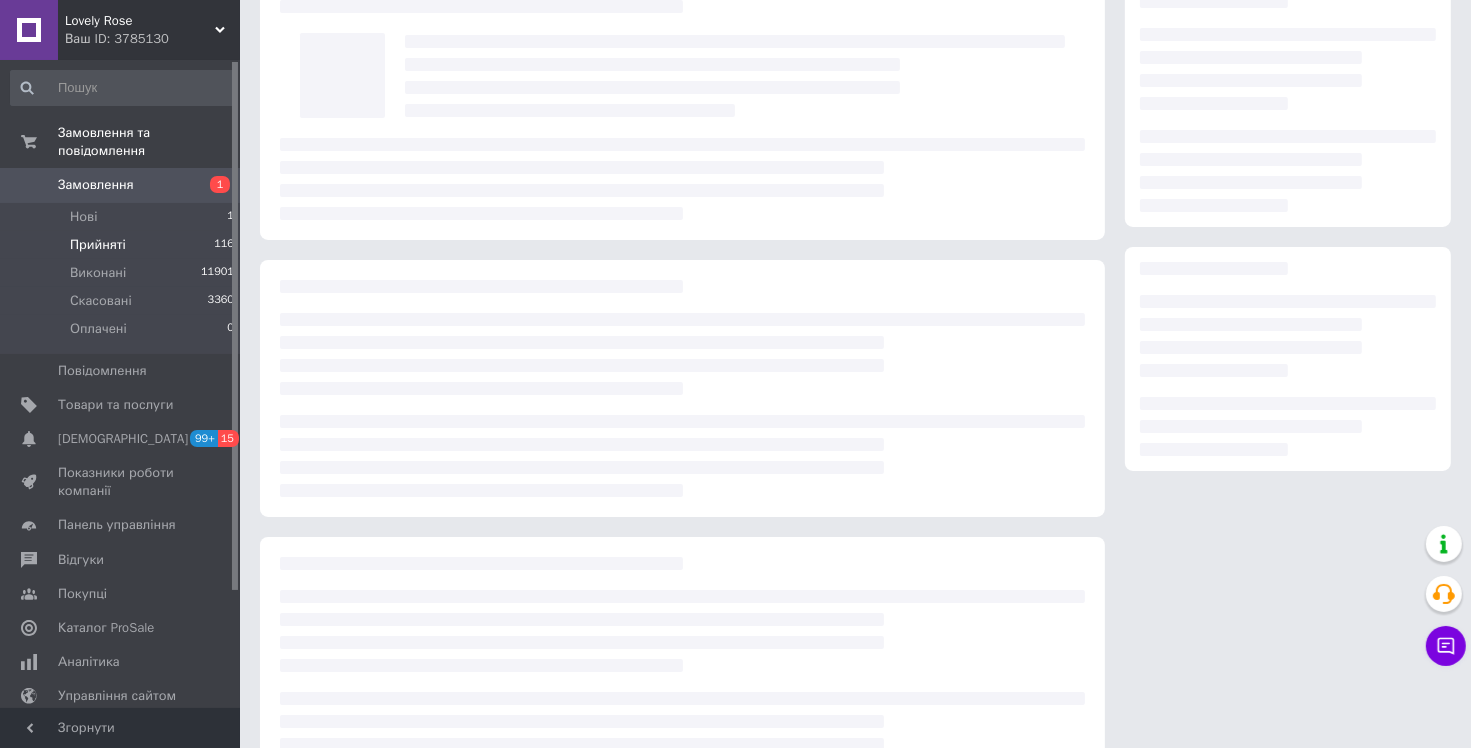 scroll, scrollTop: 66, scrollLeft: 0, axis: vertical 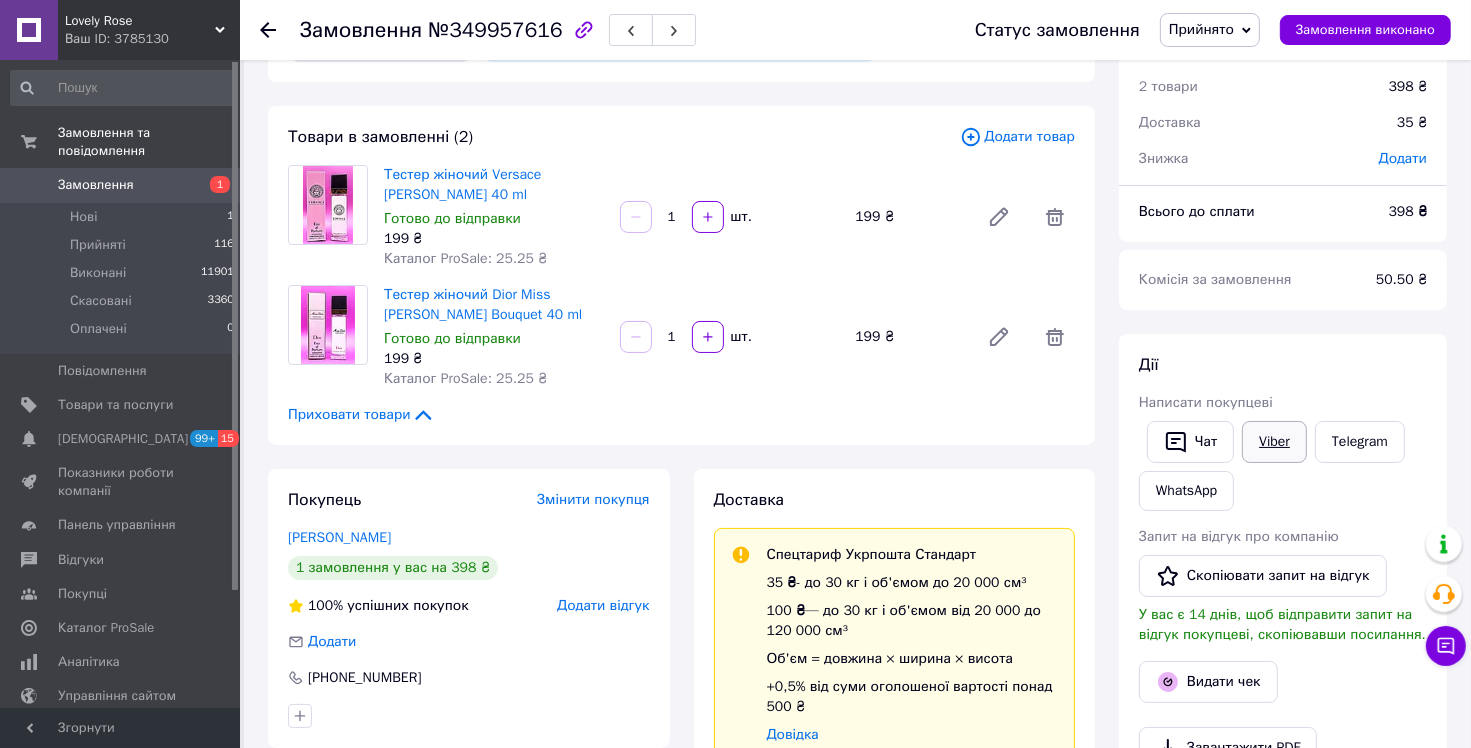 click on "Viber" at bounding box center [1274, 442] 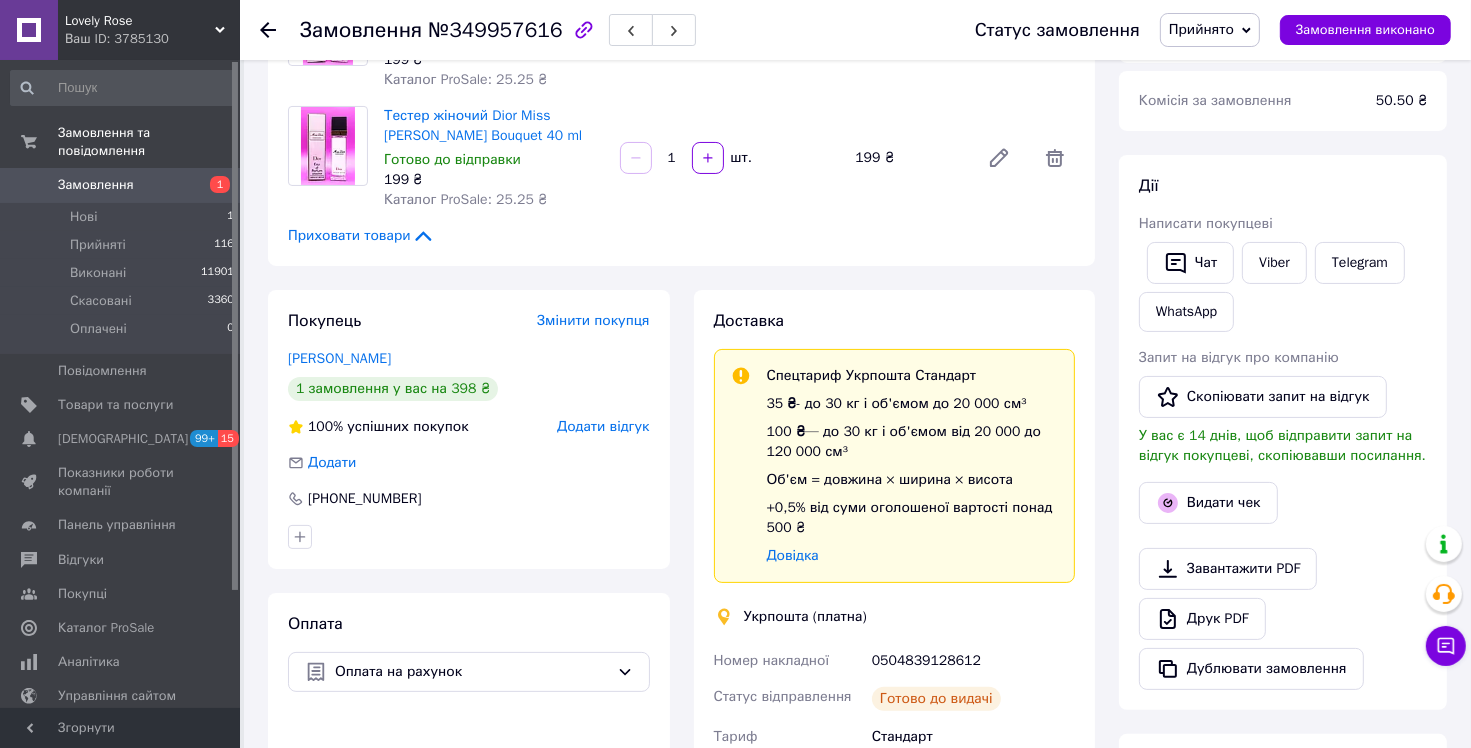 scroll, scrollTop: 366, scrollLeft: 0, axis: vertical 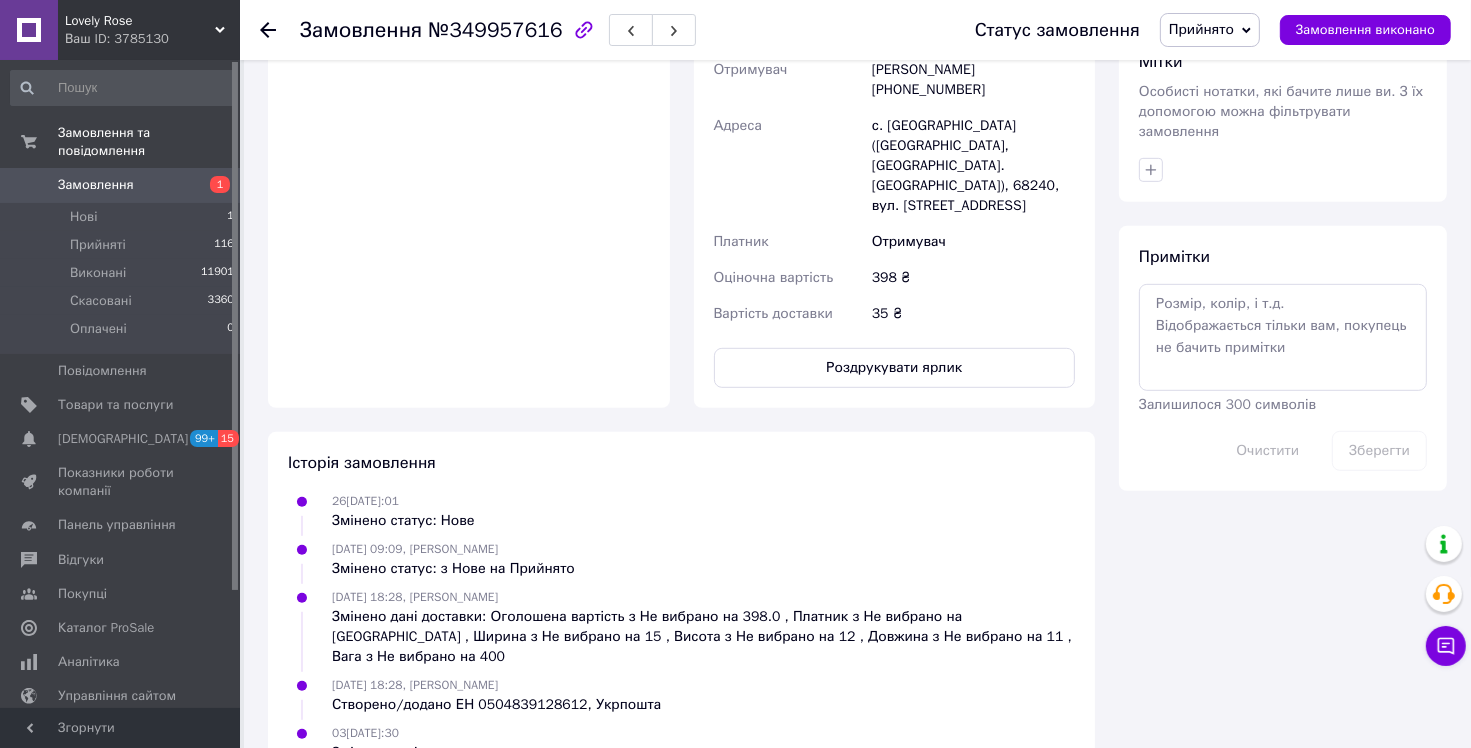 click 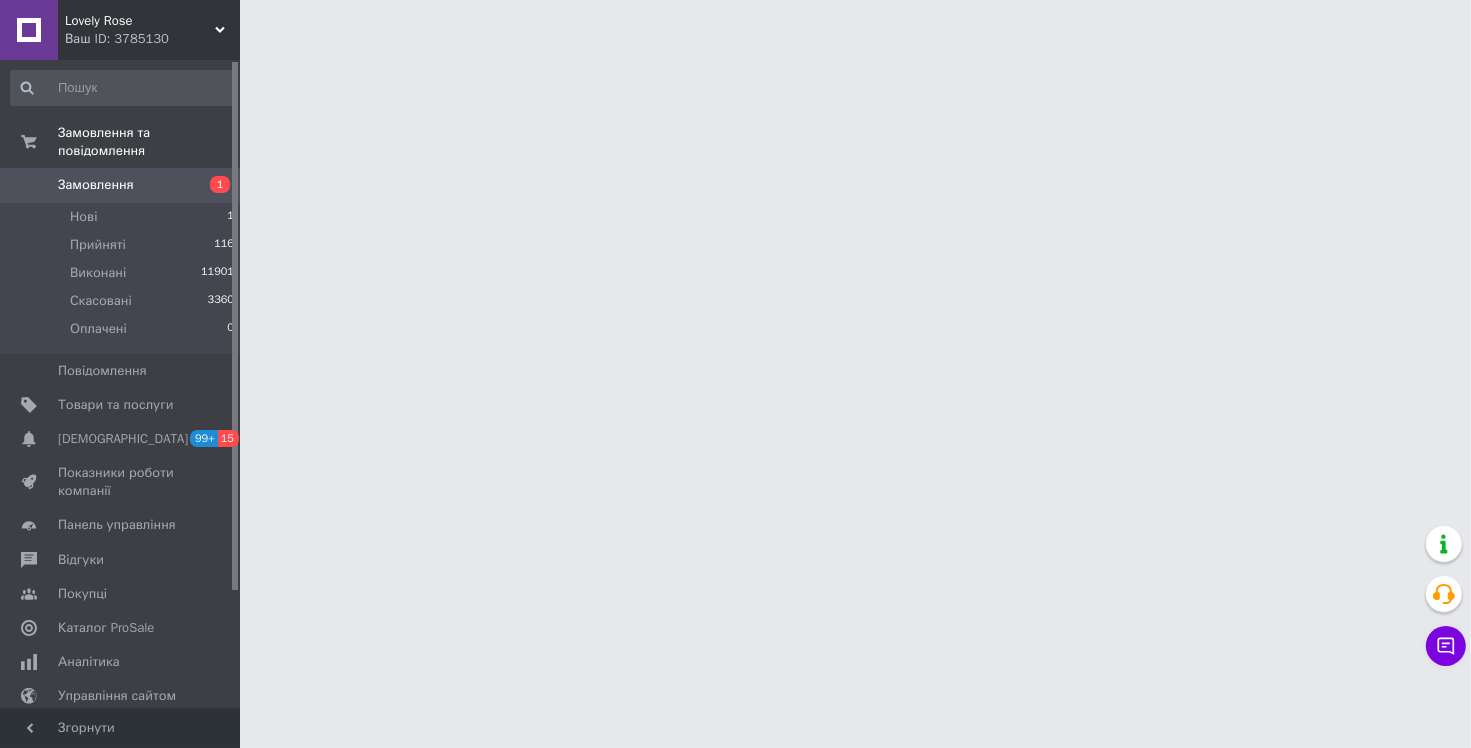 scroll, scrollTop: 0, scrollLeft: 0, axis: both 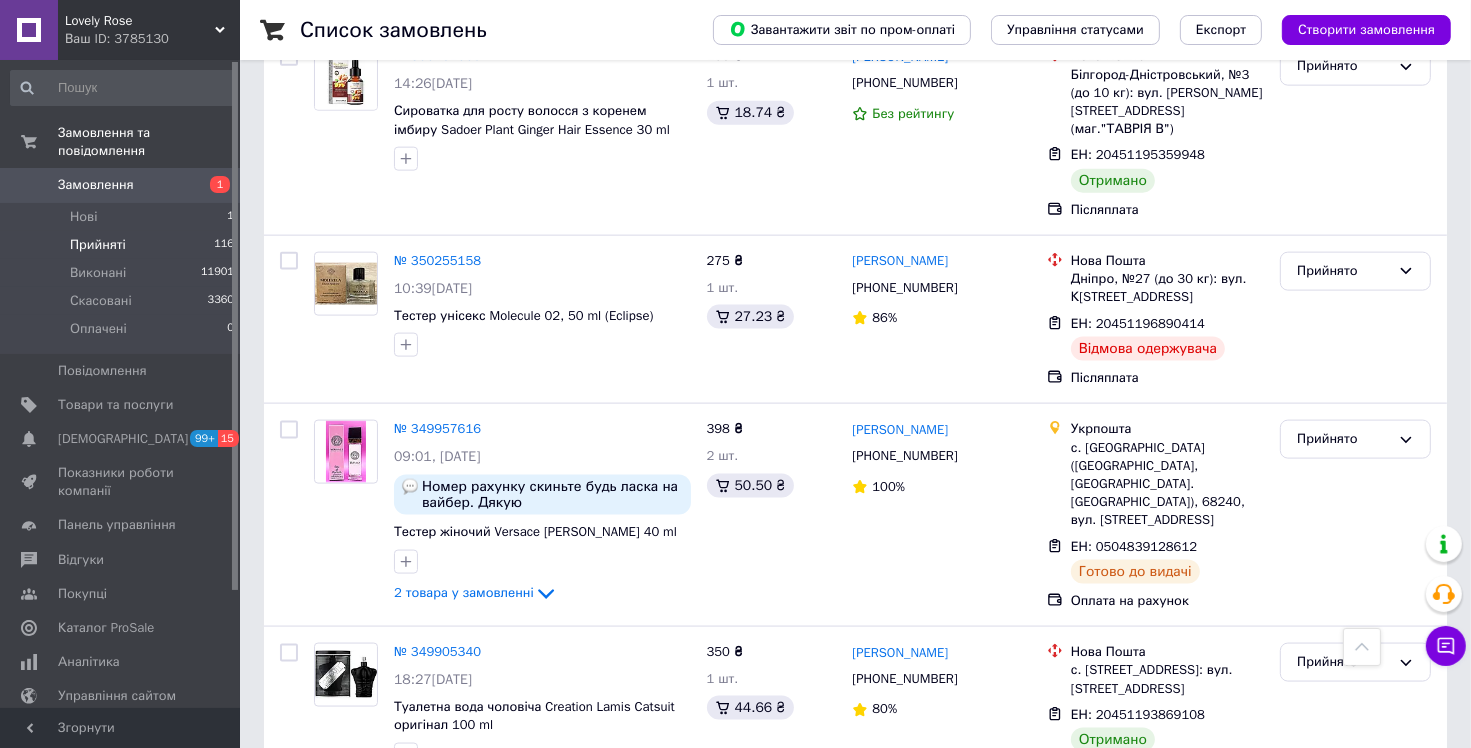 click on "1" at bounding box center (404, 840) 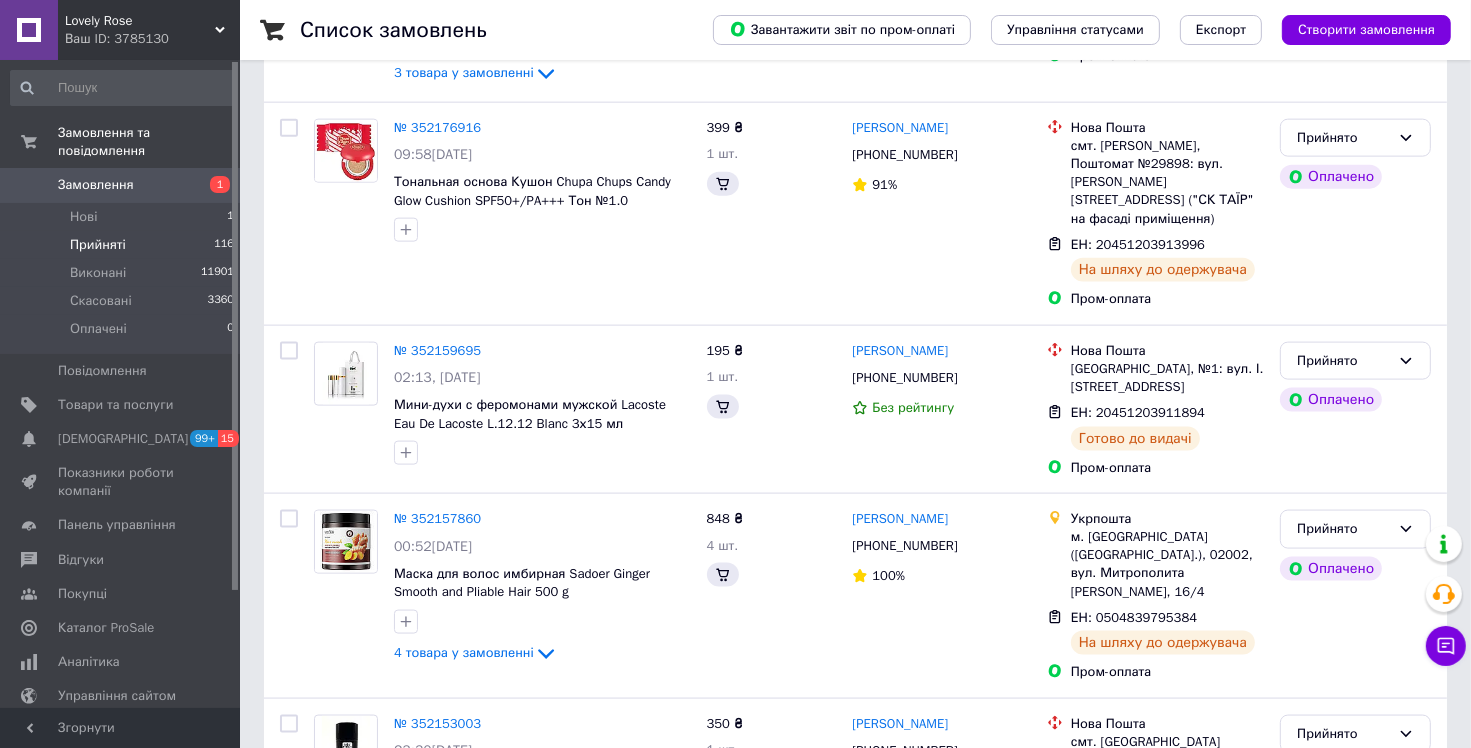 scroll, scrollTop: 0, scrollLeft: 0, axis: both 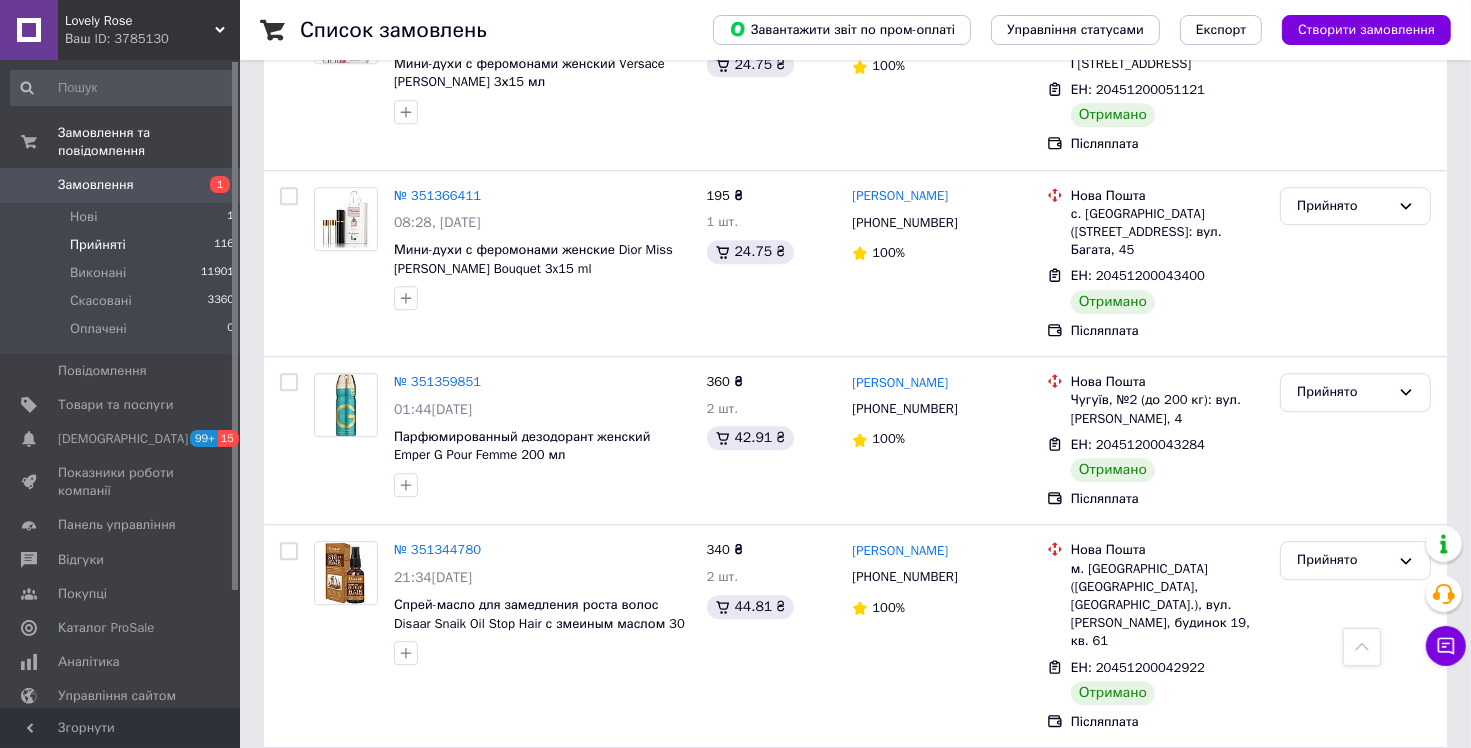click 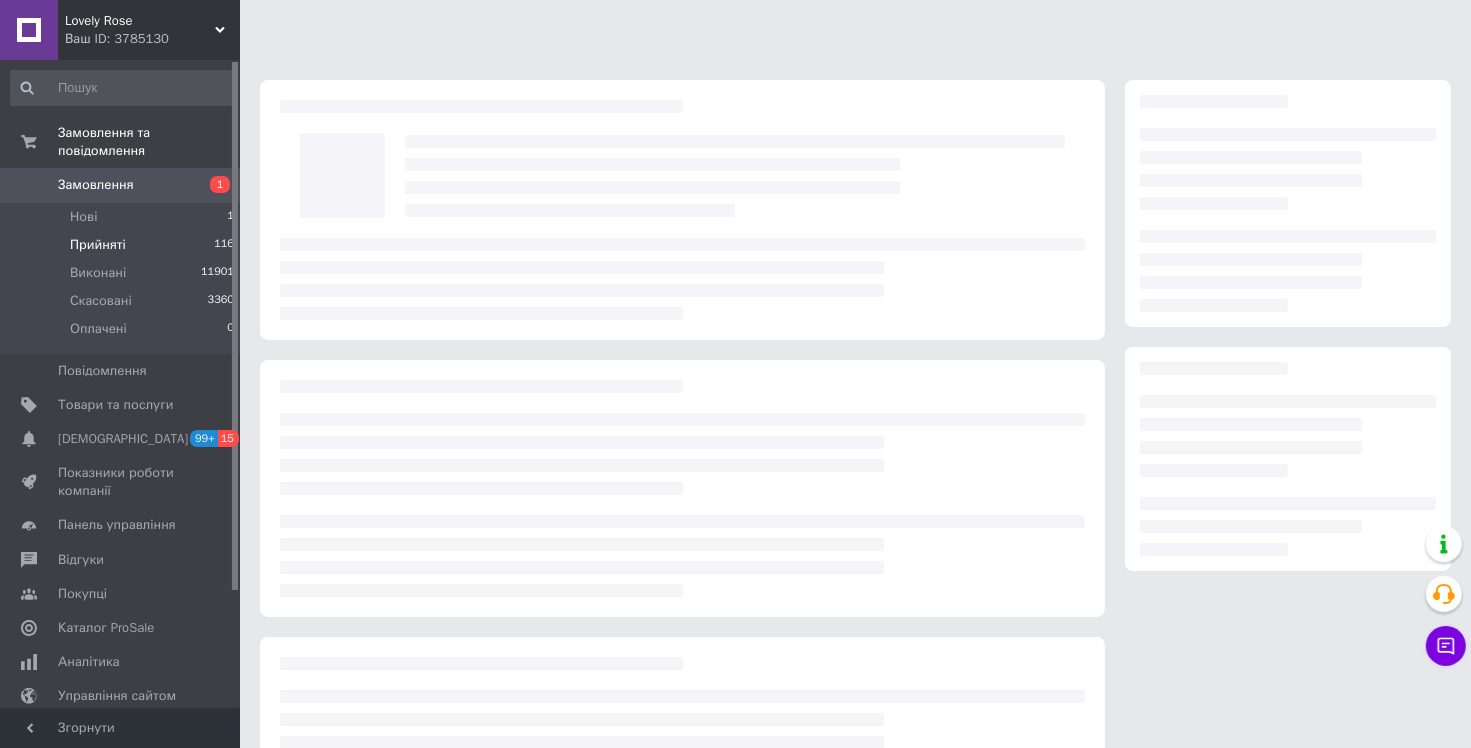 scroll, scrollTop: 0, scrollLeft: 0, axis: both 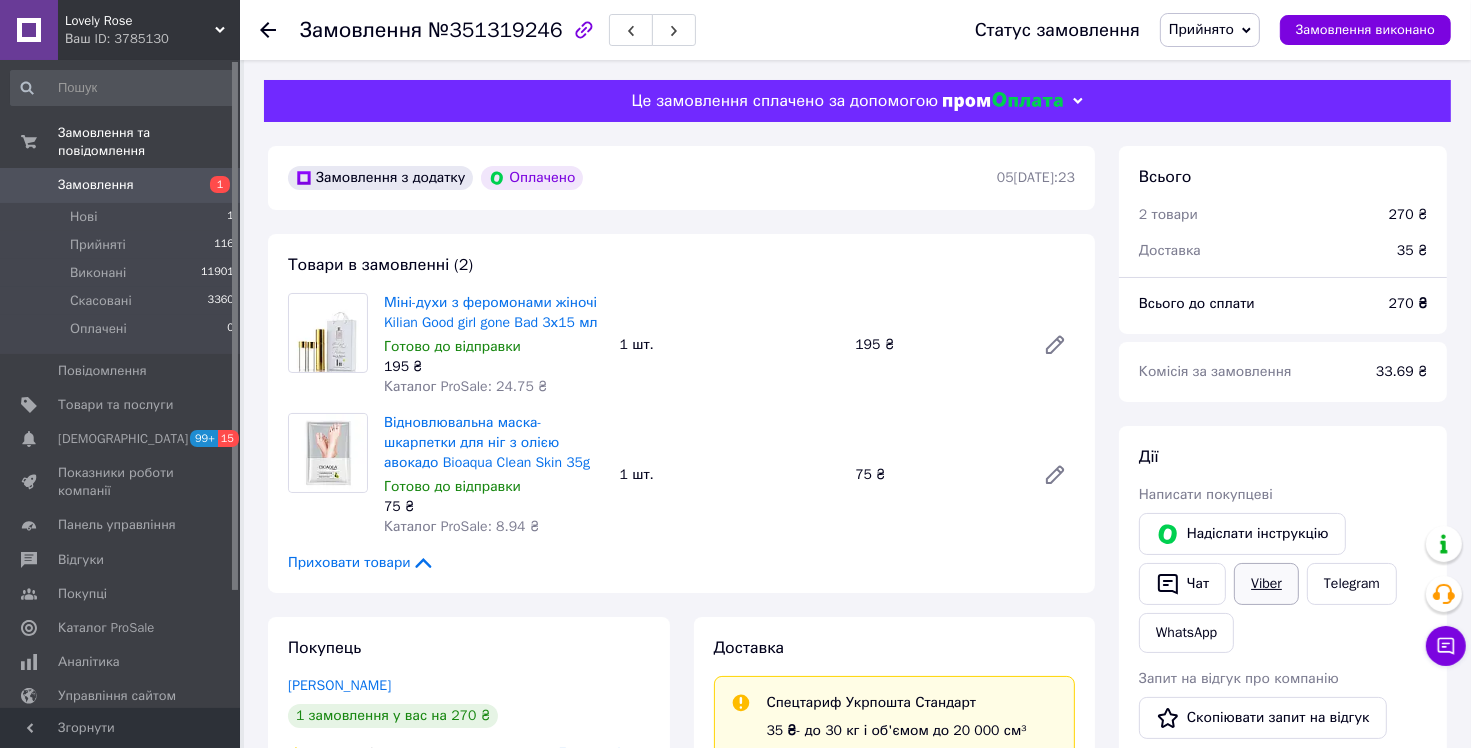 click on "Viber" at bounding box center [1266, 584] 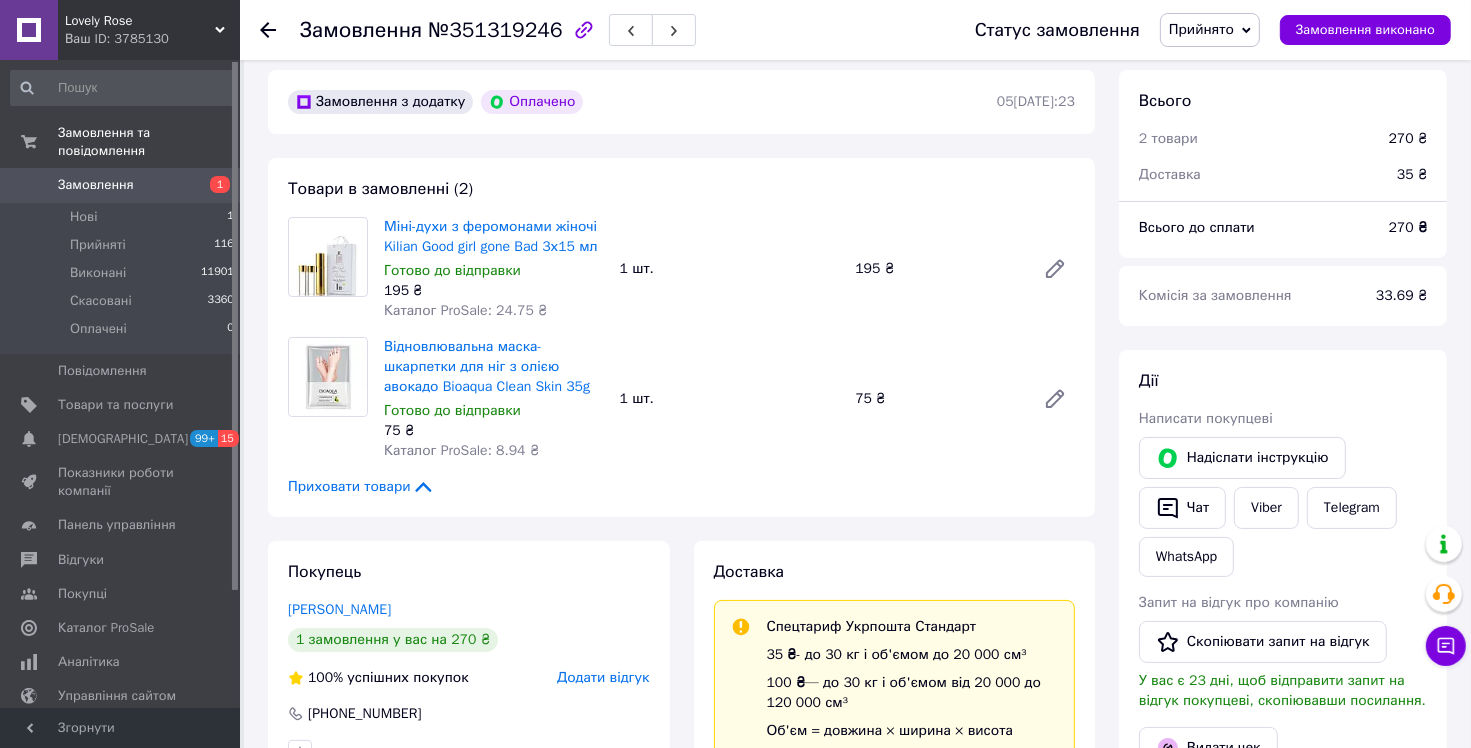 scroll, scrollTop: 400, scrollLeft: 0, axis: vertical 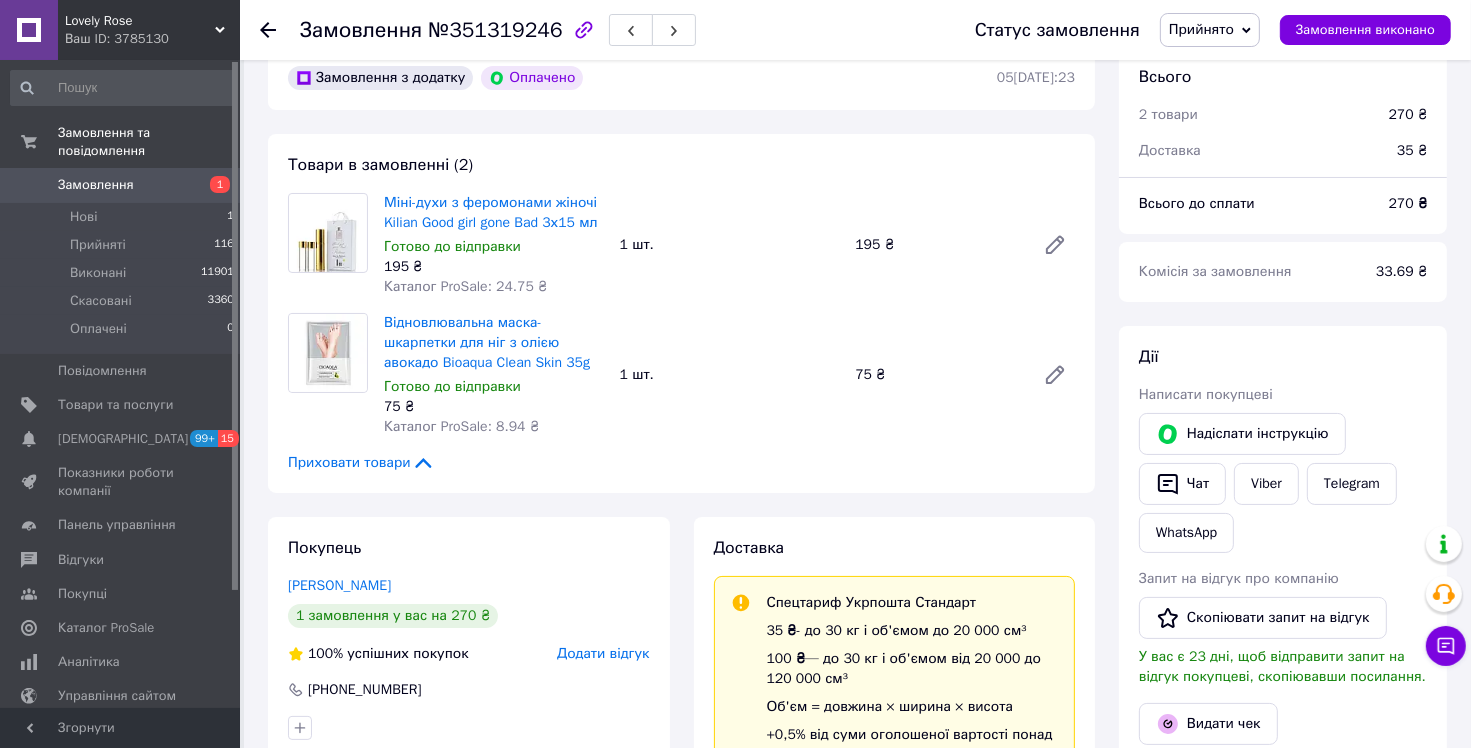 click on "Замовлення" at bounding box center [121, 185] 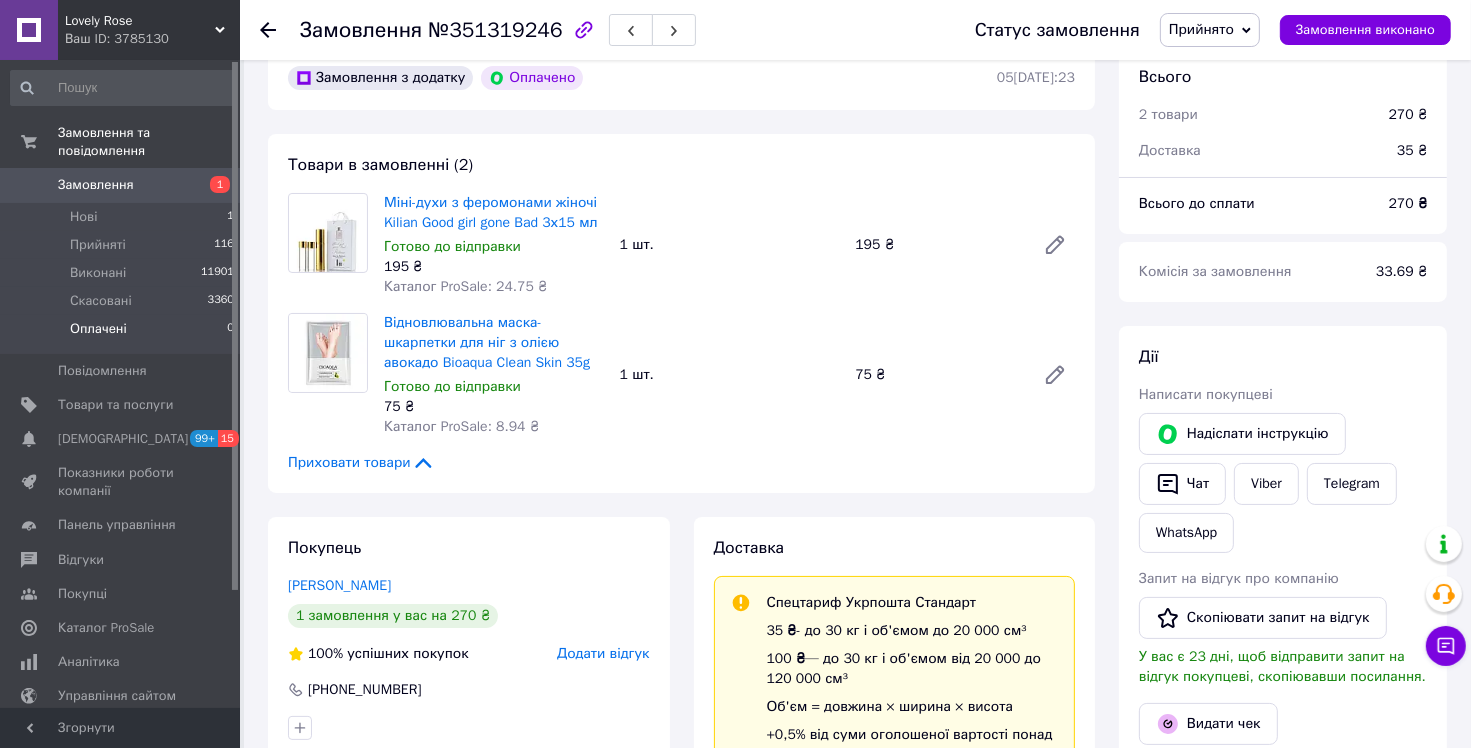 scroll, scrollTop: 0, scrollLeft: 0, axis: both 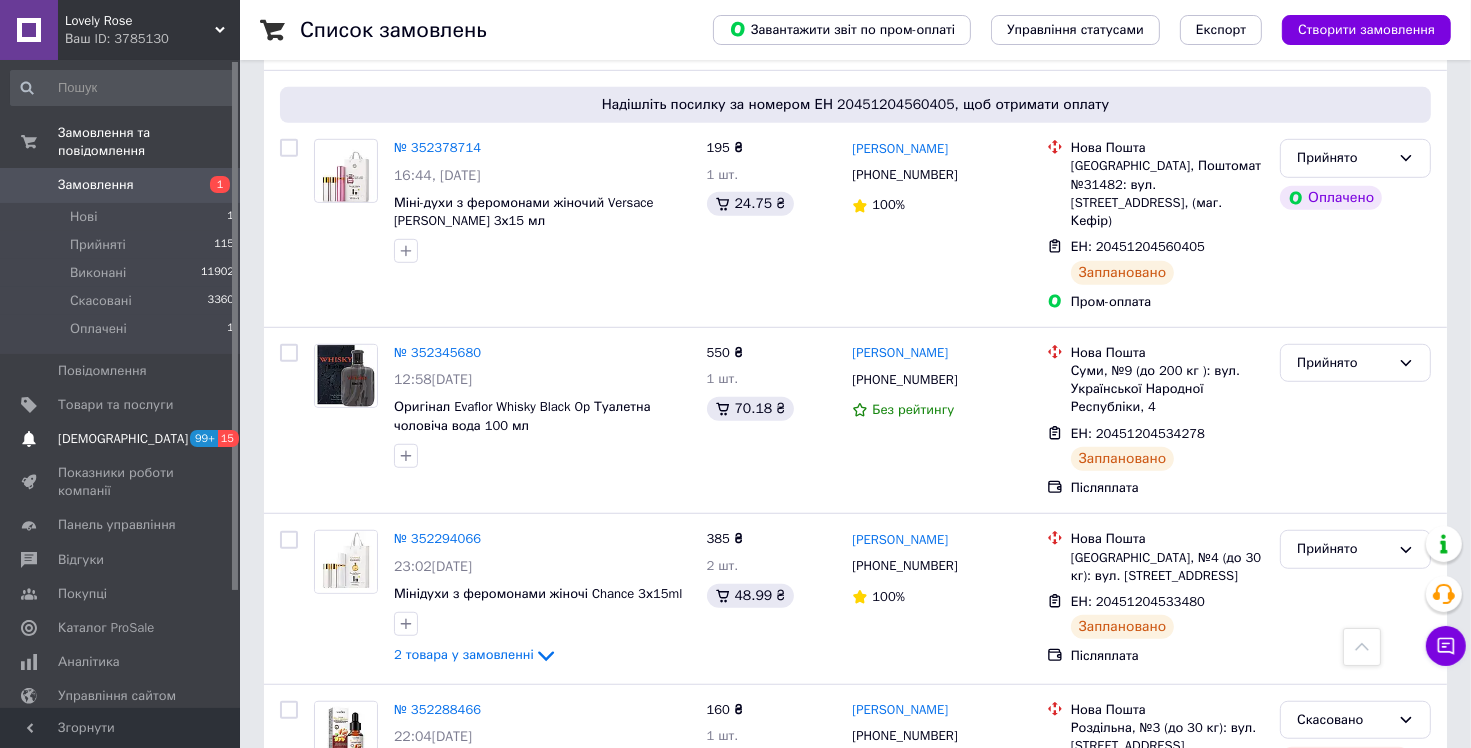 click on "[DEMOGRAPHIC_DATA]" at bounding box center [123, 439] 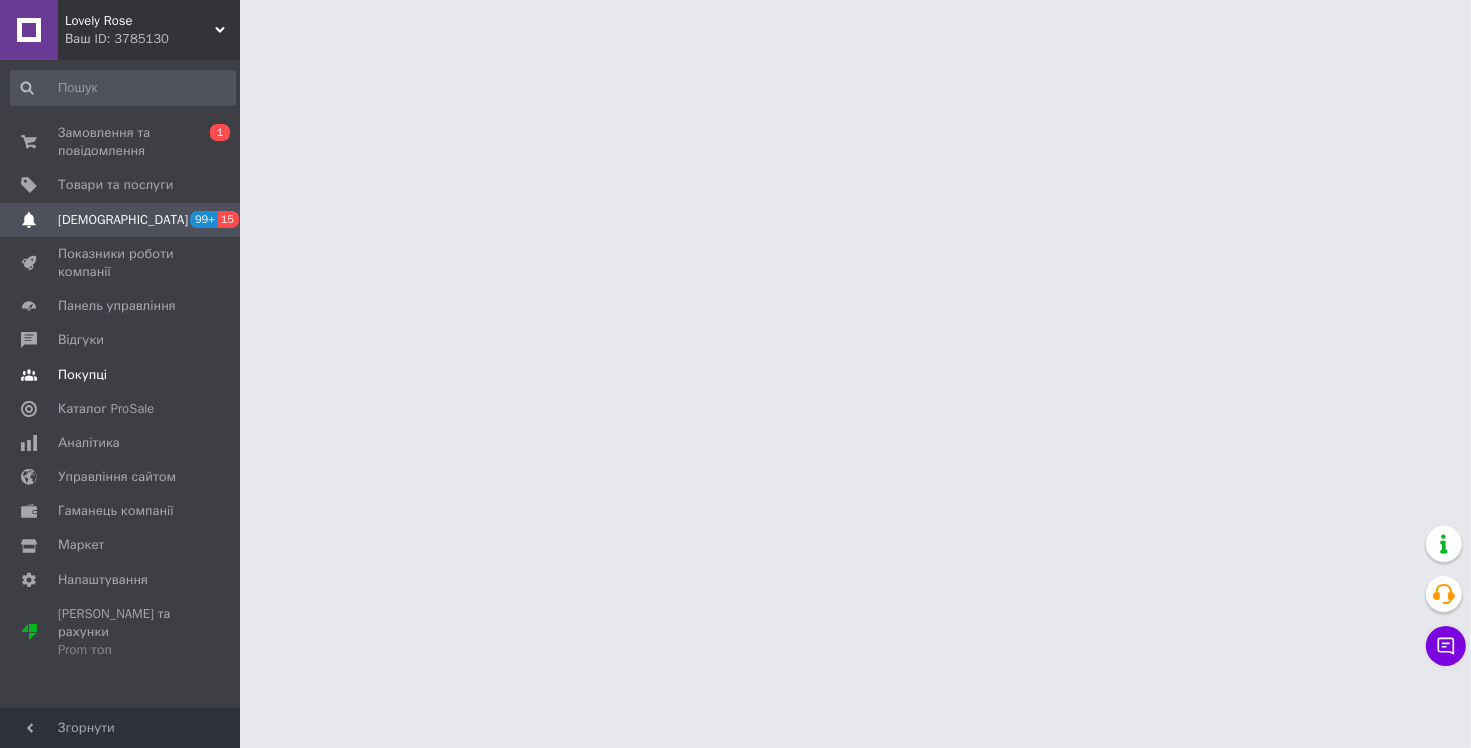 scroll, scrollTop: 0, scrollLeft: 0, axis: both 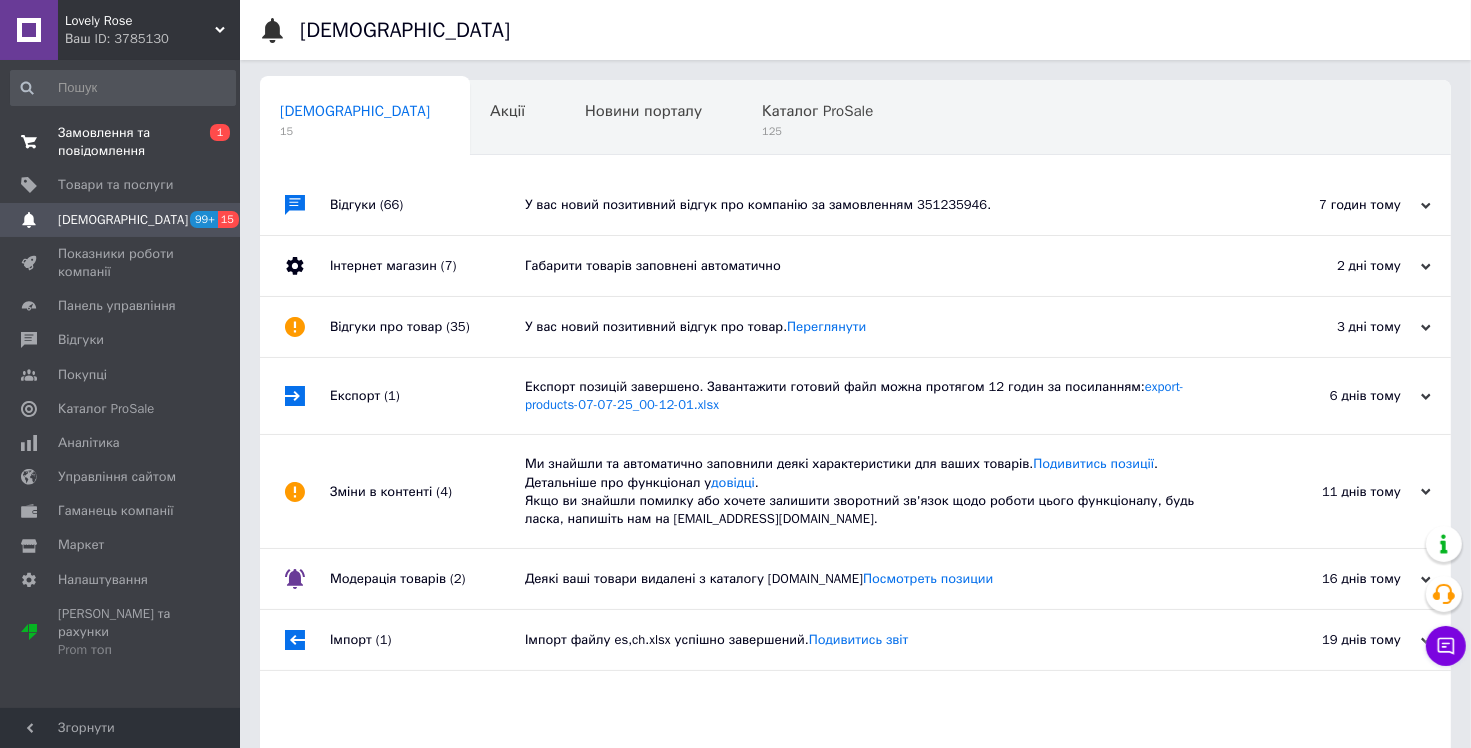 click on "Замовлення та повідомлення" at bounding box center (121, 142) 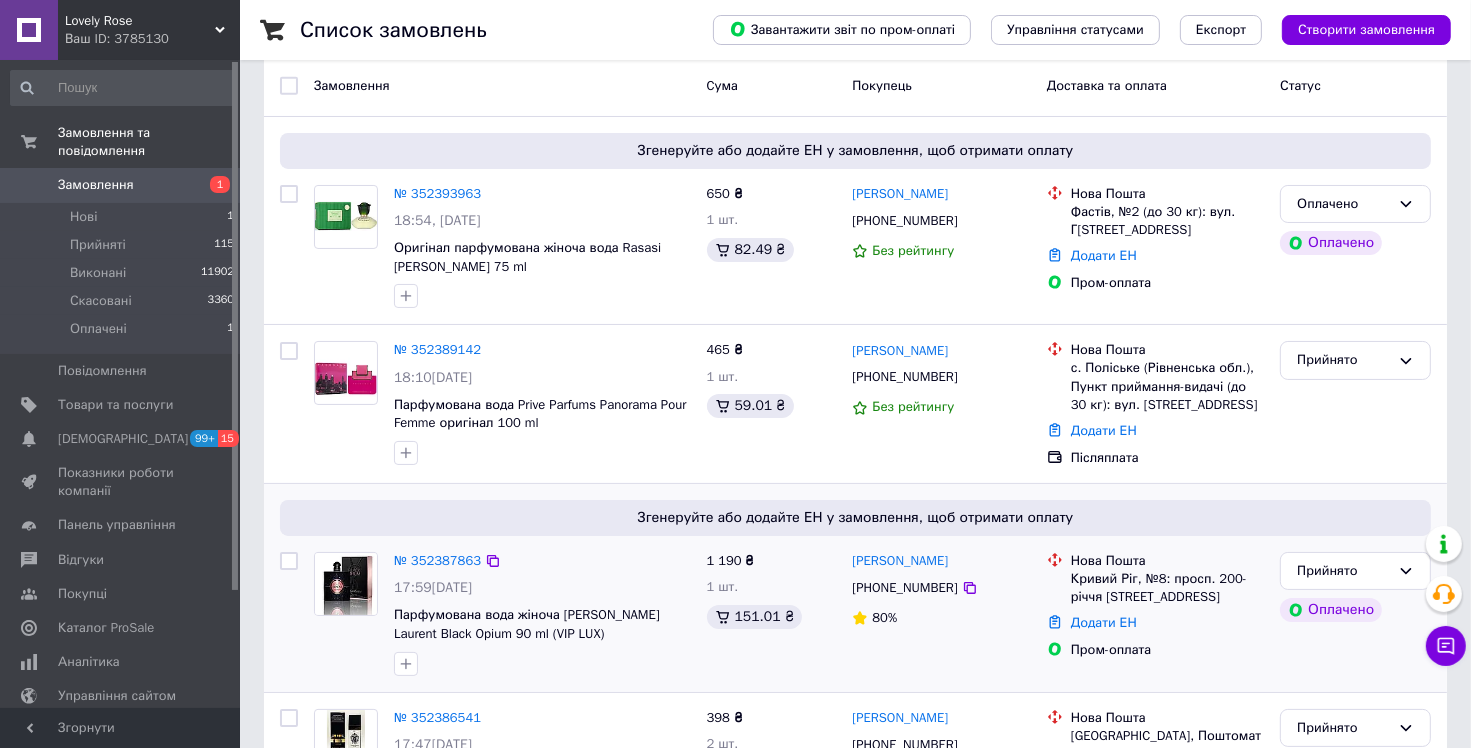 scroll, scrollTop: 100, scrollLeft: 0, axis: vertical 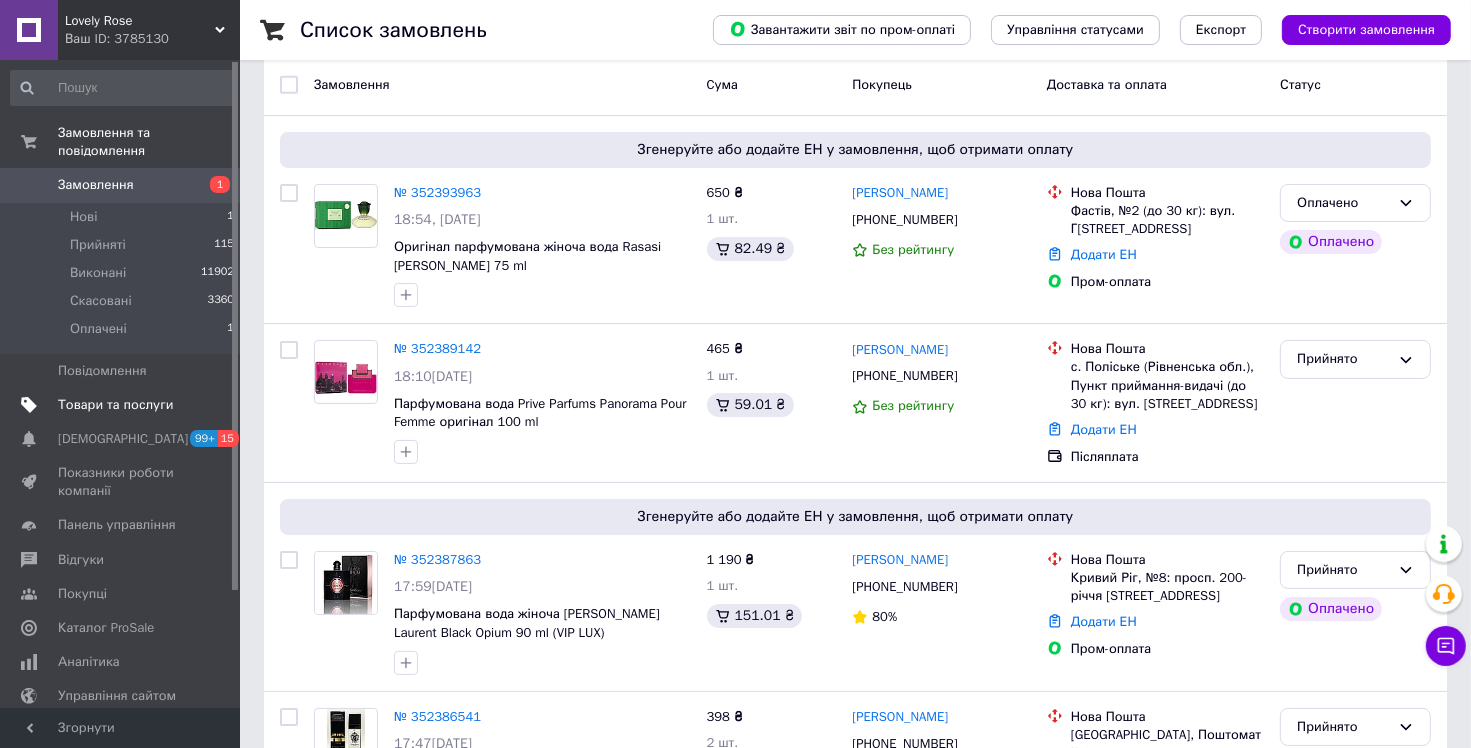 click on "Товари та послуги" at bounding box center (115, 405) 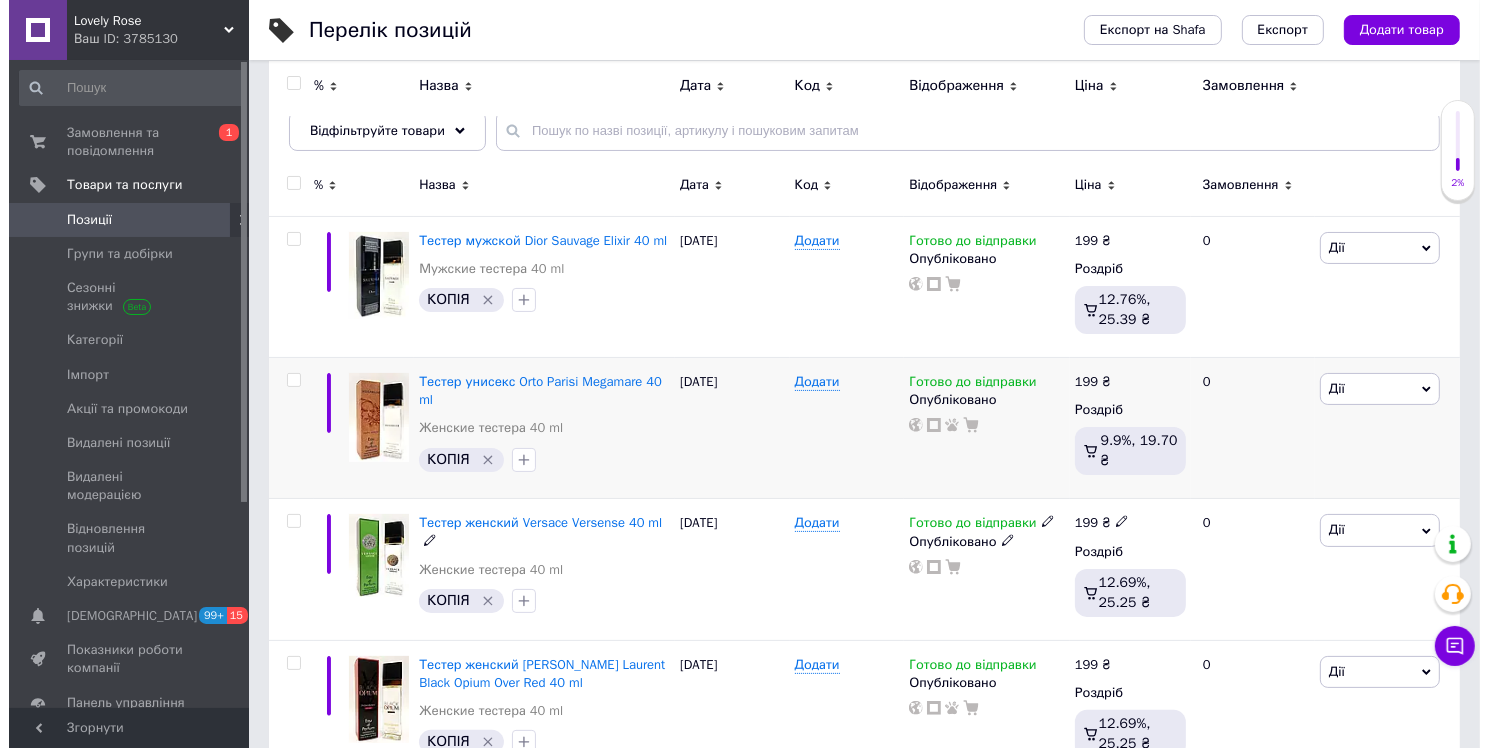scroll, scrollTop: 100, scrollLeft: 0, axis: vertical 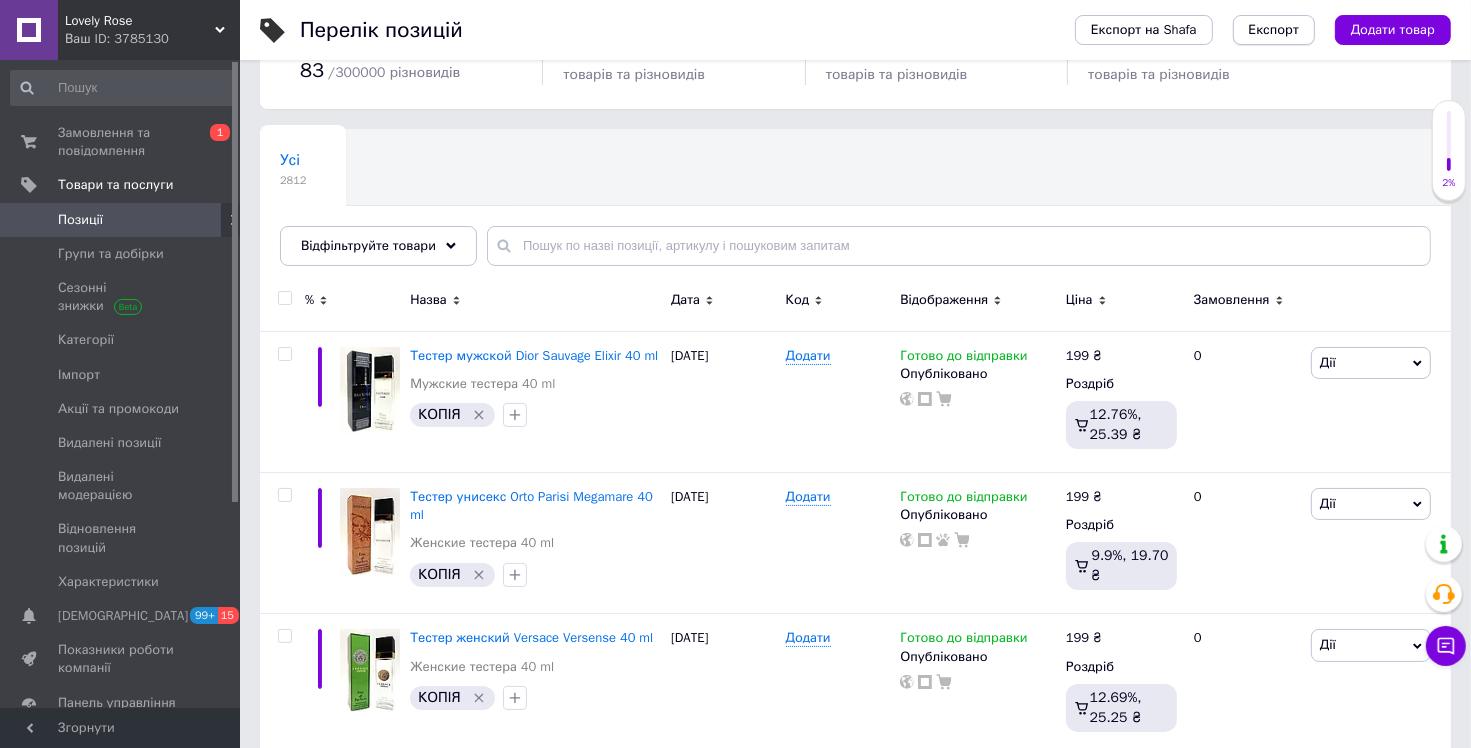 click on "Експорт" at bounding box center (1274, 30) 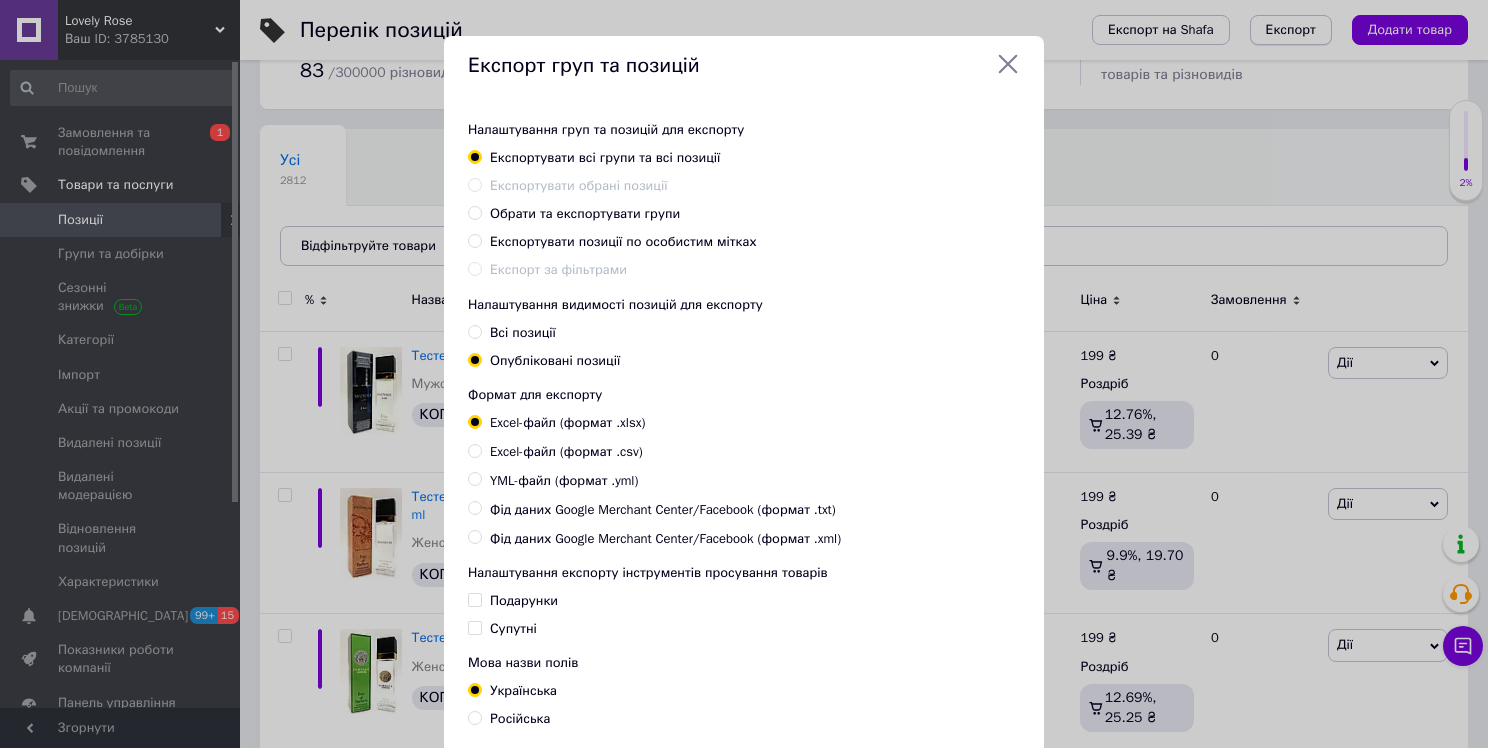 click on "Експорт груп та позицій Налаштування груп та позицій для експорту Експортувати всі групи та всі позиції Експортувати обрані позиції Обрати та експортувати групи Експортувати позиції по особистим мітках Експорт за фільтрами Налаштування видимості позицій для експорту Всі позиції Опубліковані позиції Формат для експорту Excel-файл (формат .xlsx) Excel-файл (формат .csv) YML-файл (формат .yml) Фід даних Google Merchant Center/Facebook (формат .txt) Фід даних Google Merchant Center/Facebook (формат .xml) Налаштування експорту інструментів просування товарів Подарунки Супутні Мова назви полів" at bounding box center [744, 435] 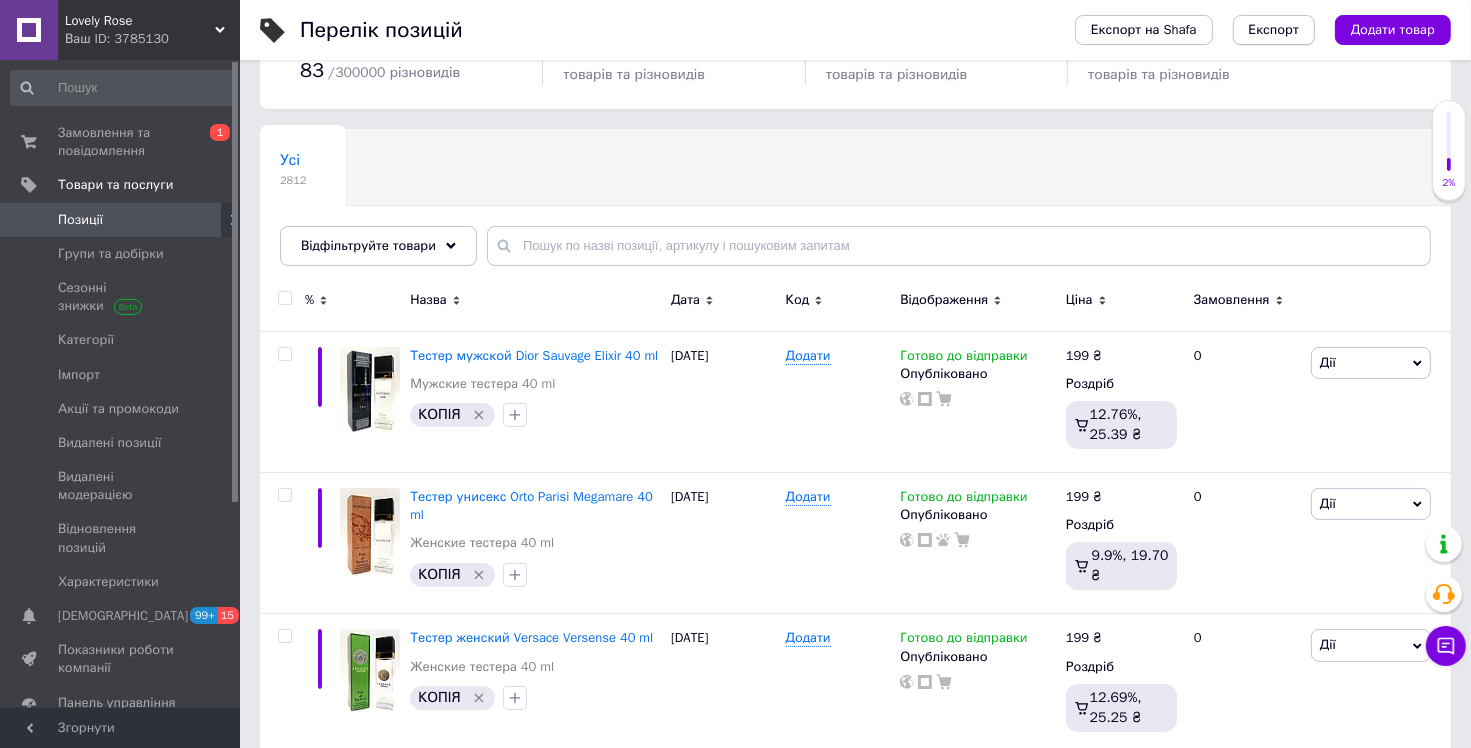 click on "Експорт" at bounding box center [1274, 30] 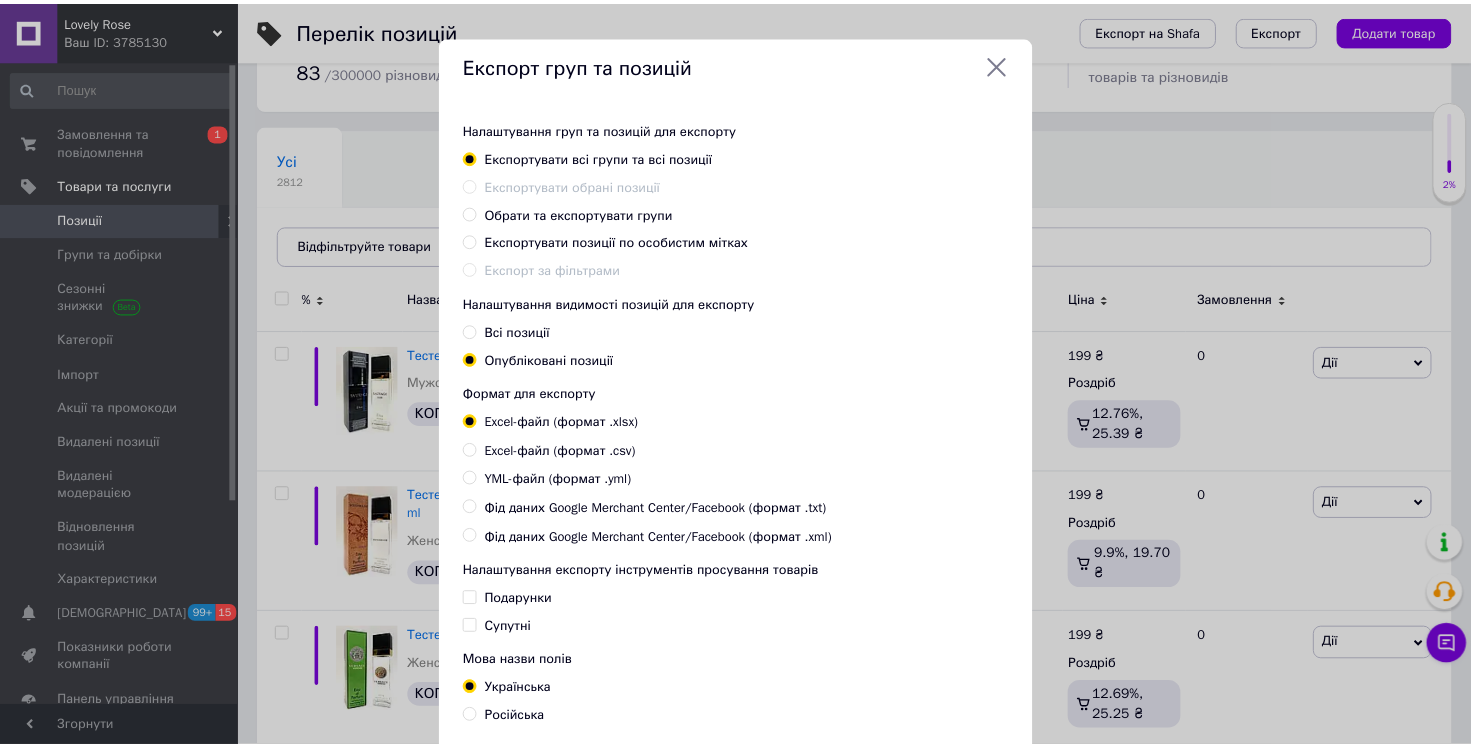 scroll, scrollTop: 100, scrollLeft: 0, axis: vertical 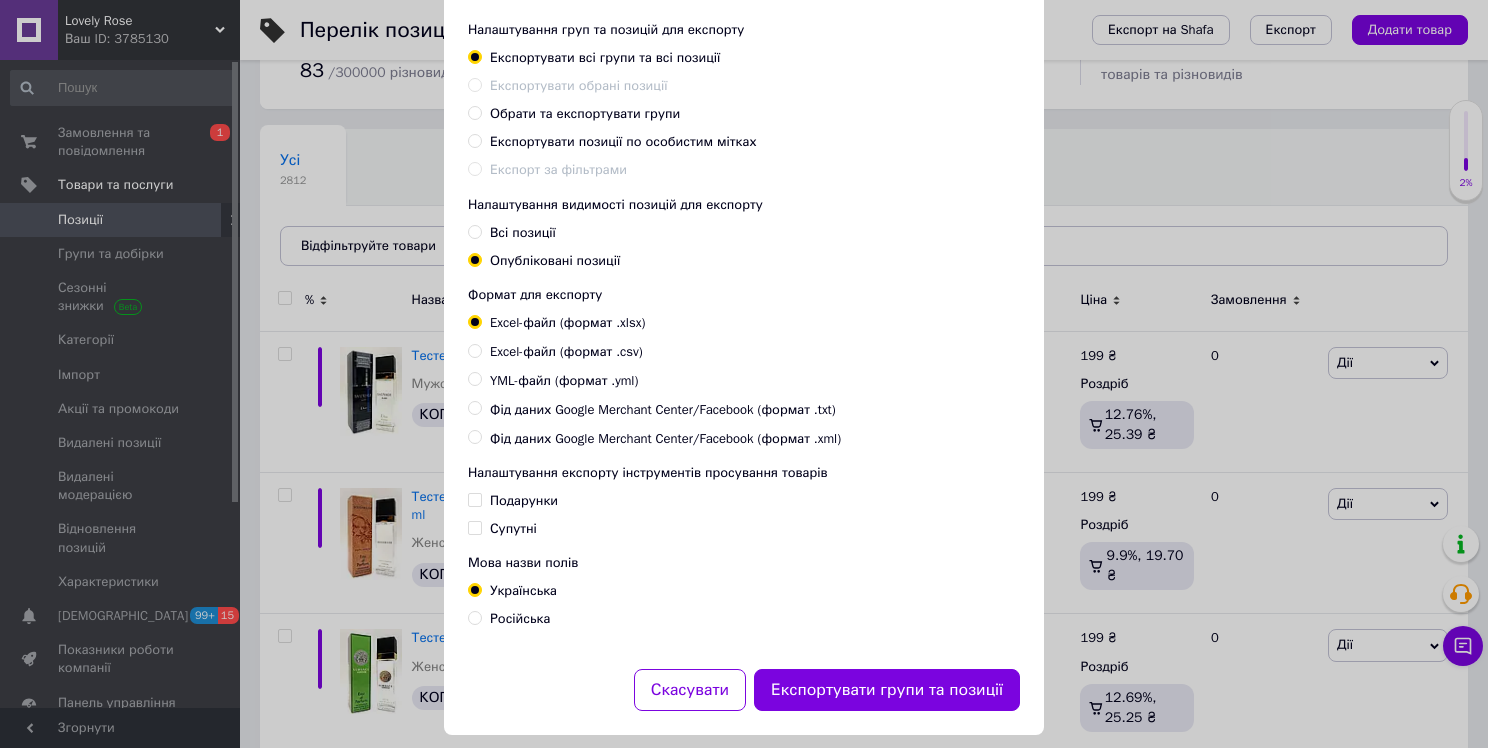 click on "Всі позиції" at bounding box center (474, 231) 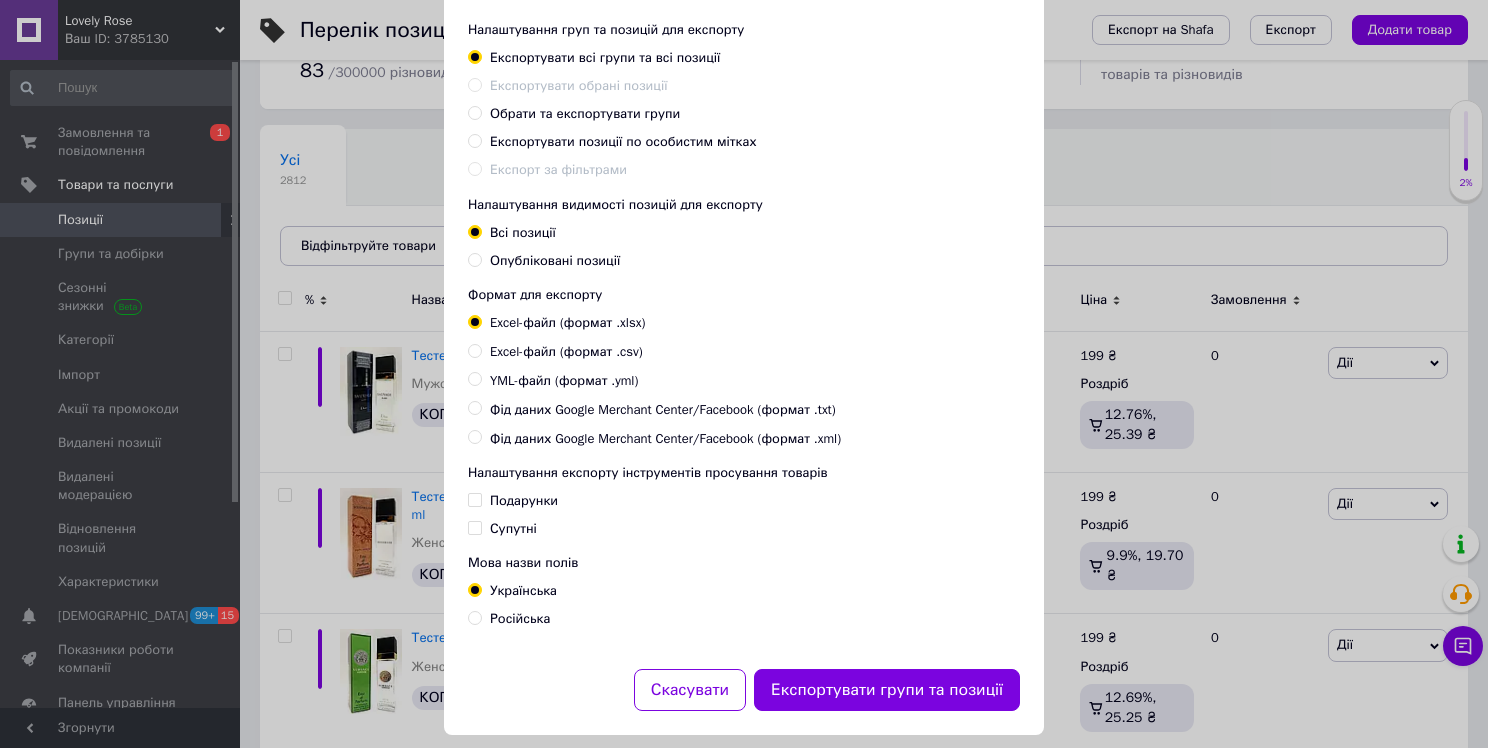 click on "Експортувати групи та позиції" at bounding box center (887, 690) 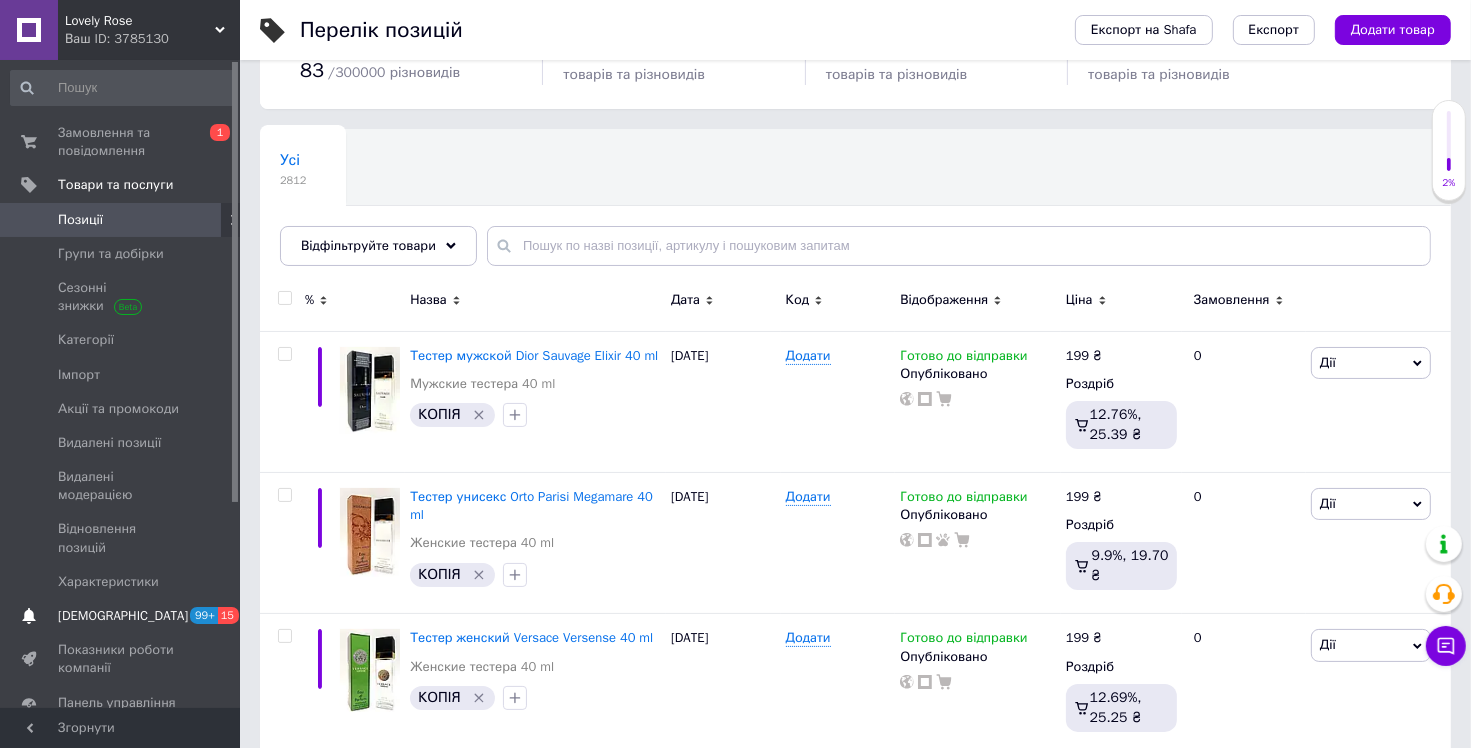 click on "[DEMOGRAPHIC_DATA]" at bounding box center (121, 616) 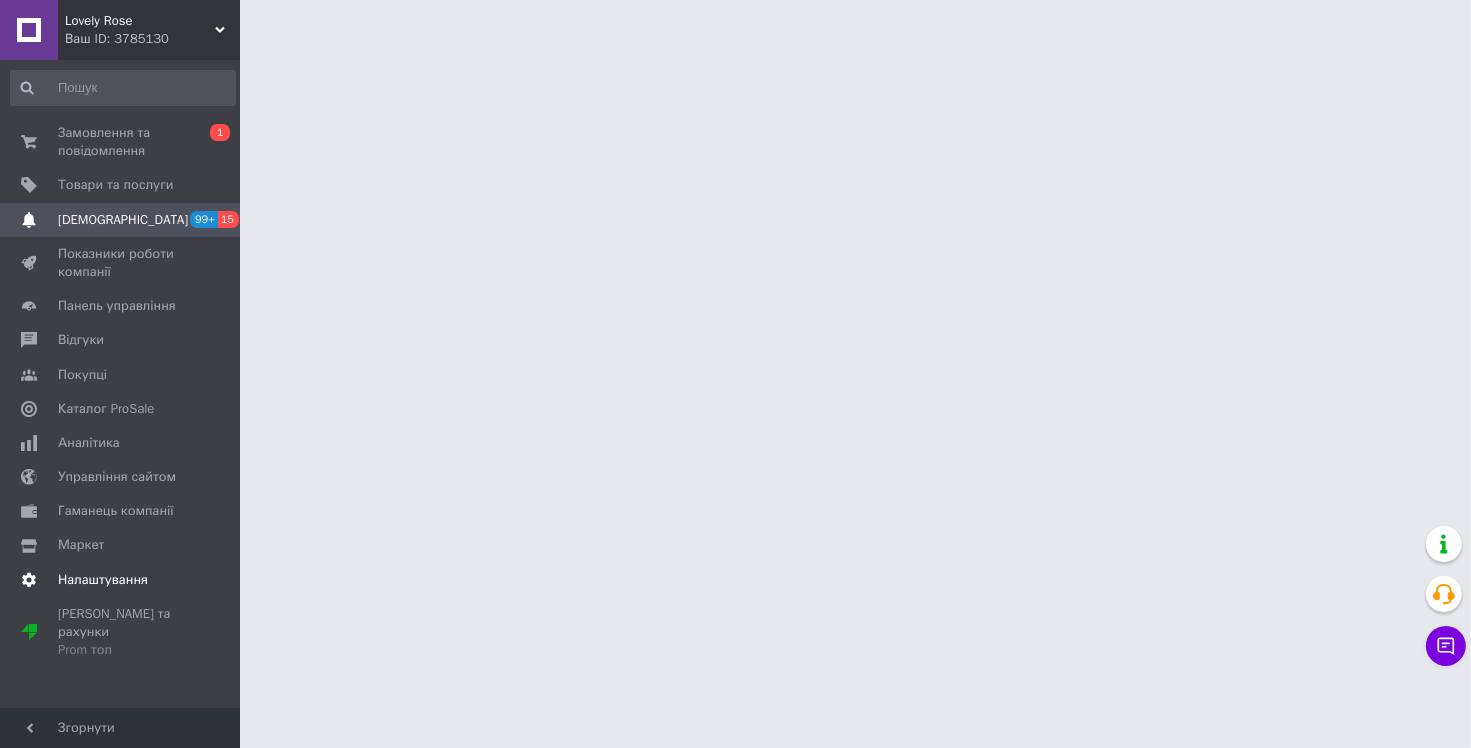 scroll, scrollTop: 0, scrollLeft: 0, axis: both 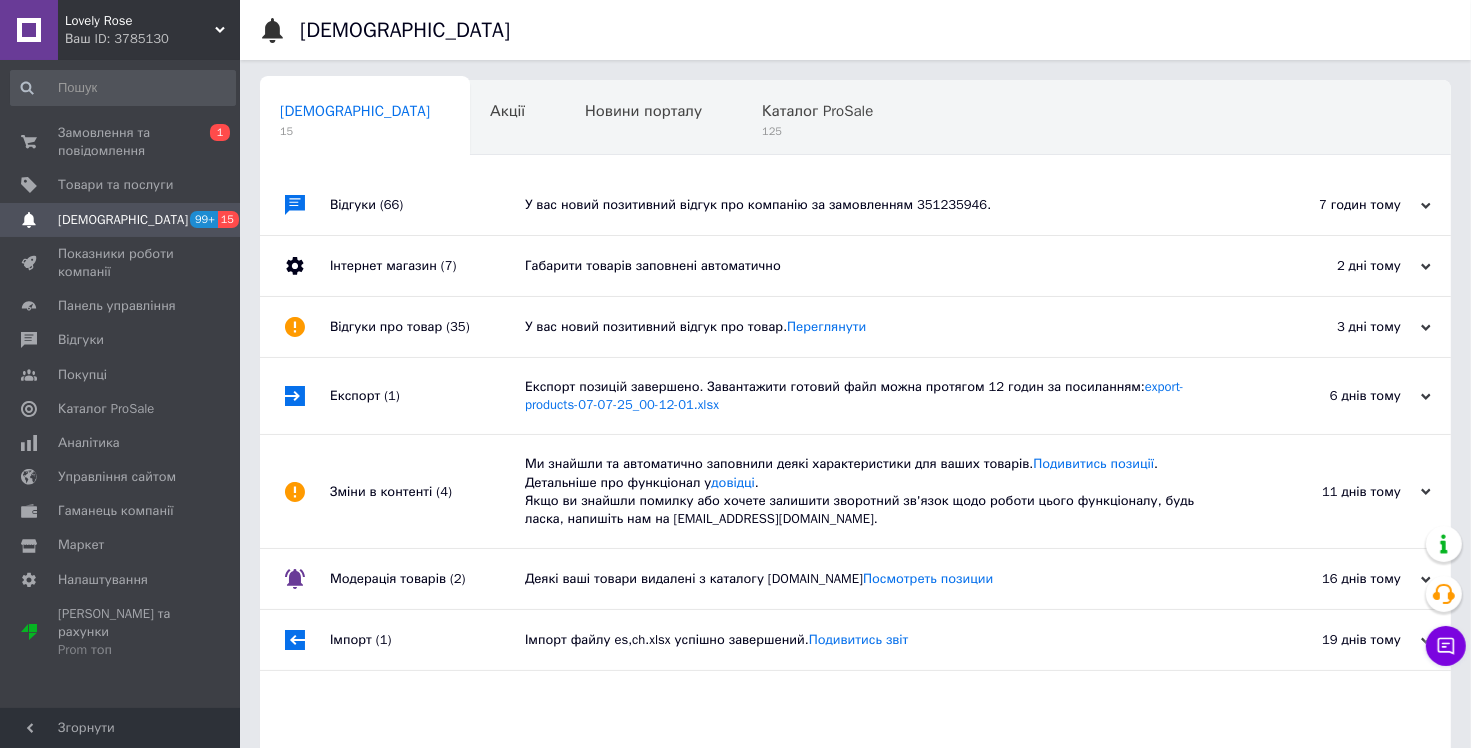 click on "Сповіщення 99+ 15" at bounding box center [123, 220] 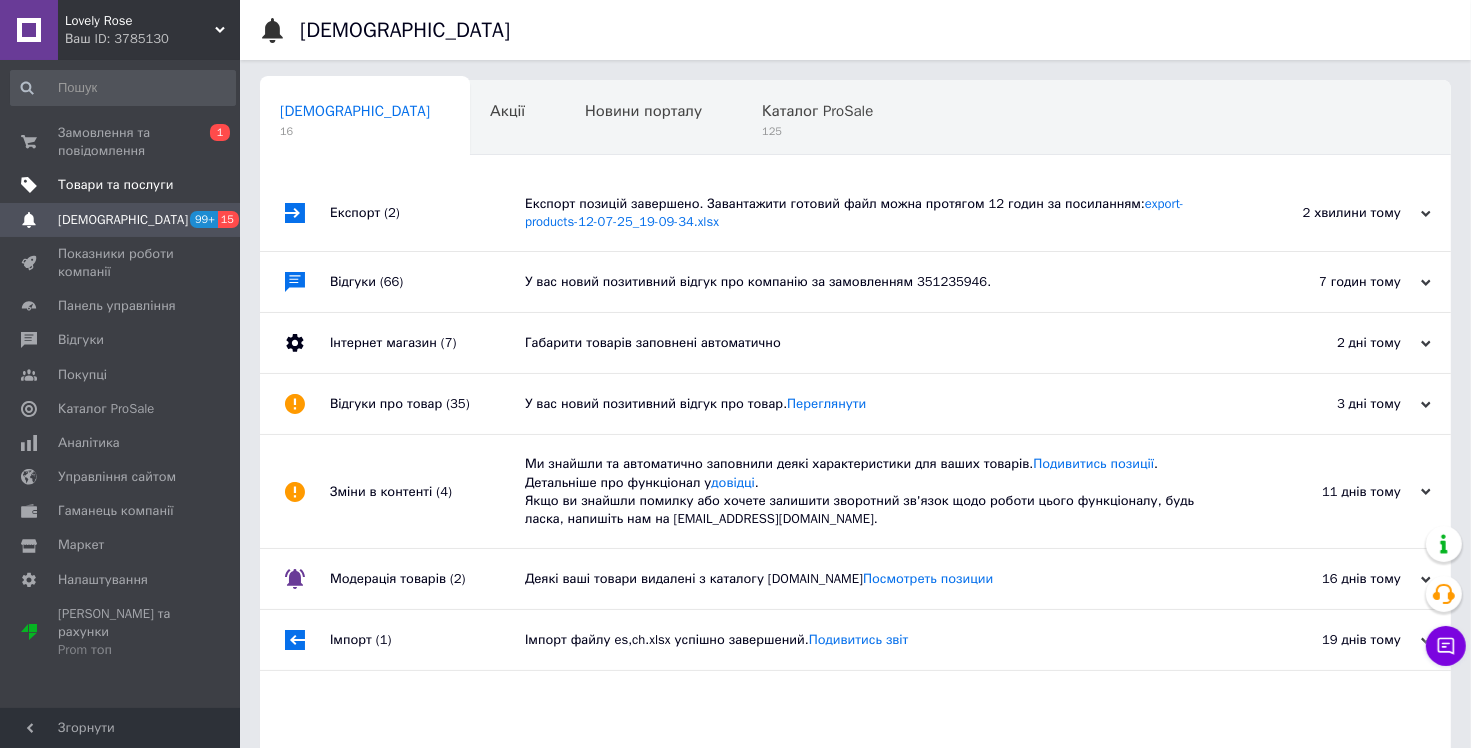 click on "Товари та послуги" at bounding box center (121, 185) 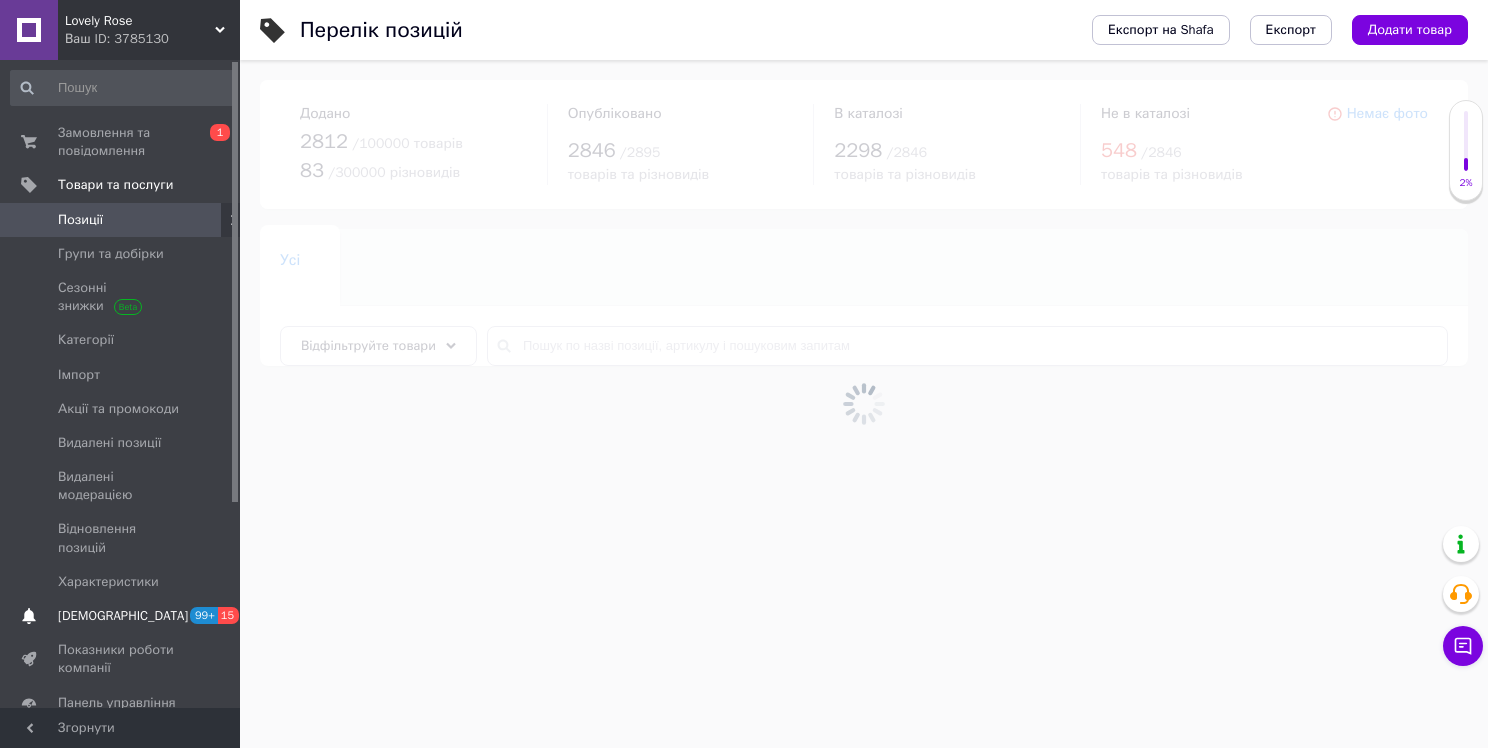 click on "[DEMOGRAPHIC_DATA]" at bounding box center [123, 616] 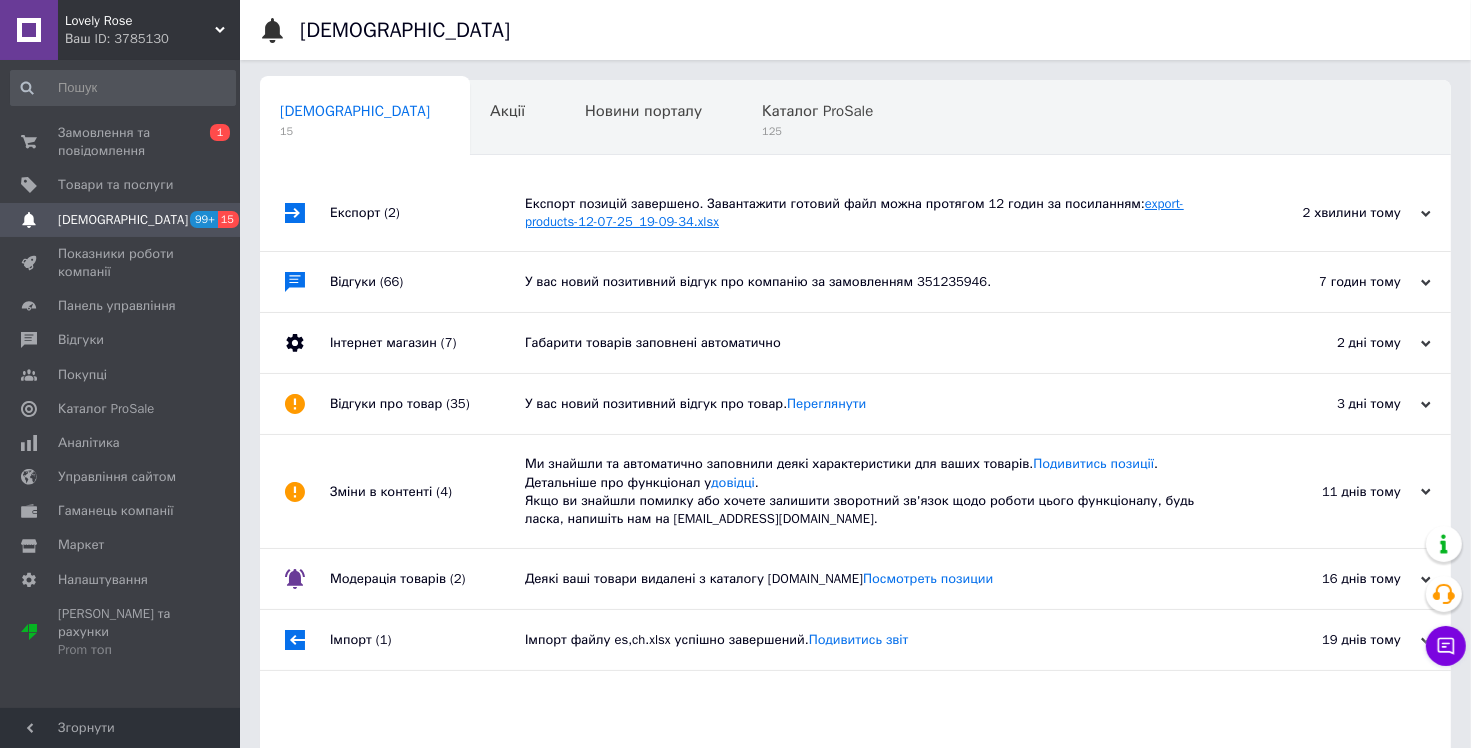 click on "export-products-12-07-25_19-09-34.xlsx" at bounding box center (854, 212) 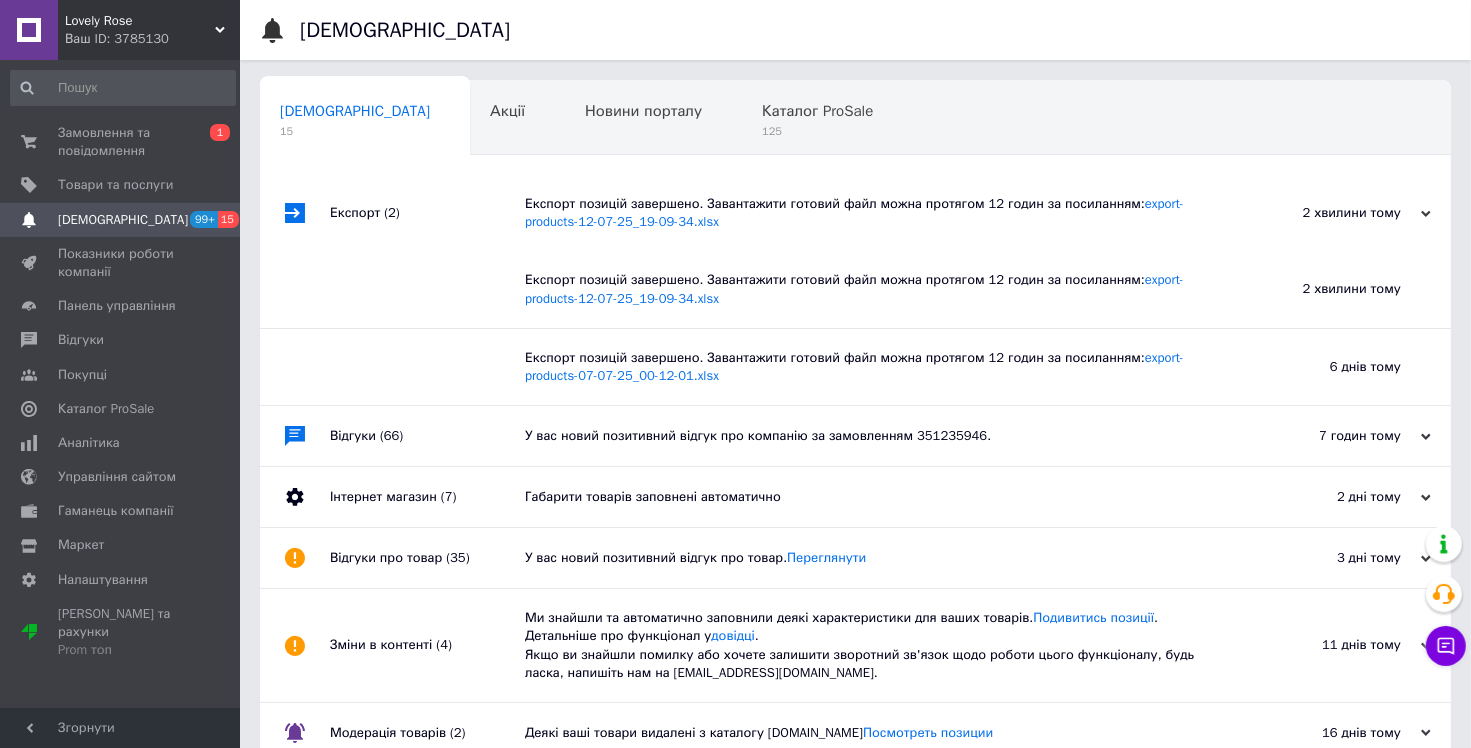 click on "[DEMOGRAPHIC_DATA]" at bounding box center (121, 220) 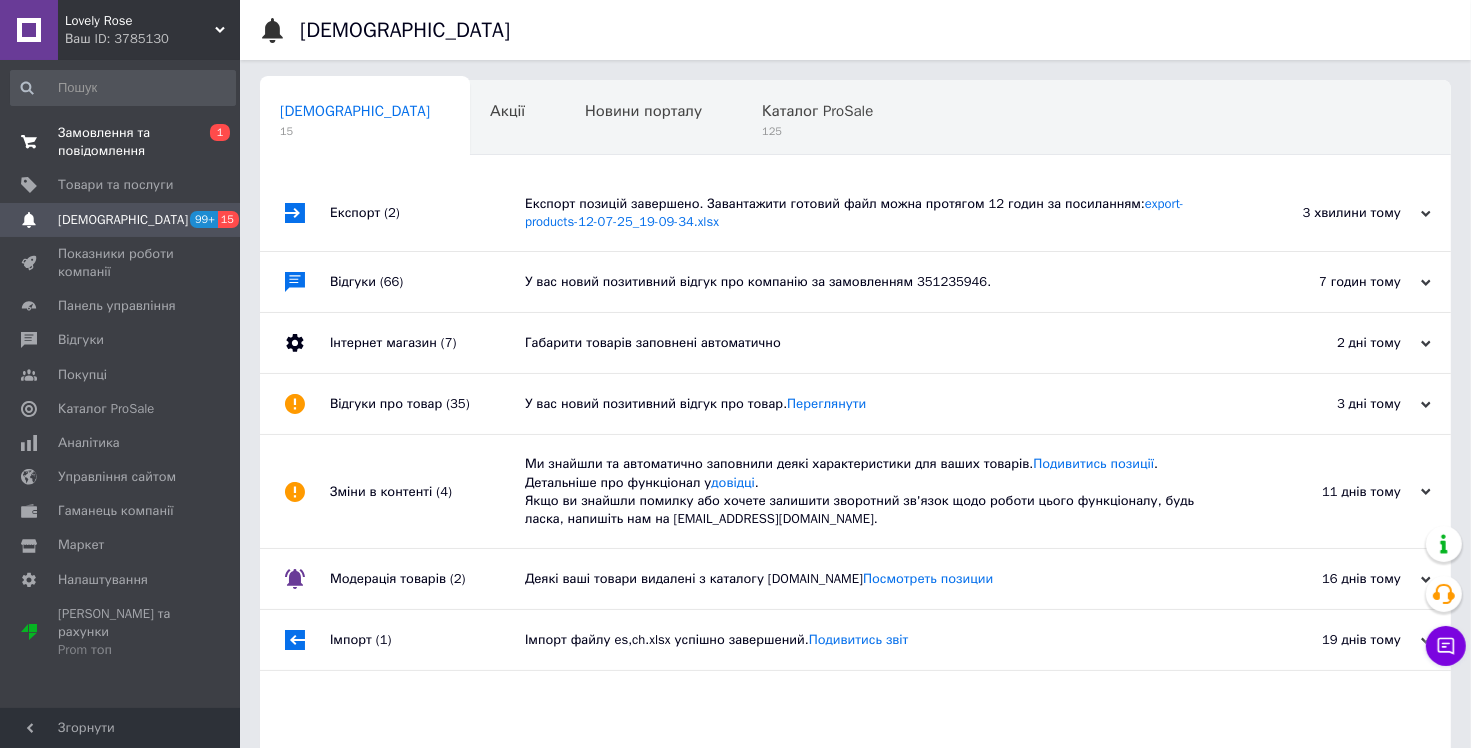 click on "Замовлення та повідомлення" at bounding box center [121, 142] 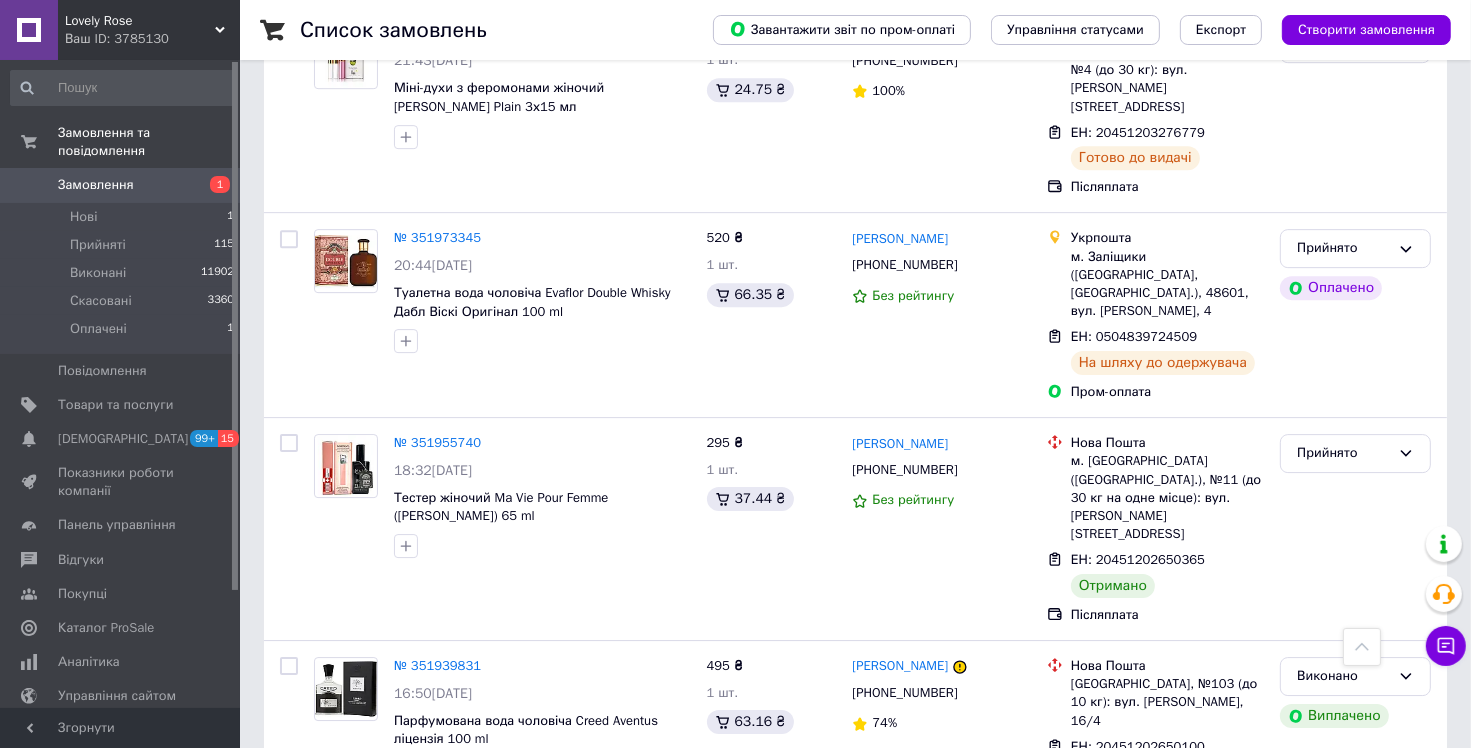 scroll, scrollTop: 6300, scrollLeft: 0, axis: vertical 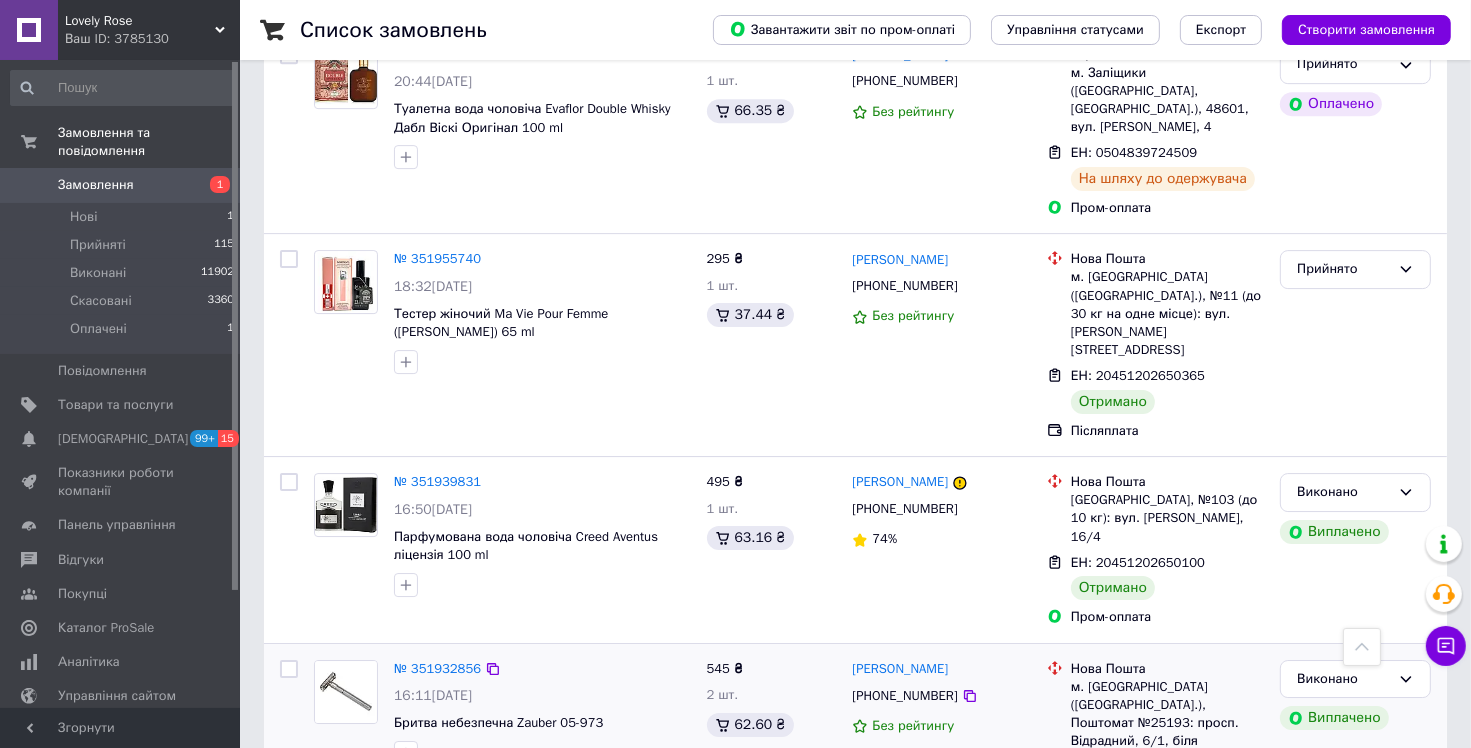 click on "№ 351932856 16:11[DATE] Бритва небезпечна [PERSON_NAME] 05-973 2 товара у замовленні" at bounding box center (502, 755) 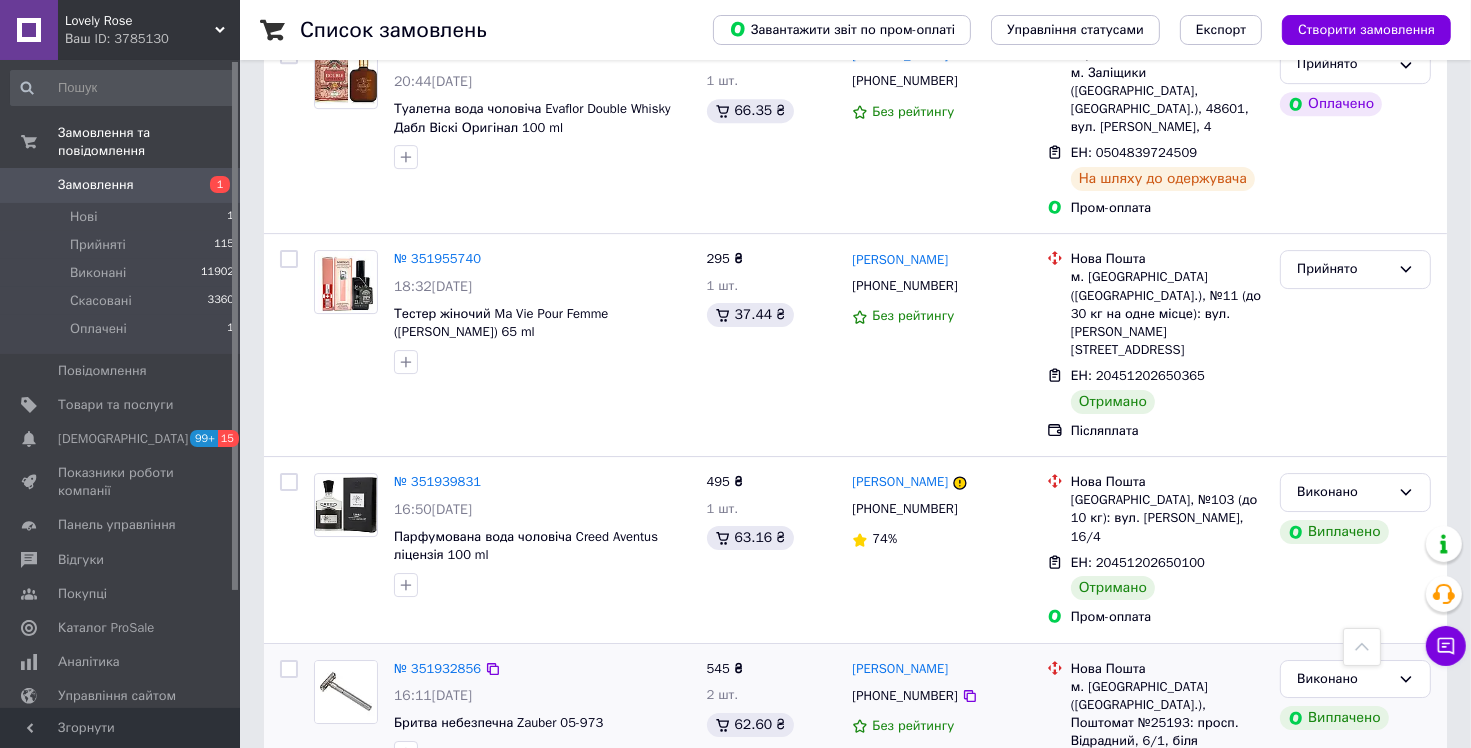 click on "2 товара у замовленні" at bounding box center (464, 783) 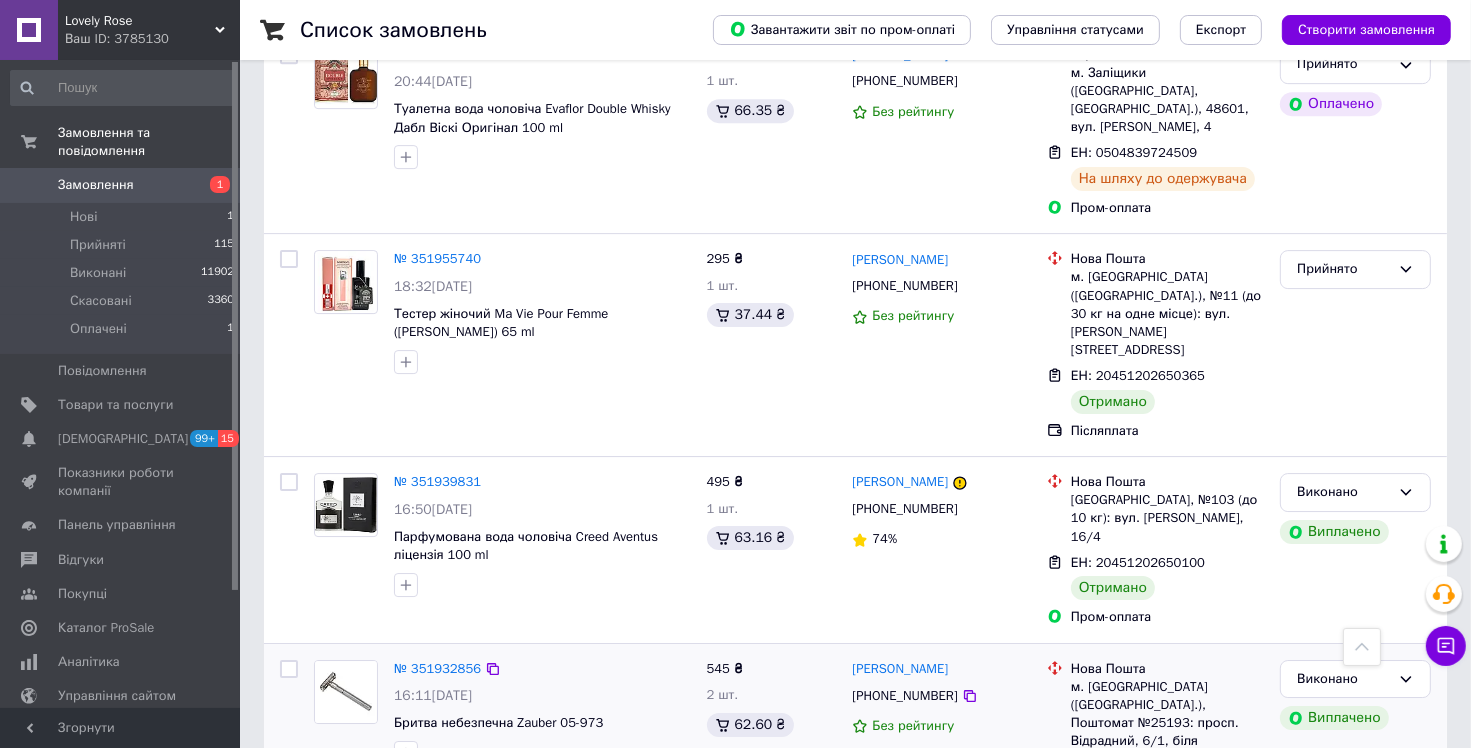 click on "2 товара у замовленні" at bounding box center [464, 783] 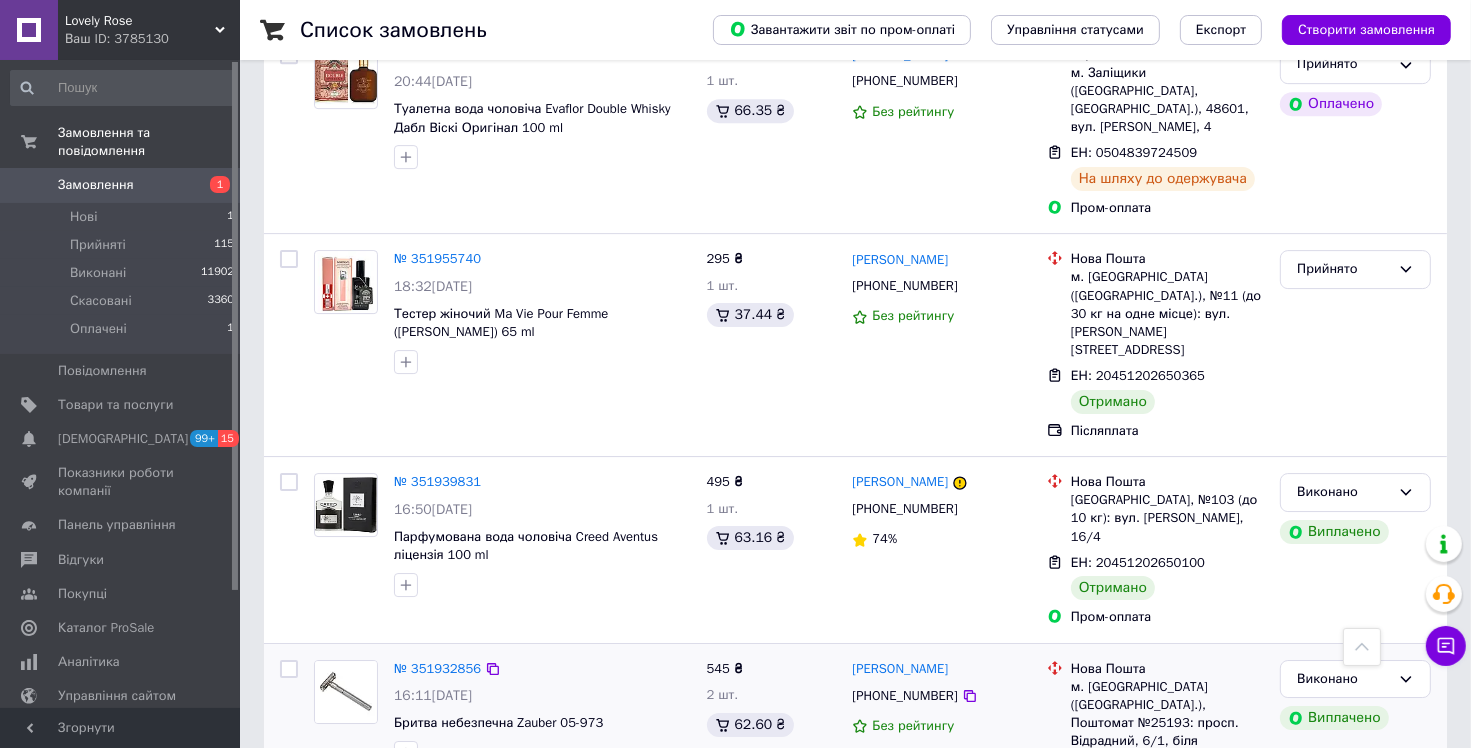 click on "2 товара у замовленні" at bounding box center (464, 783) 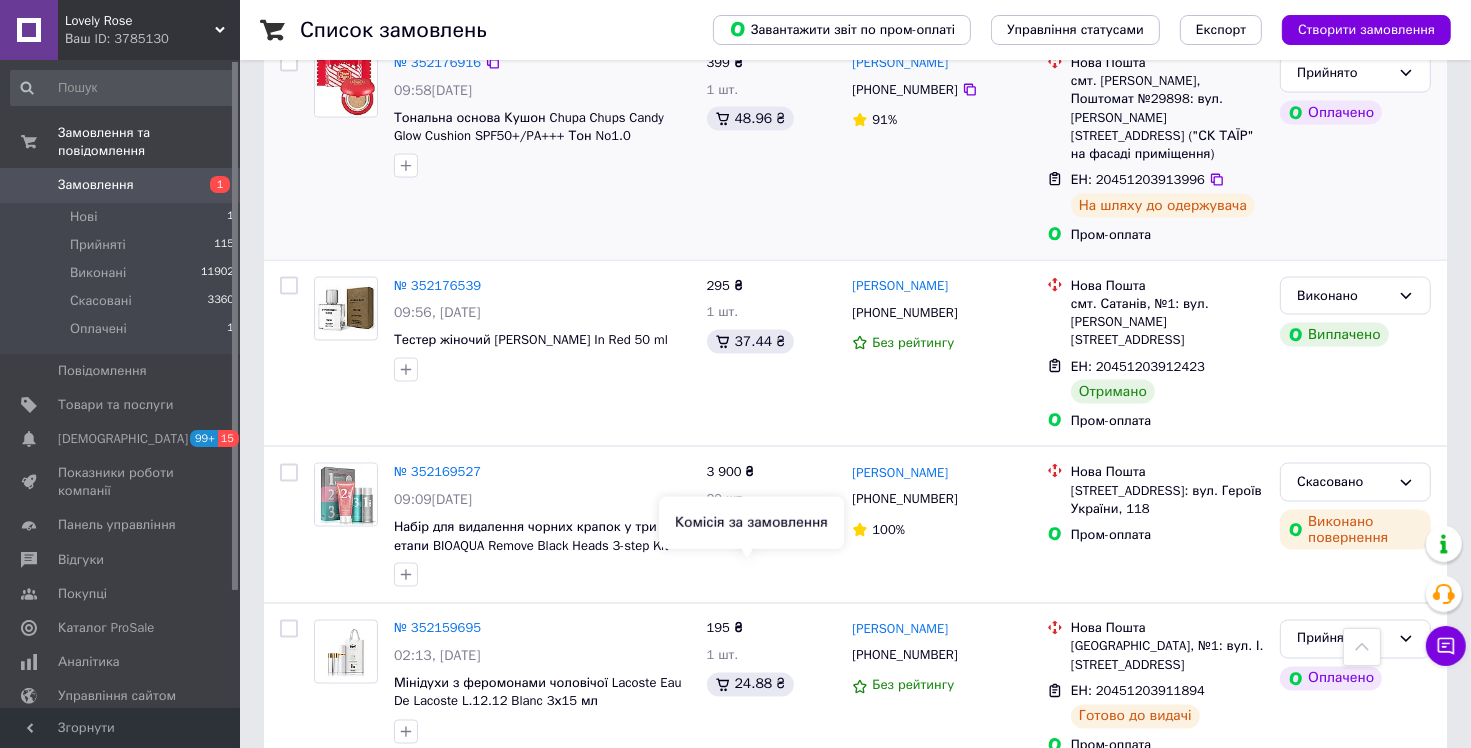 scroll, scrollTop: 2700, scrollLeft: 0, axis: vertical 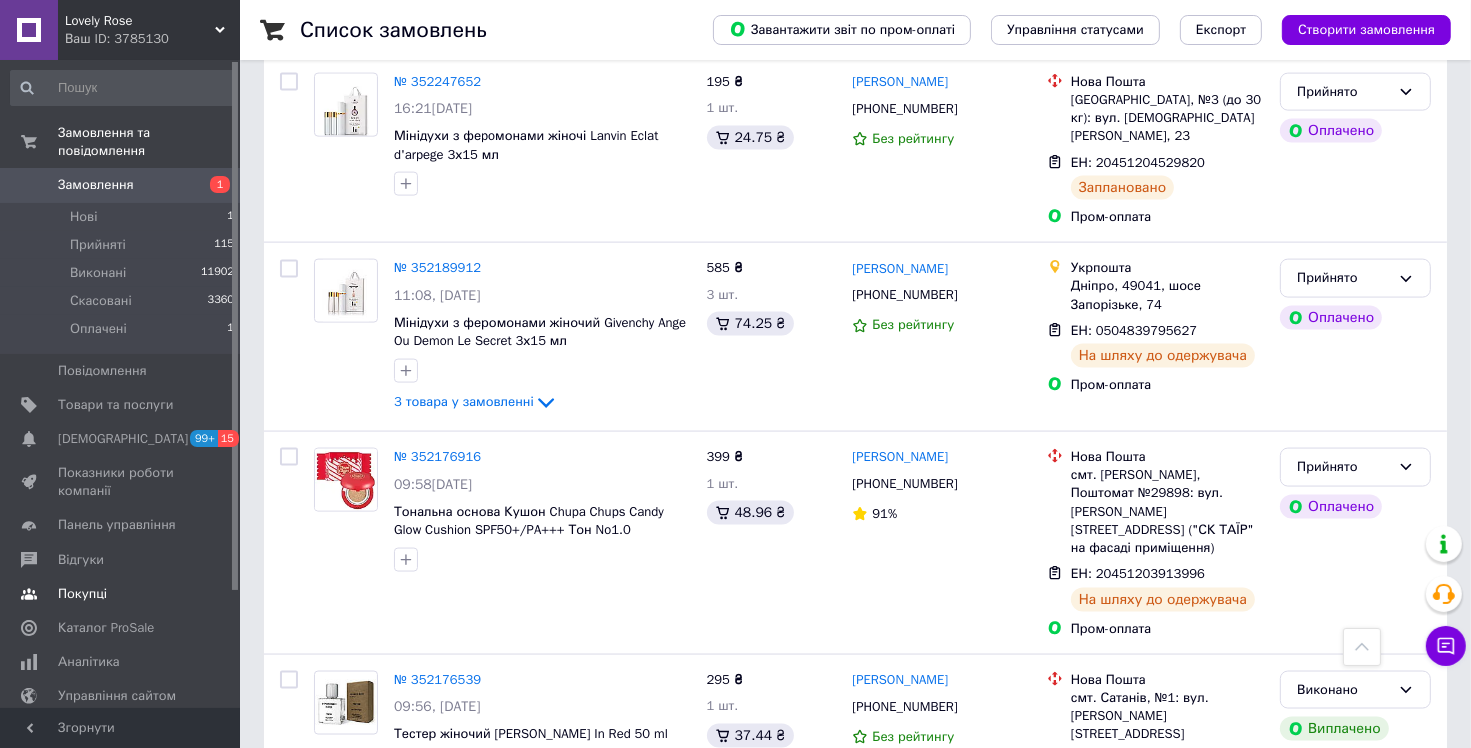 click at bounding box center [29, 560] 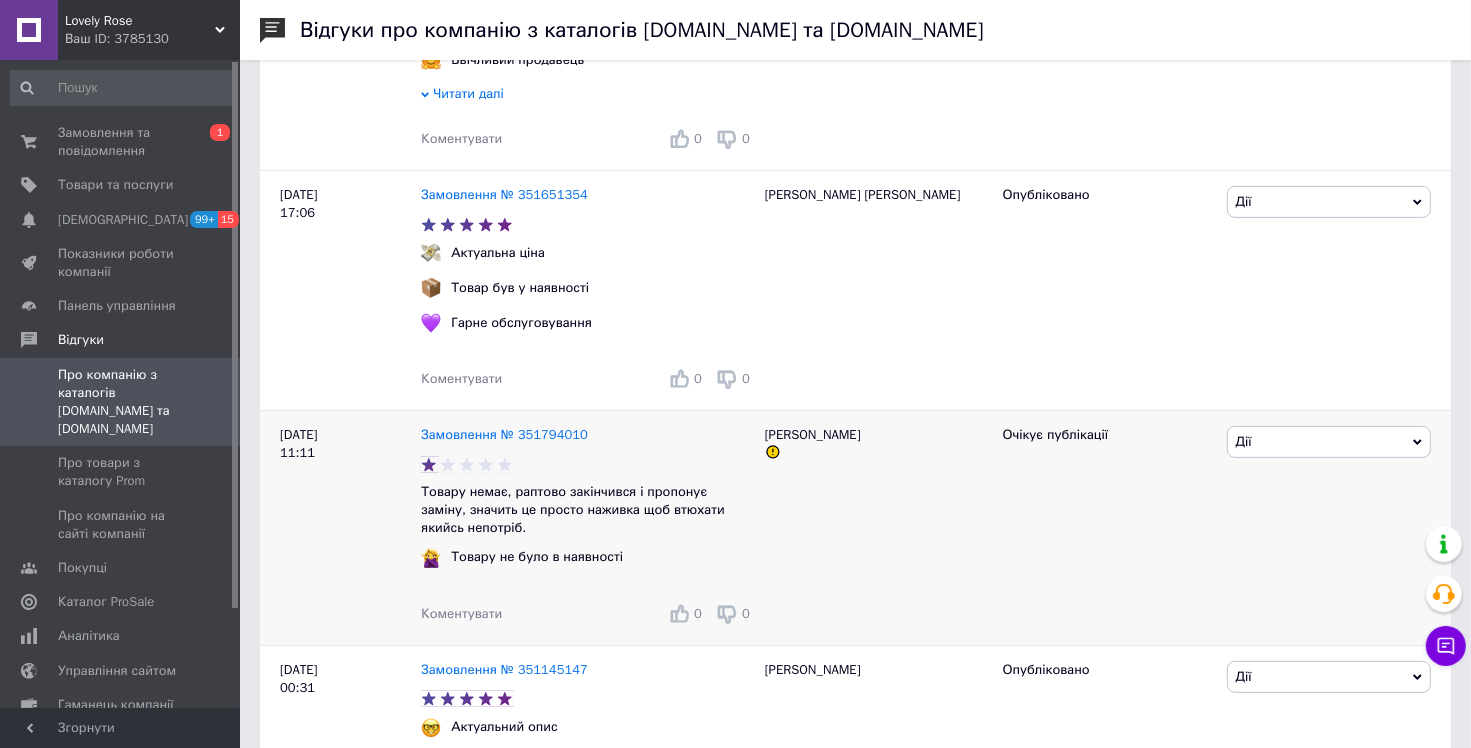 scroll, scrollTop: 700, scrollLeft: 0, axis: vertical 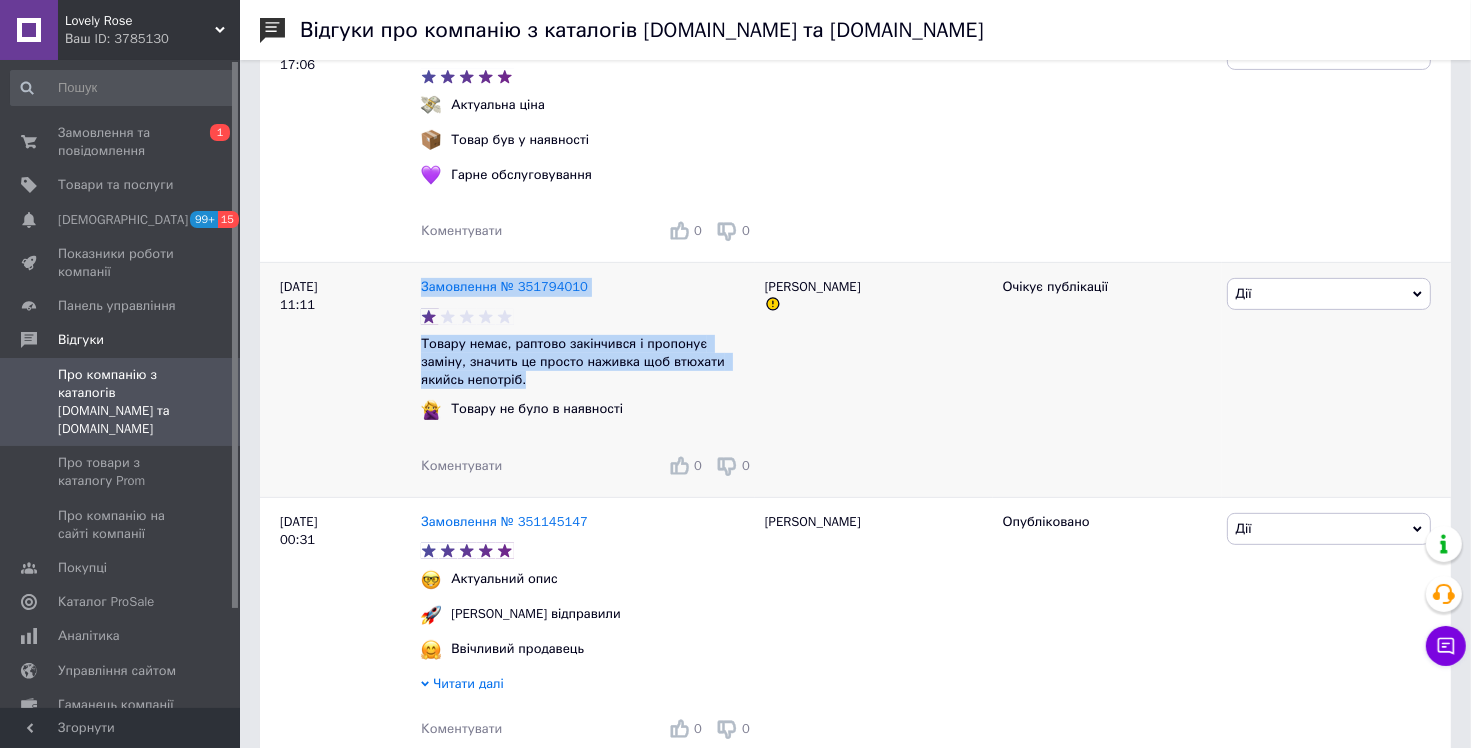 drag, startPoint x: 417, startPoint y: 351, endPoint x: 495, endPoint y: 384, distance: 84.693565 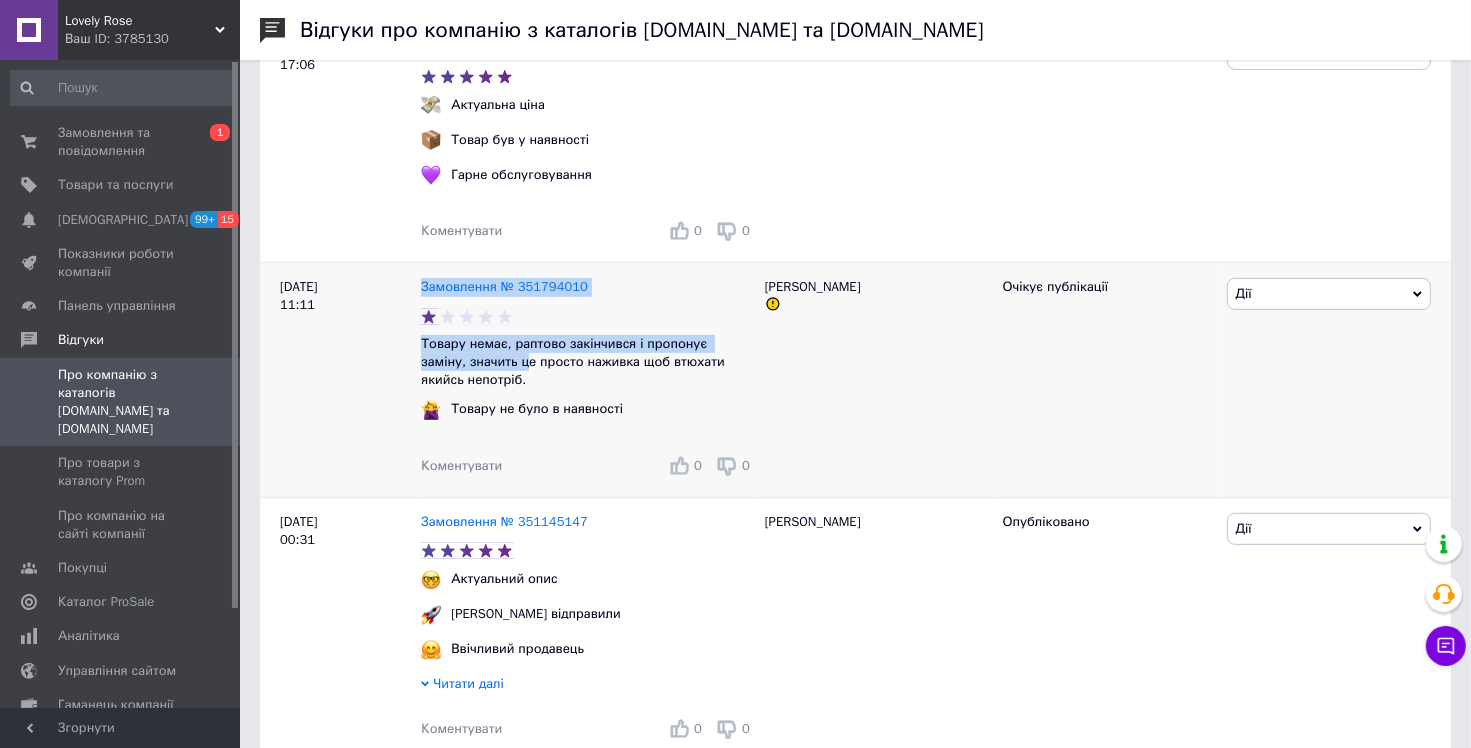 drag, startPoint x: 413, startPoint y: 349, endPoint x: 478, endPoint y: 377, distance: 70.77429 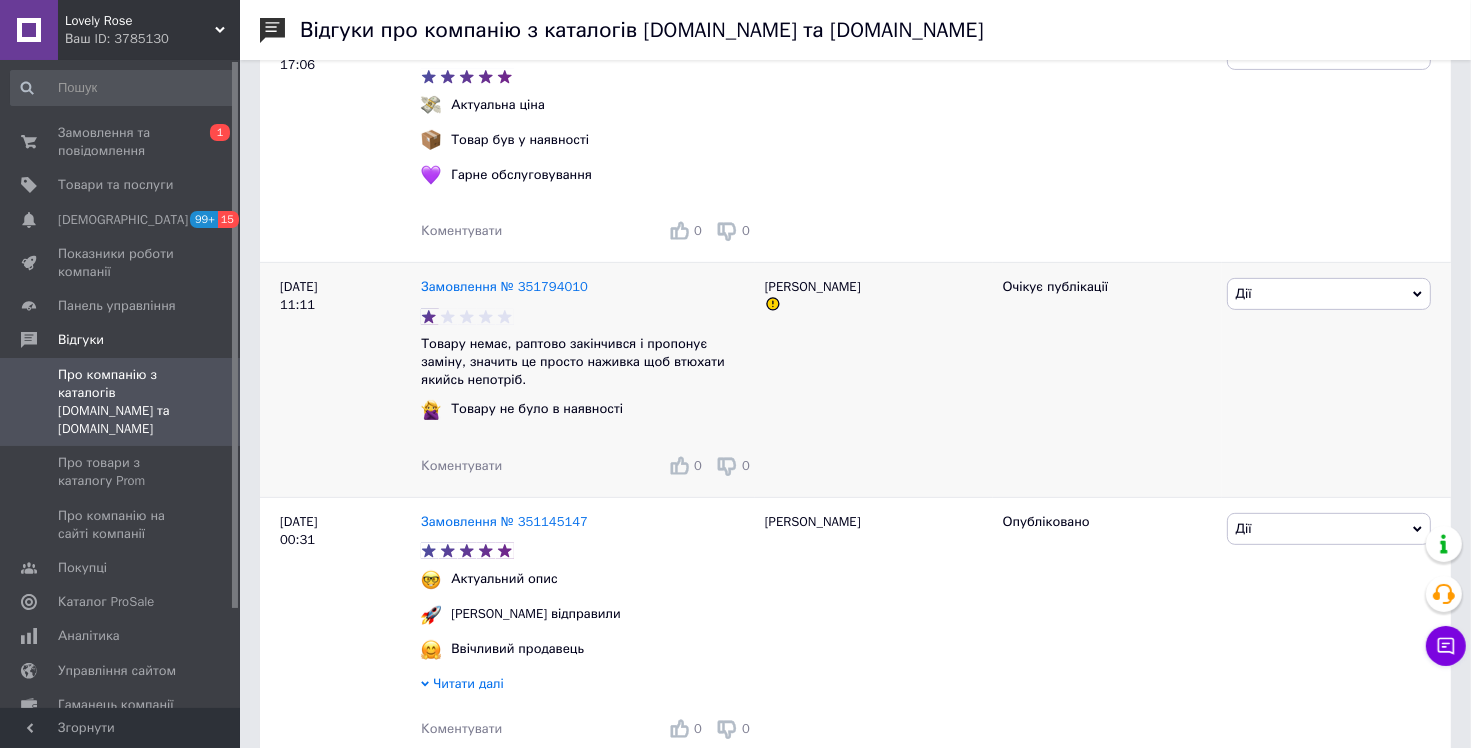 click on "Товару немає, раптово закінчився і пропонує заміну, значить це просто наживка щоб втюхати якийсь непотріб." at bounding box center (588, 362) 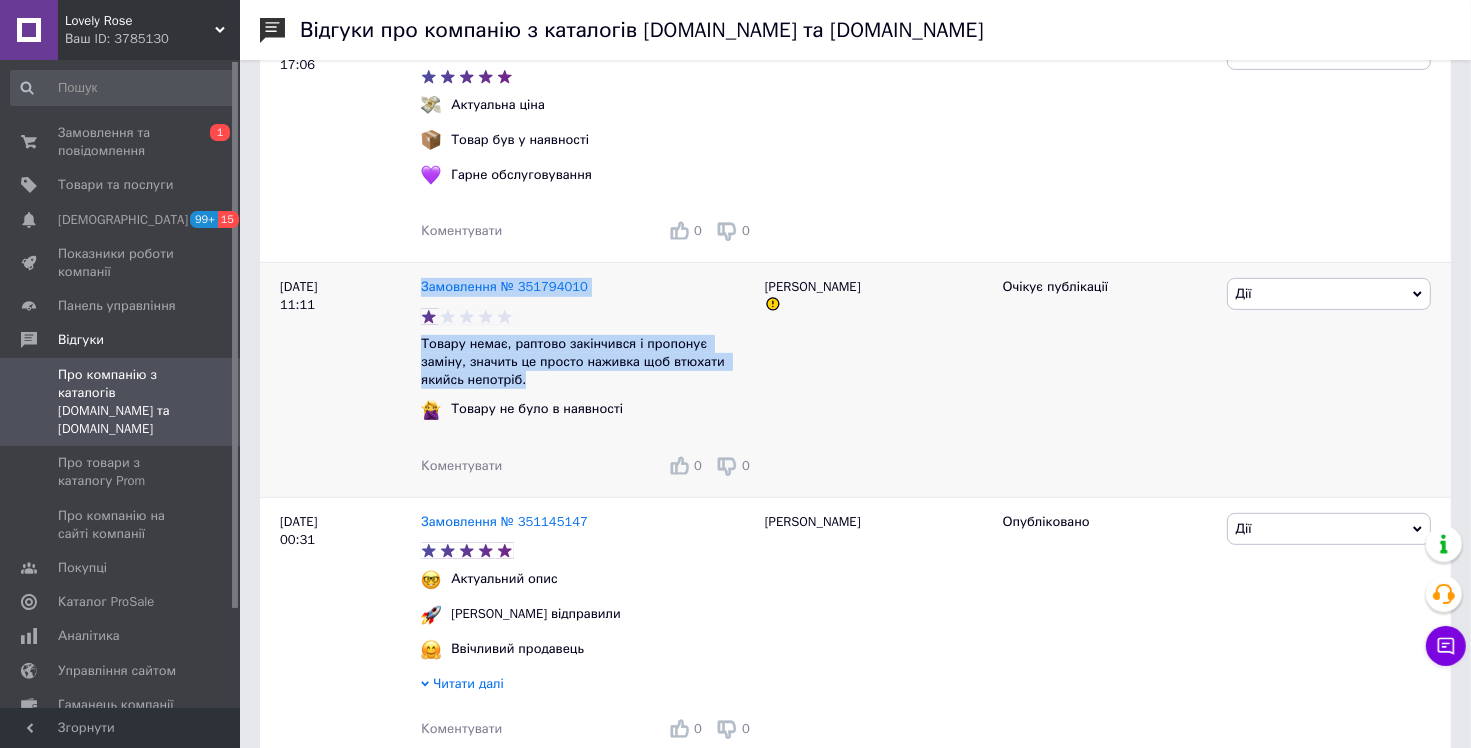 drag, startPoint x: 445, startPoint y: 370, endPoint x: 419, endPoint y: 353, distance: 31.06445 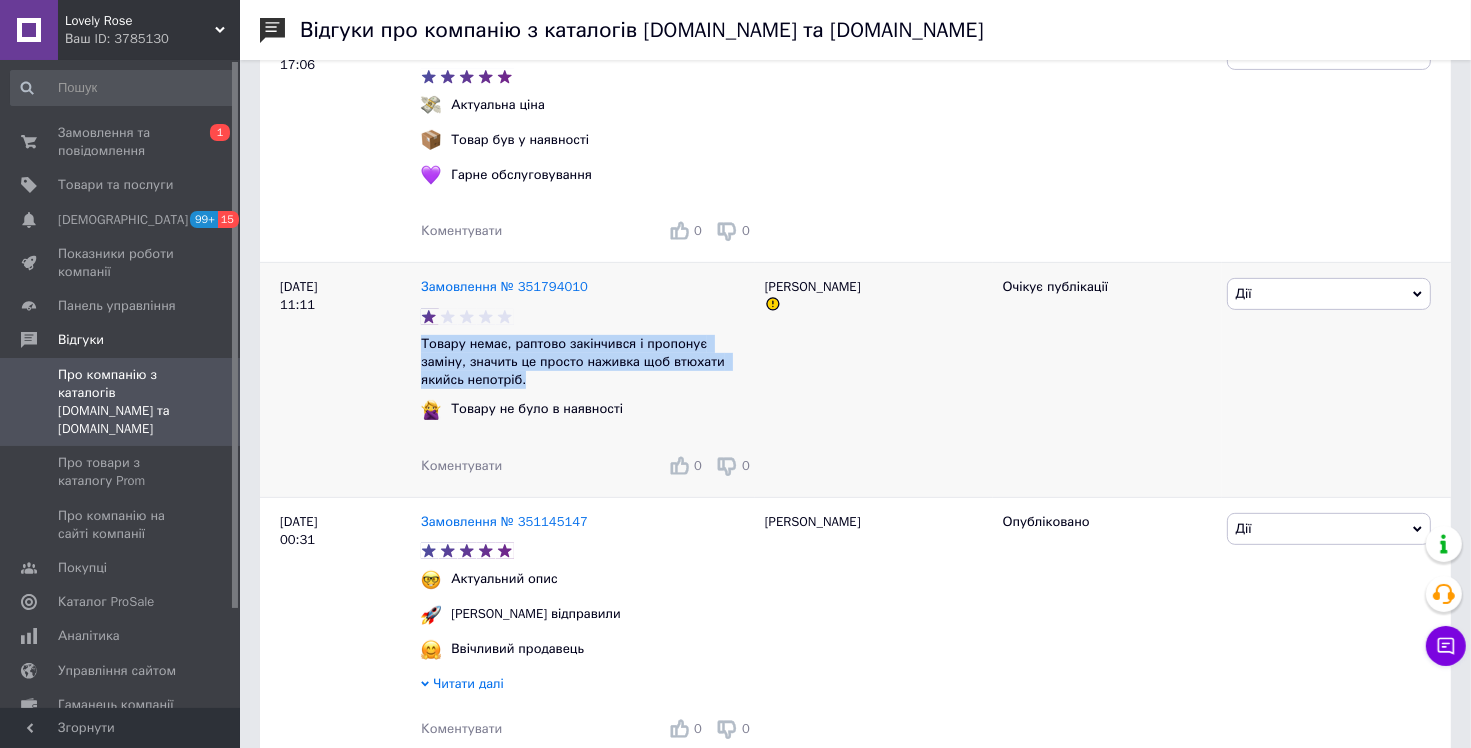 drag, startPoint x: 479, startPoint y: 383, endPoint x: 420, endPoint y: 356, distance: 64.884514 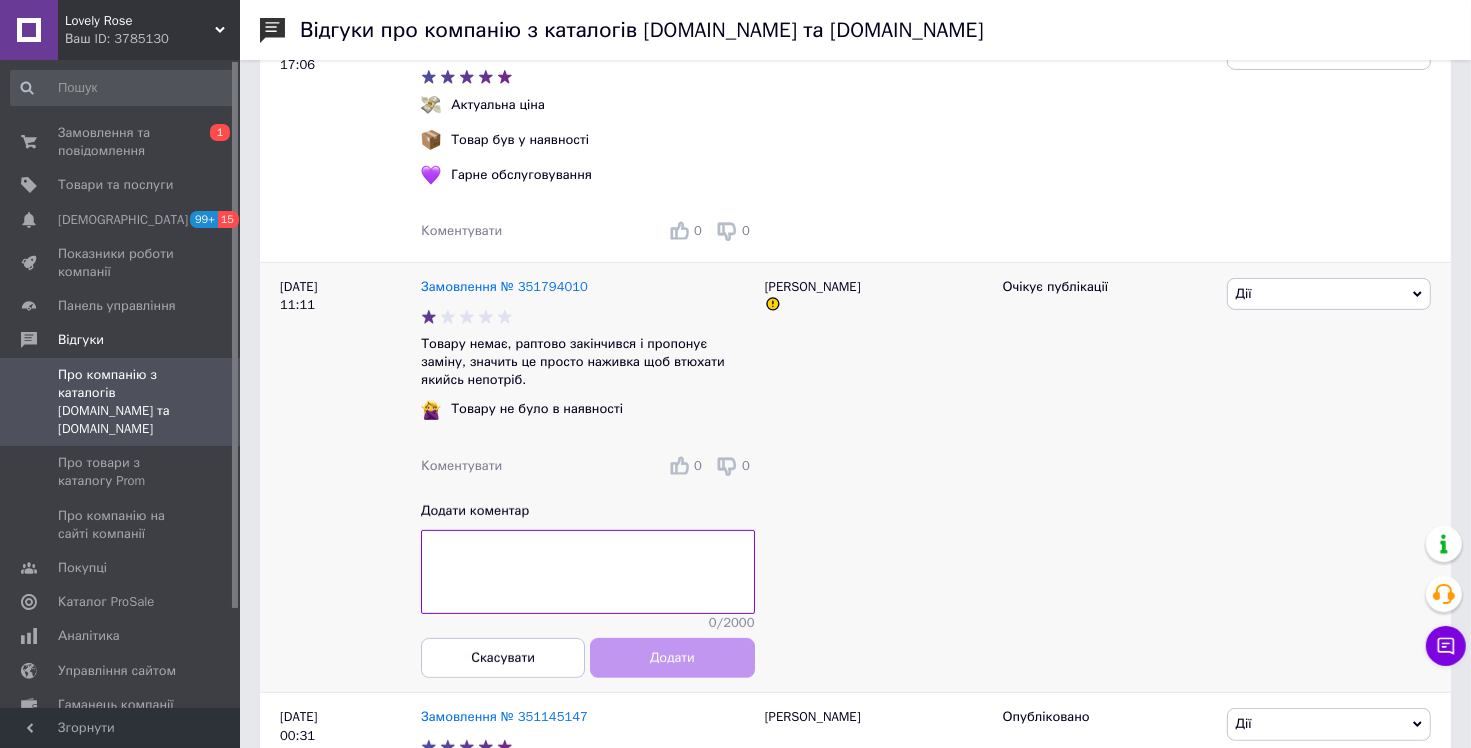 click at bounding box center (588, 572) 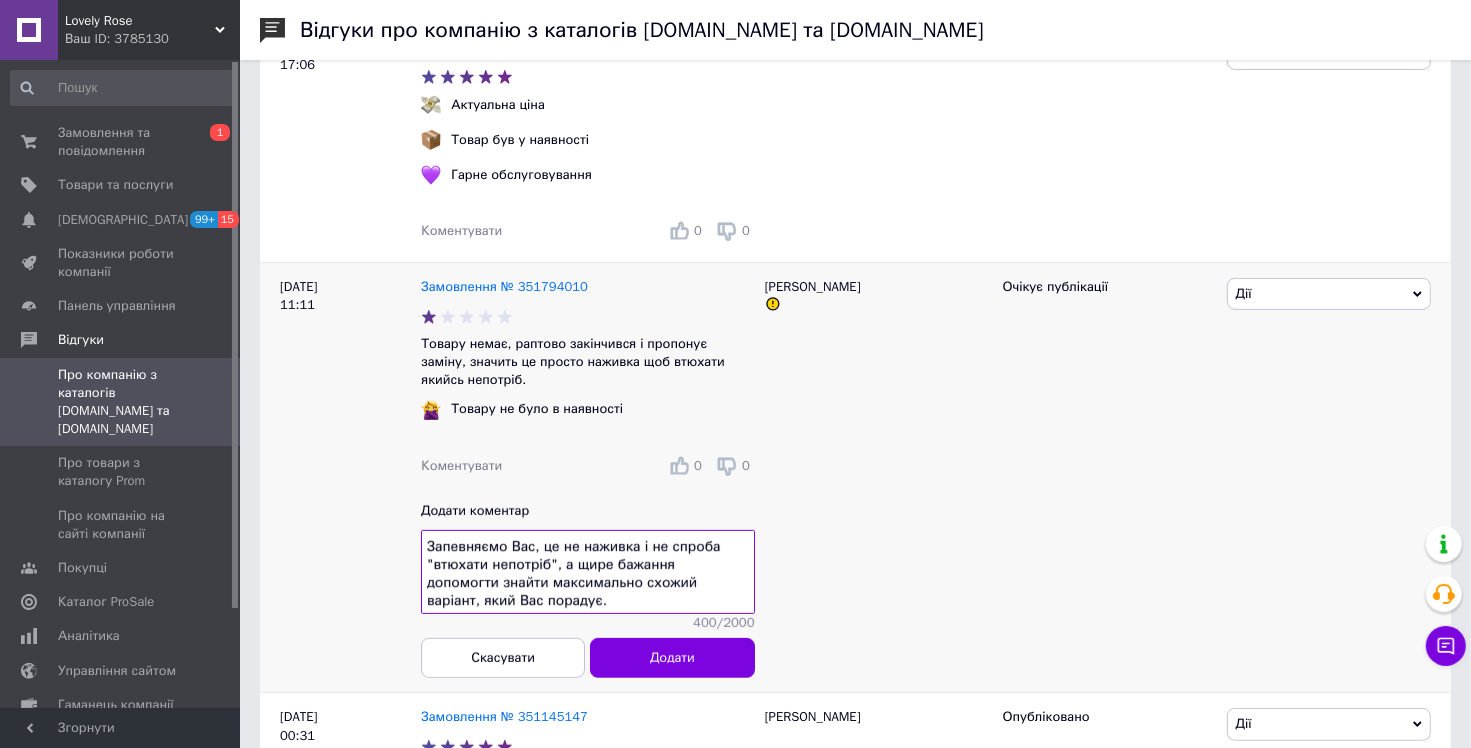 scroll, scrollTop: 147, scrollLeft: 0, axis: vertical 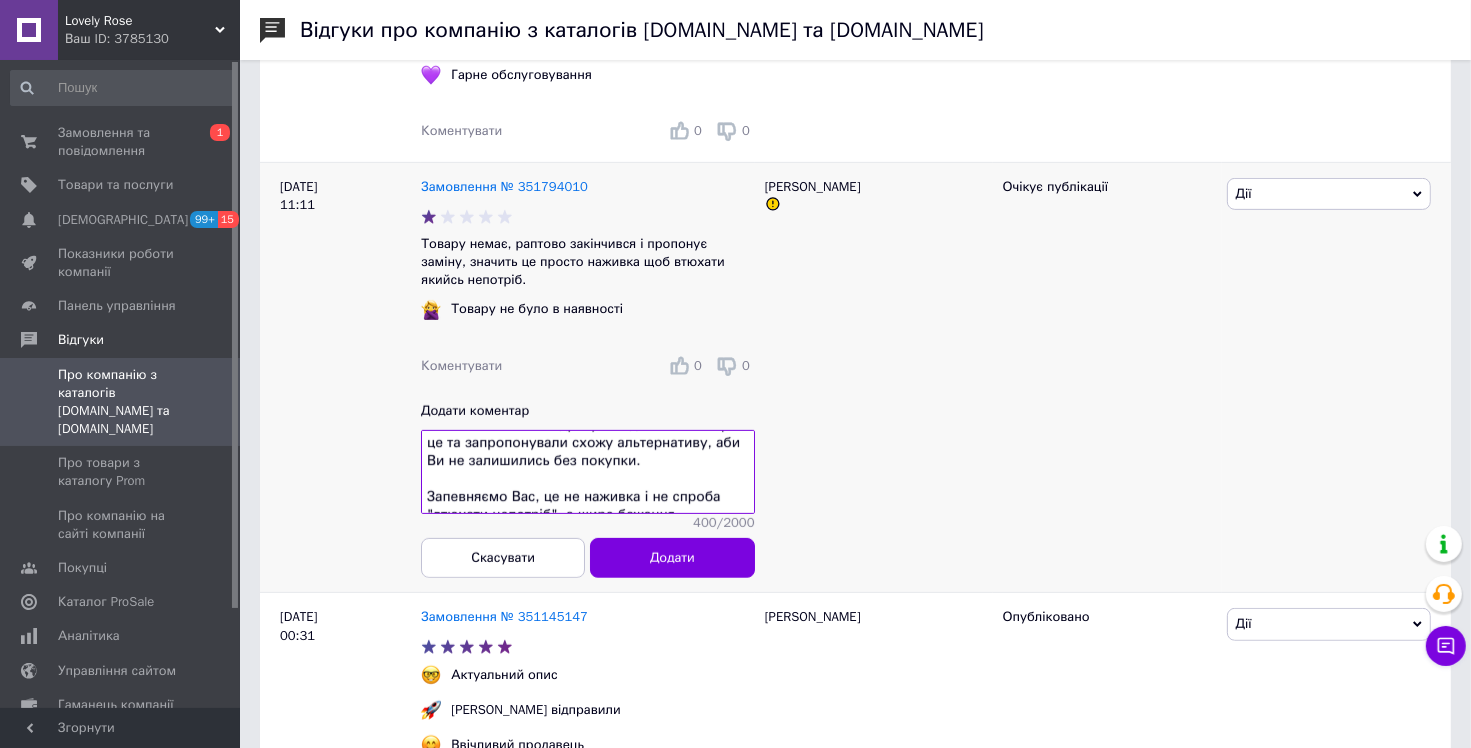 click on "На жаль, популярні позиції іноді розкуповуються дуже швидко, і саме так сталося цього разу — останній товар був придбаний буквально перед Вашим замовленням. Ми одразу повідомили Вас про це та запропонували схожу альтернативу, аби Ви не залишились без покупки.
Запевняємо Вас, це не наживка і не спроба "втюхати непотріб", а щире бажання допомогти знайти максимально схожий варіант, який Вас порадує." at bounding box center (588, 472) 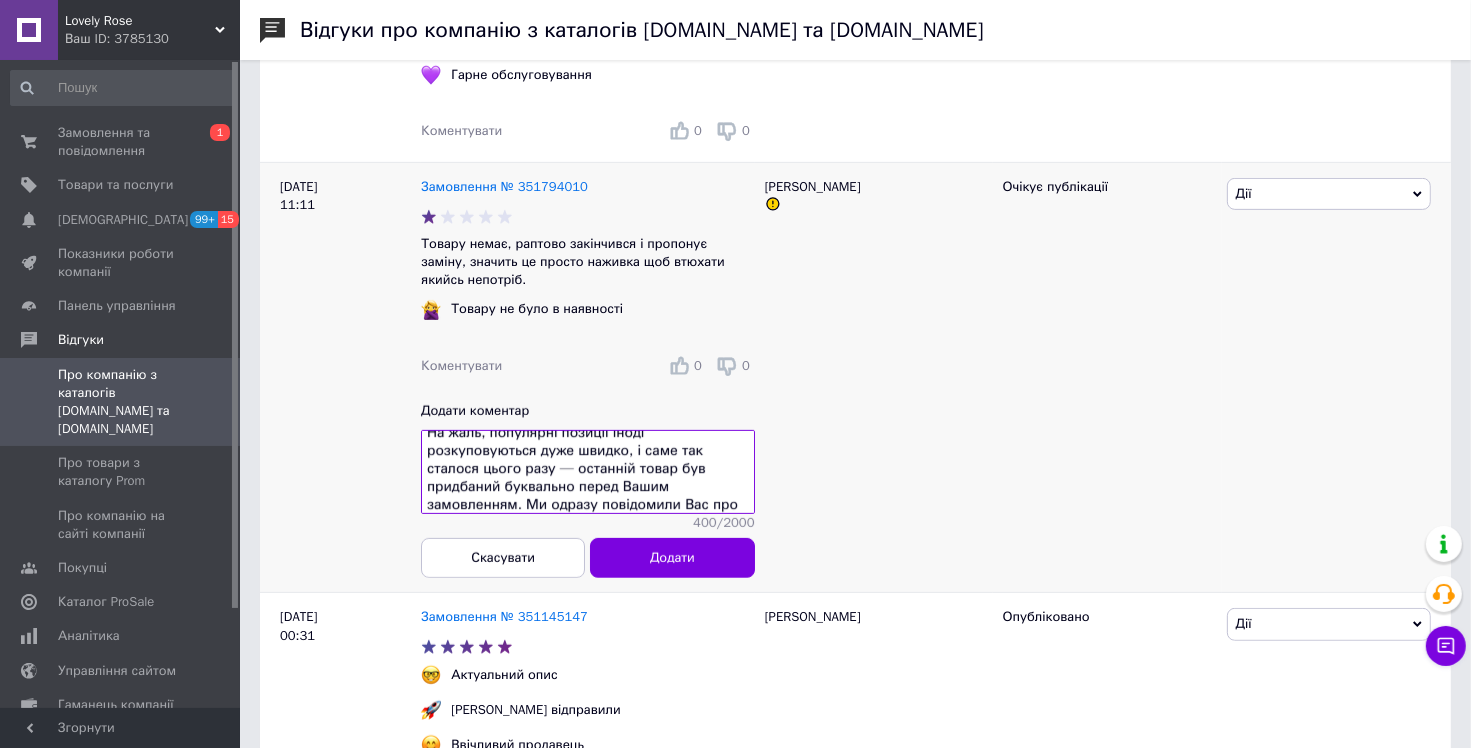 scroll, scrollTop: 0, scrollLeft: 0, axis: both 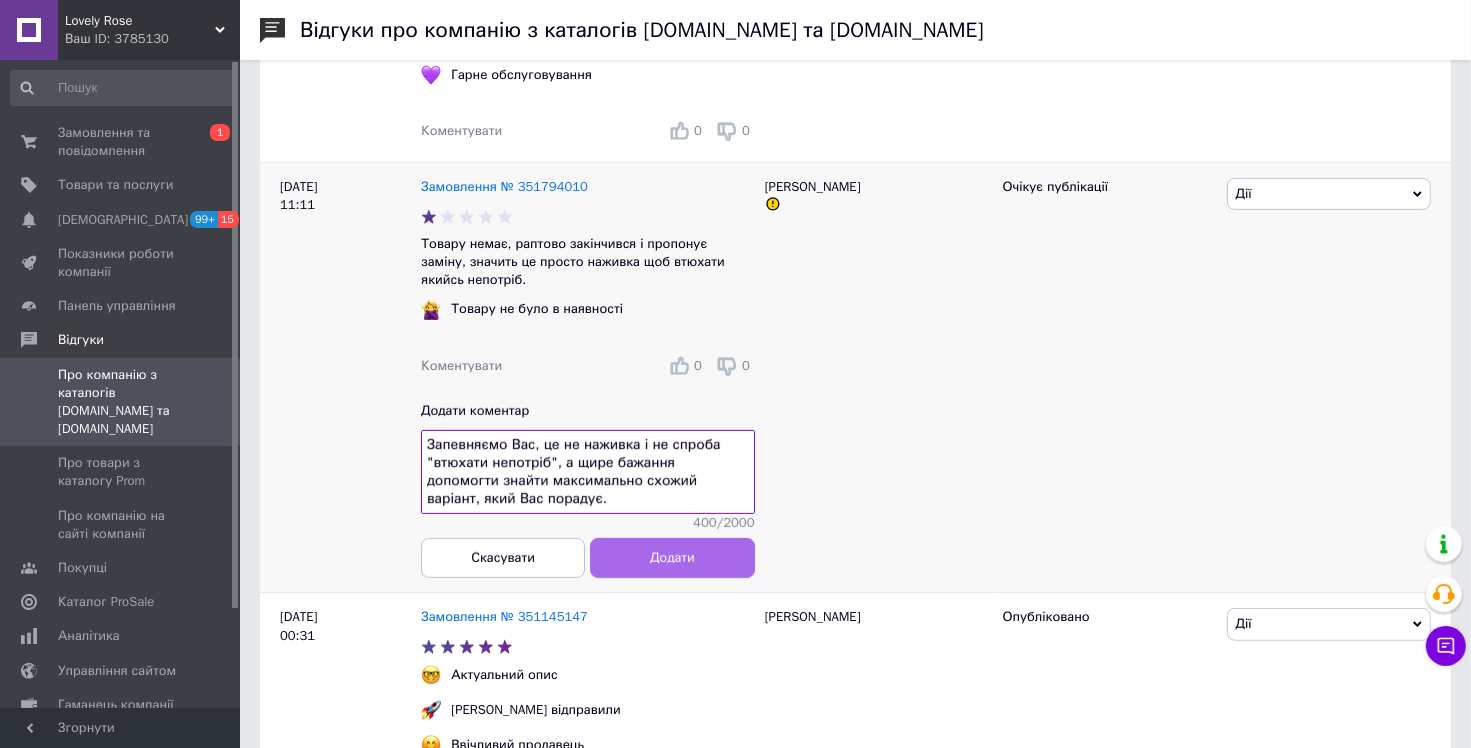 type on "На жаль, популярні позиції іноді розкуповуються дуже швидко, і саме так сталося цього разу — останній товар був придбаний буквально перед Вашим замовленням. Ми одразу повідомили Вас про це та запропонували схожу альтернативу, аби Ви не залишились без покупки.
Запевняємо Вас, це не наживка і не спроба "втюхати непотріб", а щире бажання допомогти знайти максимально схожий варіант, який Вас порадує." 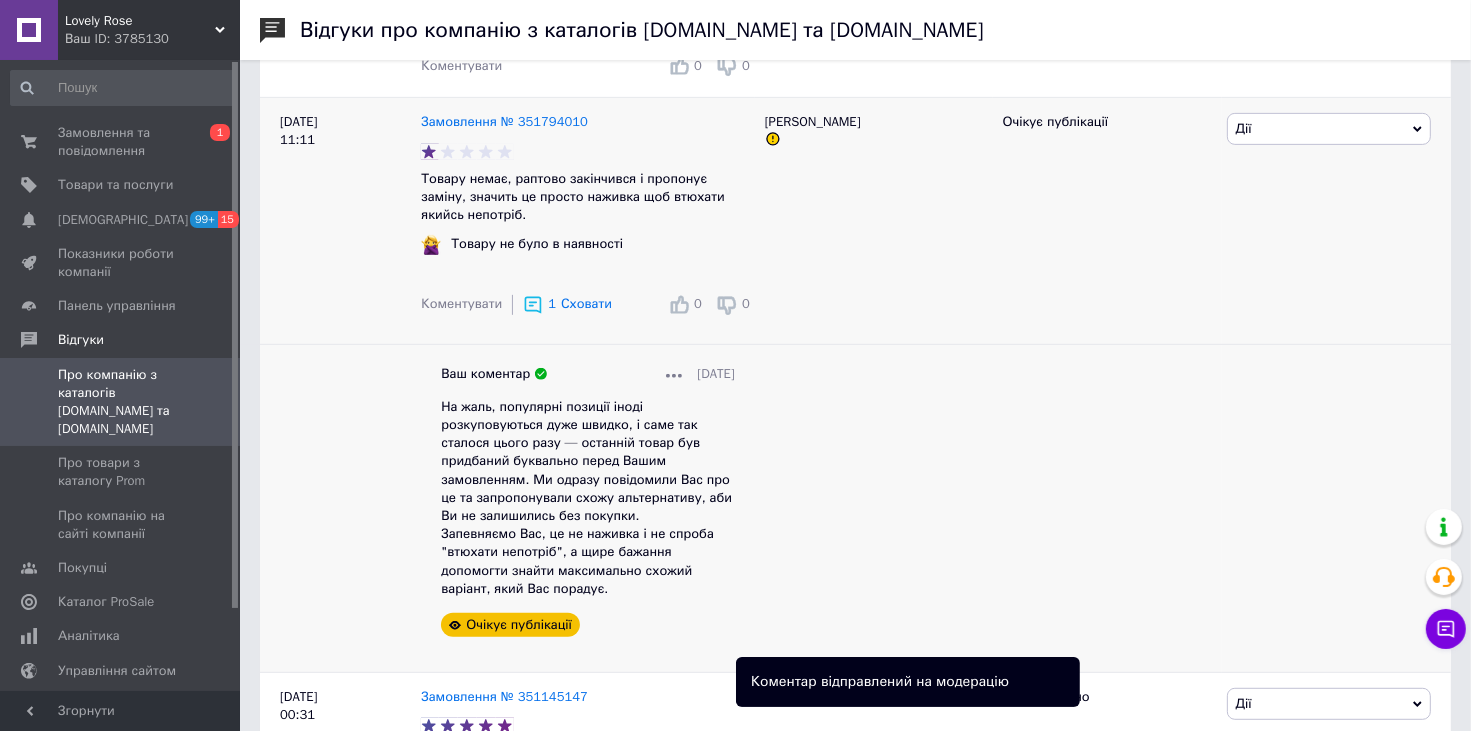 scroll, scrollTop: 900, scrollLeft: 0, axis: vertical 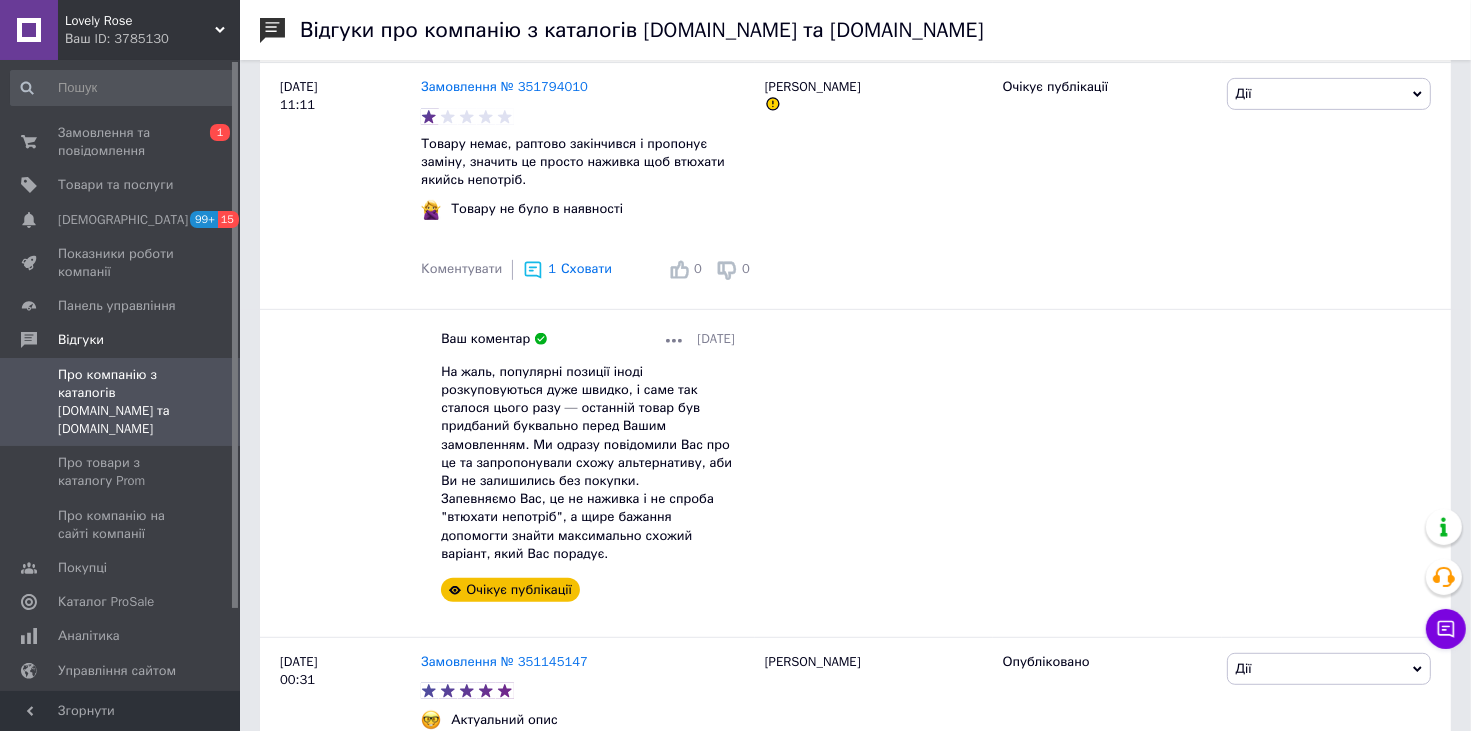 click at bounding box center [212, 402] 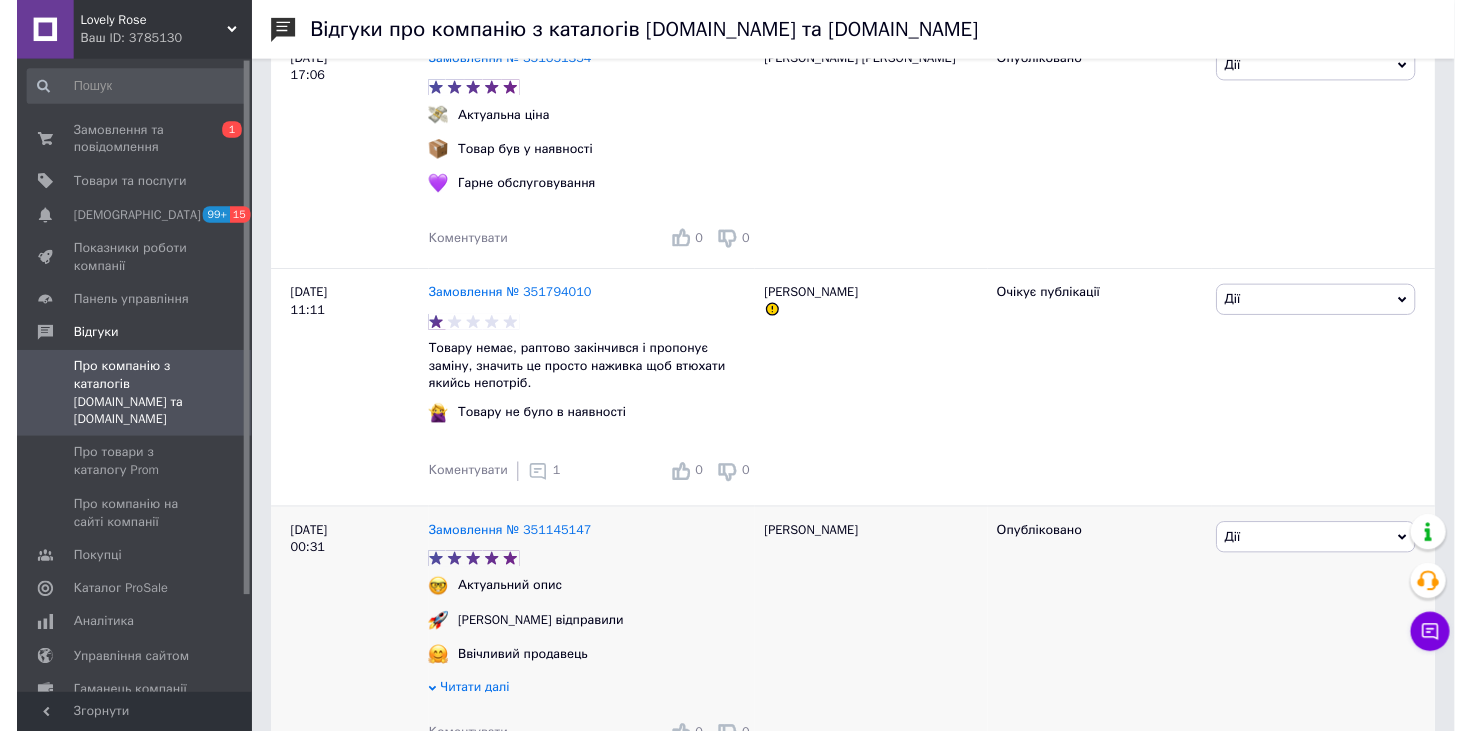 scroll, scrollTop: 800, scrollLeft: 0, axis: vertical 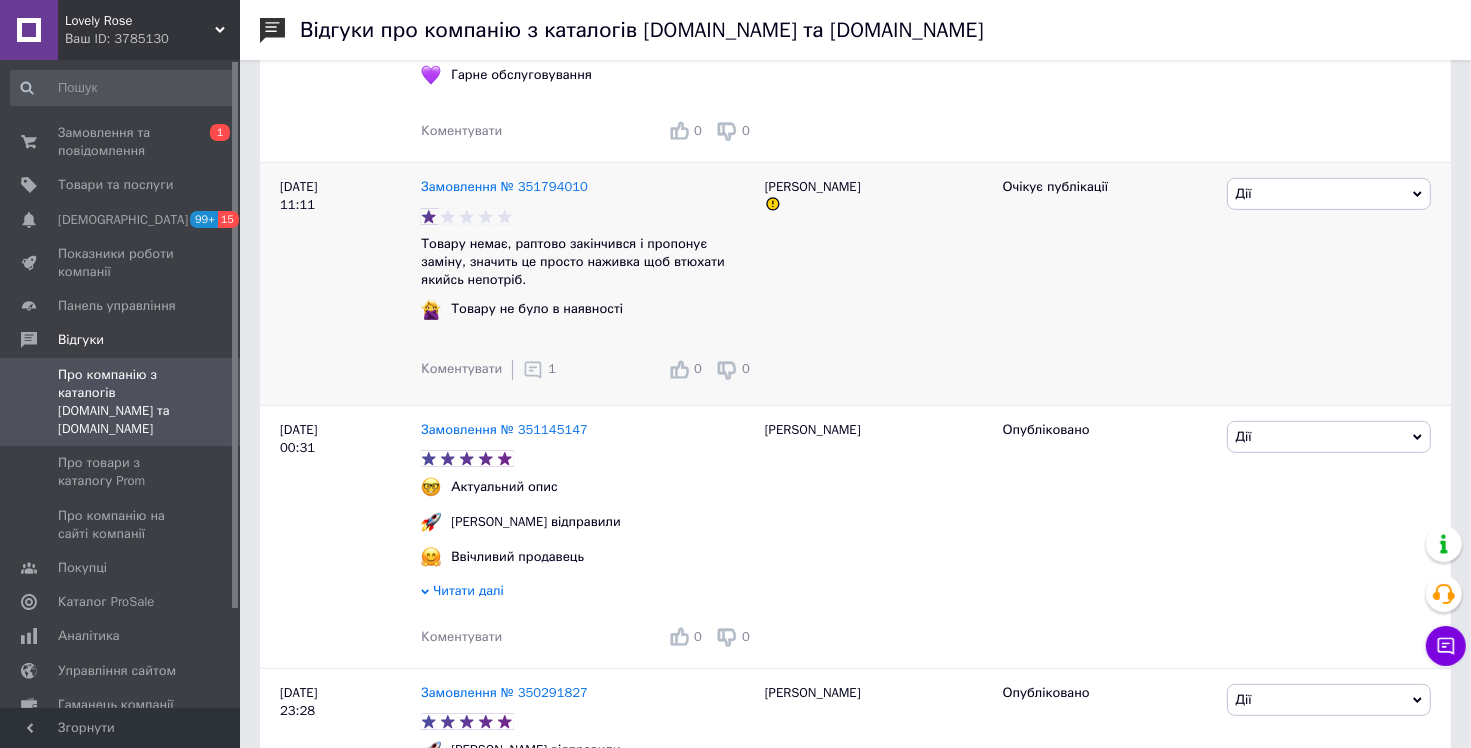 click on "1" at bounding box center (552, 368) 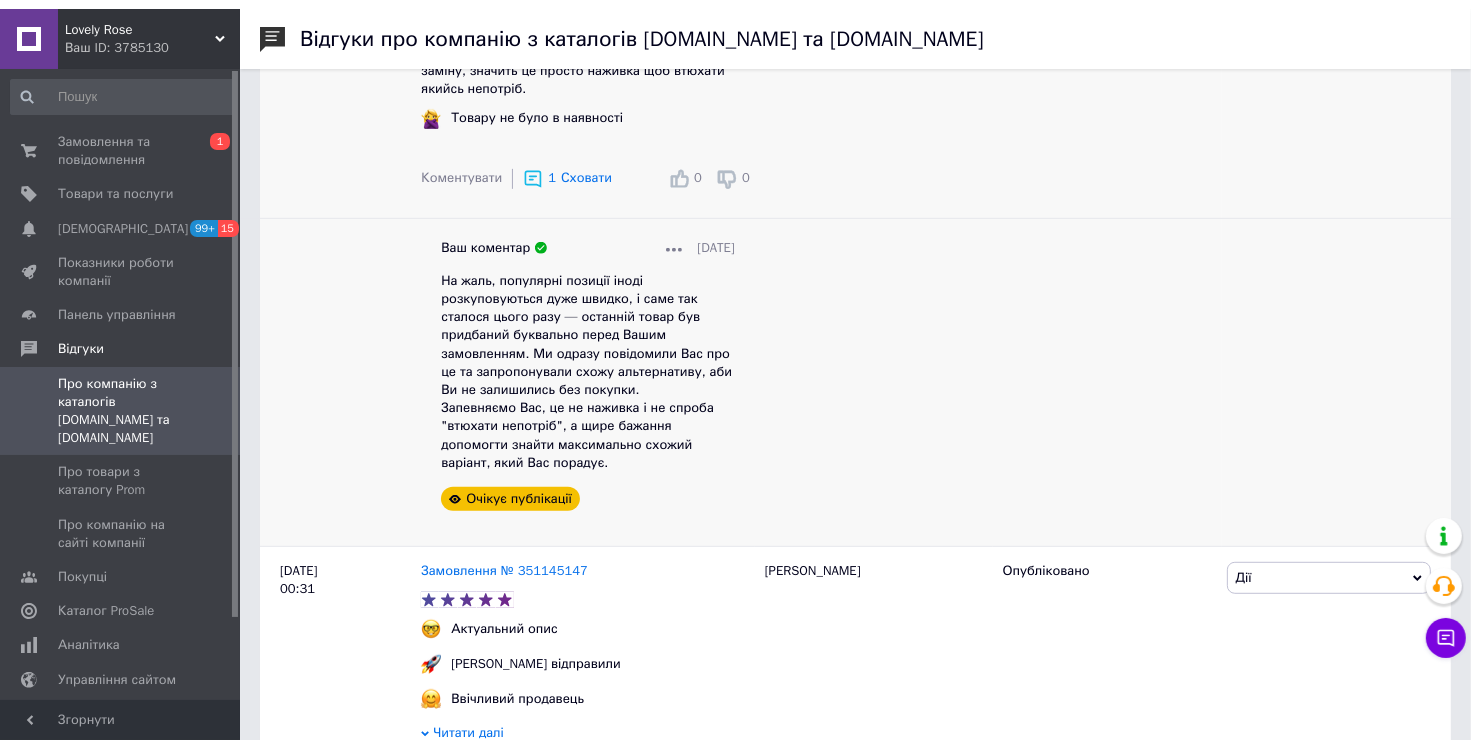 scroll, scrollTop: 900, scrollLeft: 0, axis: vertical 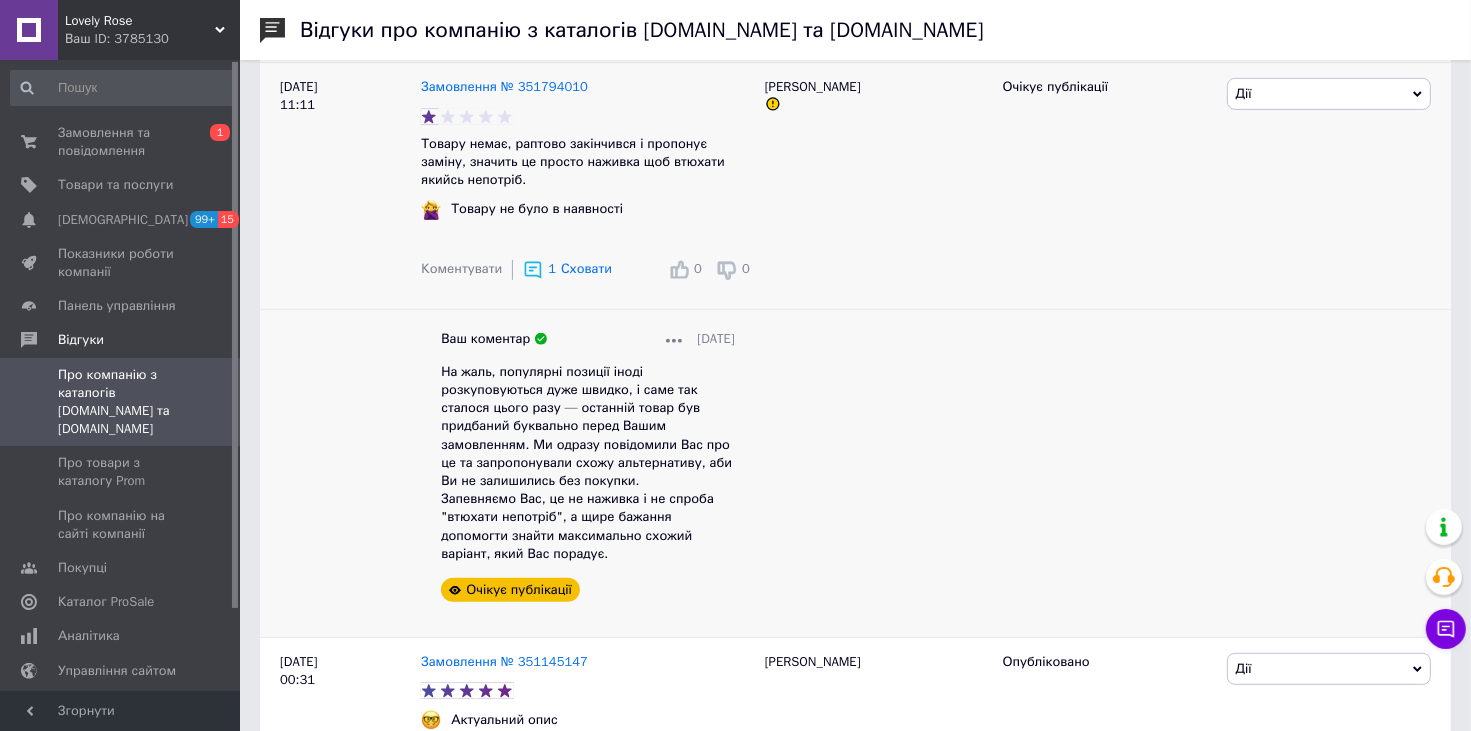 click on "Коментувати 1 Сховати" at bounding box center (516, 270) 